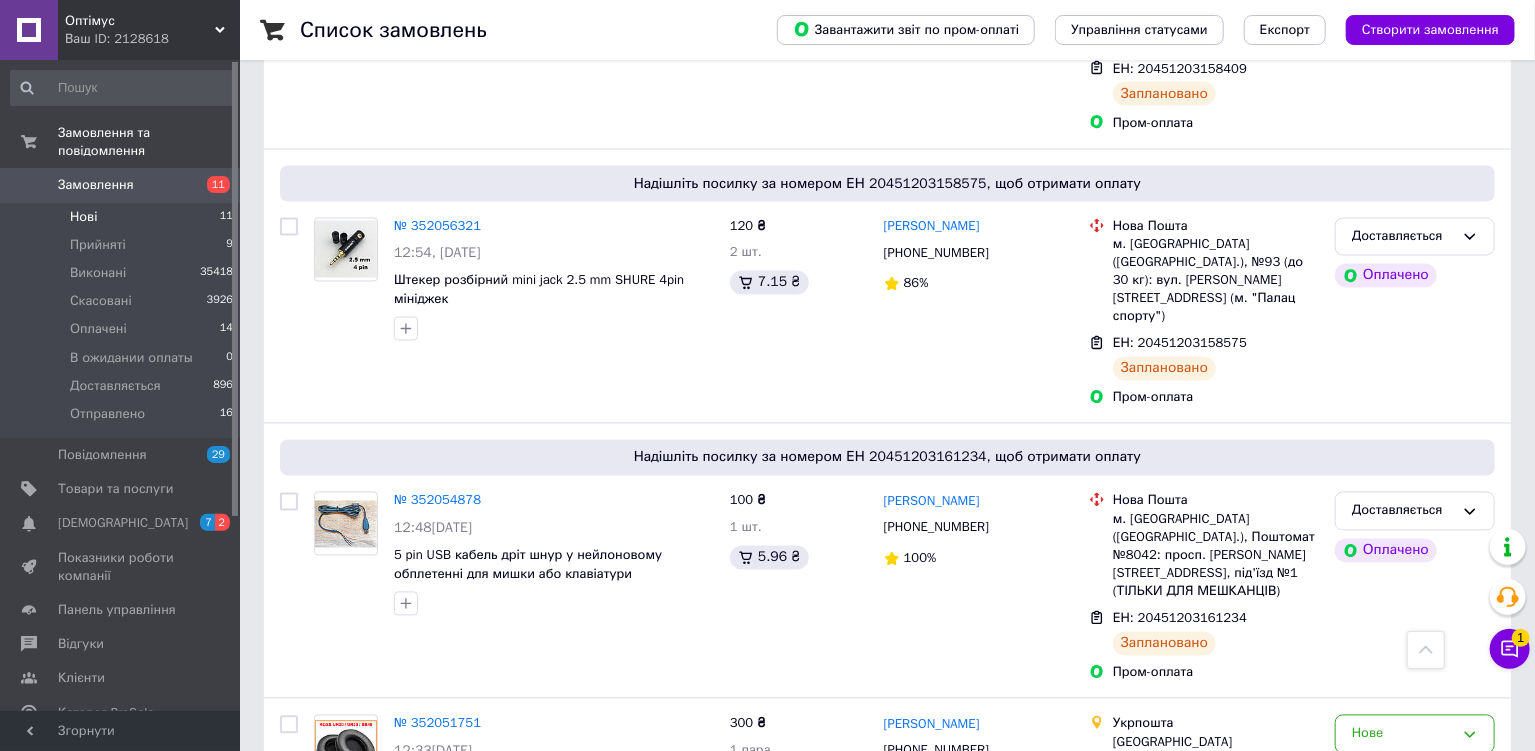 click on "Нові" at bounding box center [83, 217] 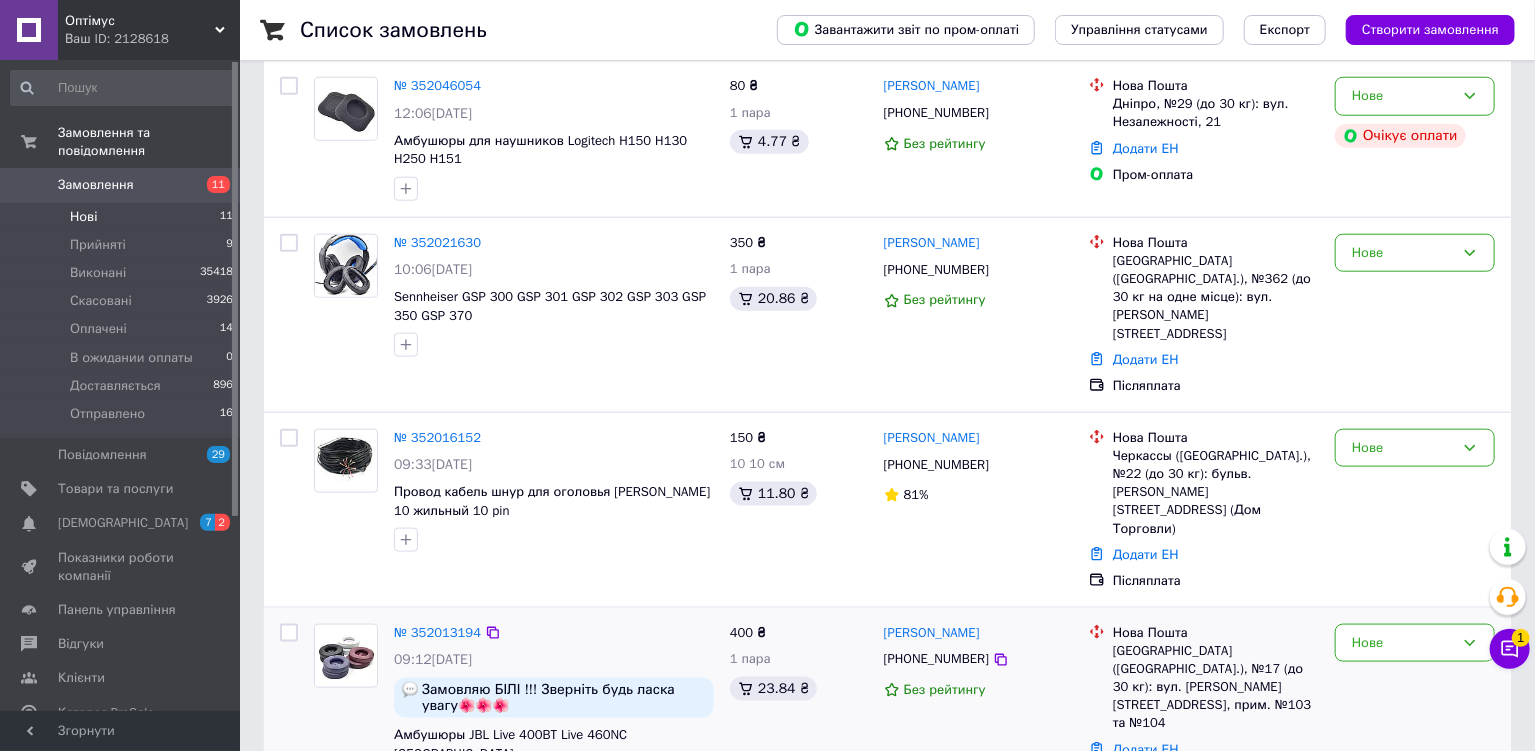 scroll, scrollTop: 1415, scrollLeft: 0, axis: vertical 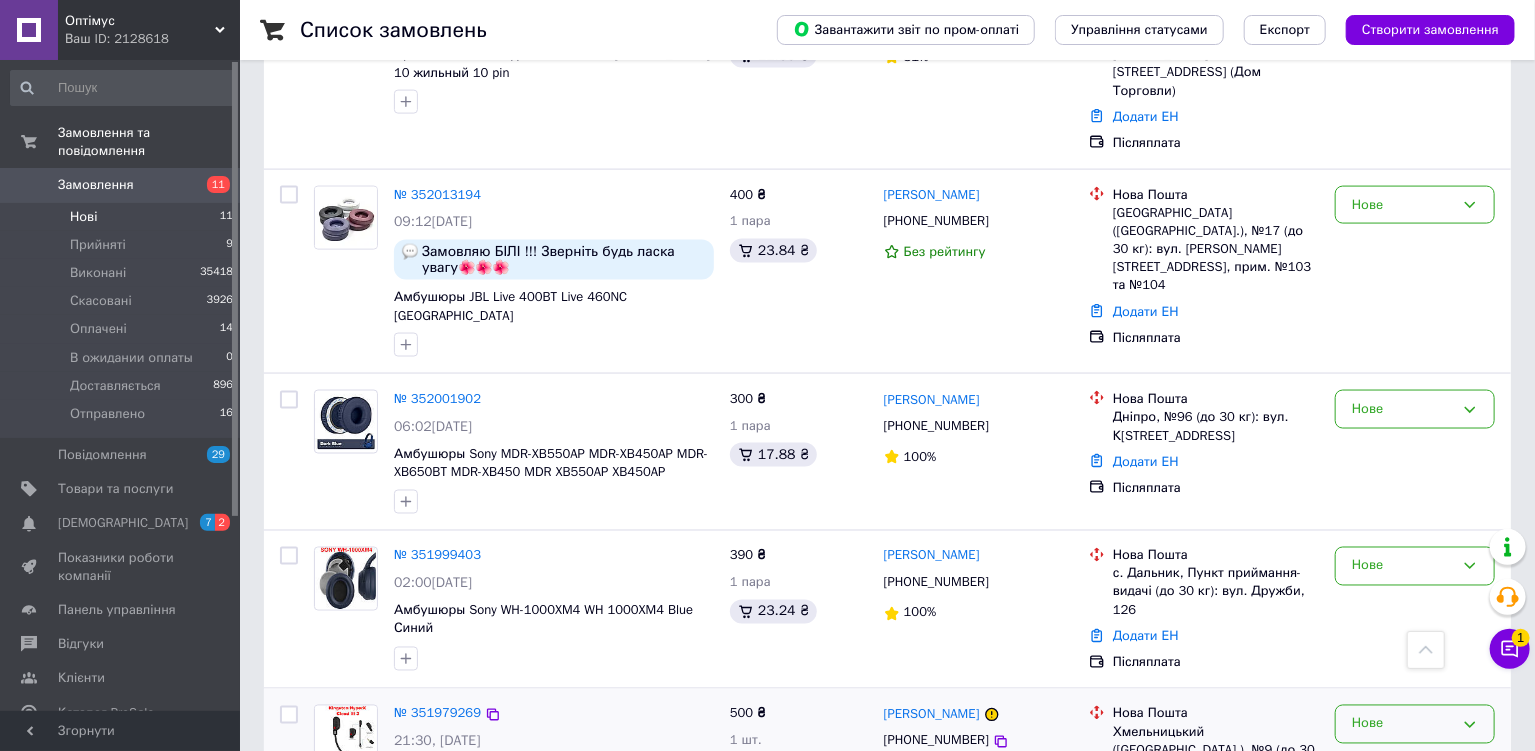 click on "Нове" at bounding box center (1415, 724) 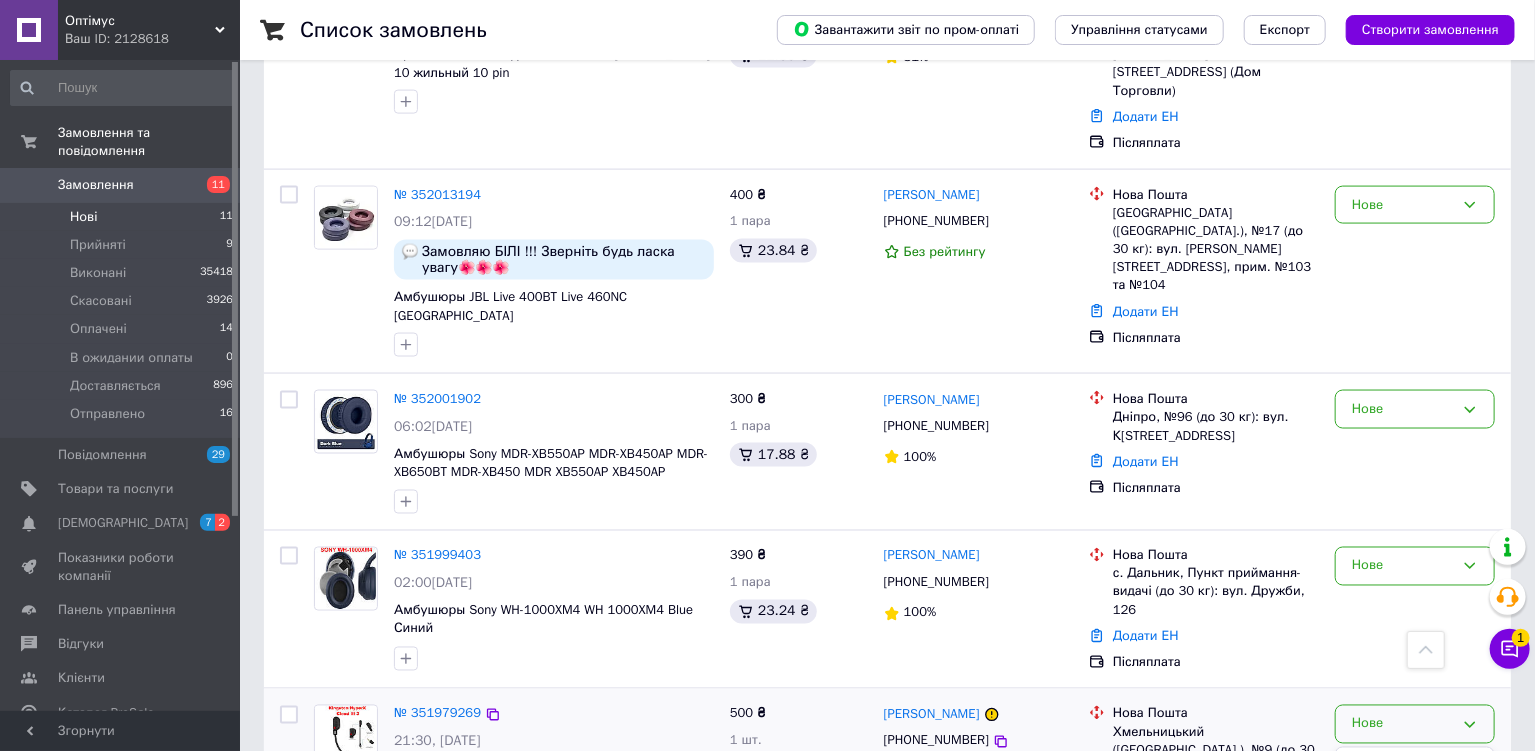 scroll, scrollTop: 90, scrollLeft: 0, axis: vertical 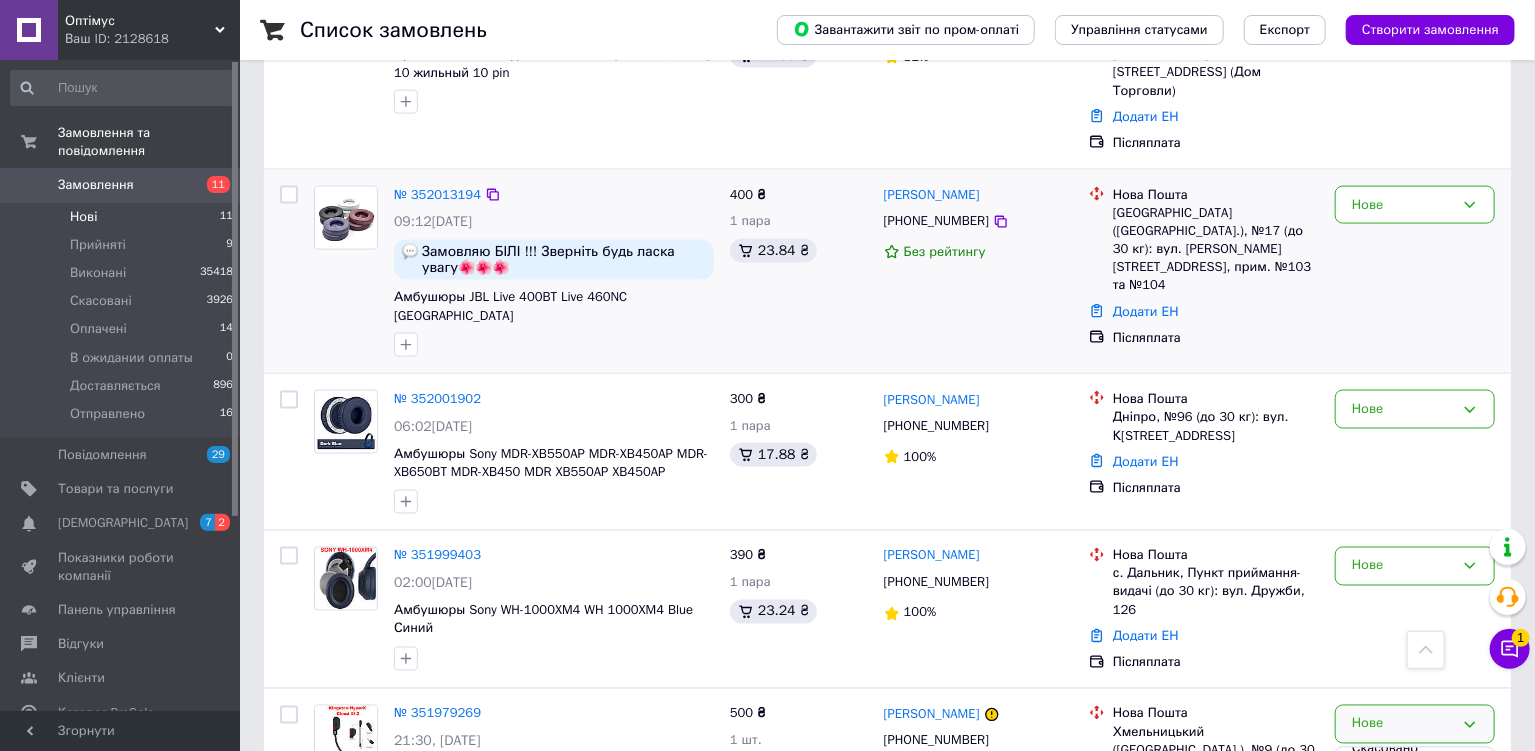 click on "Нове" at bounding box center (1415, 272) 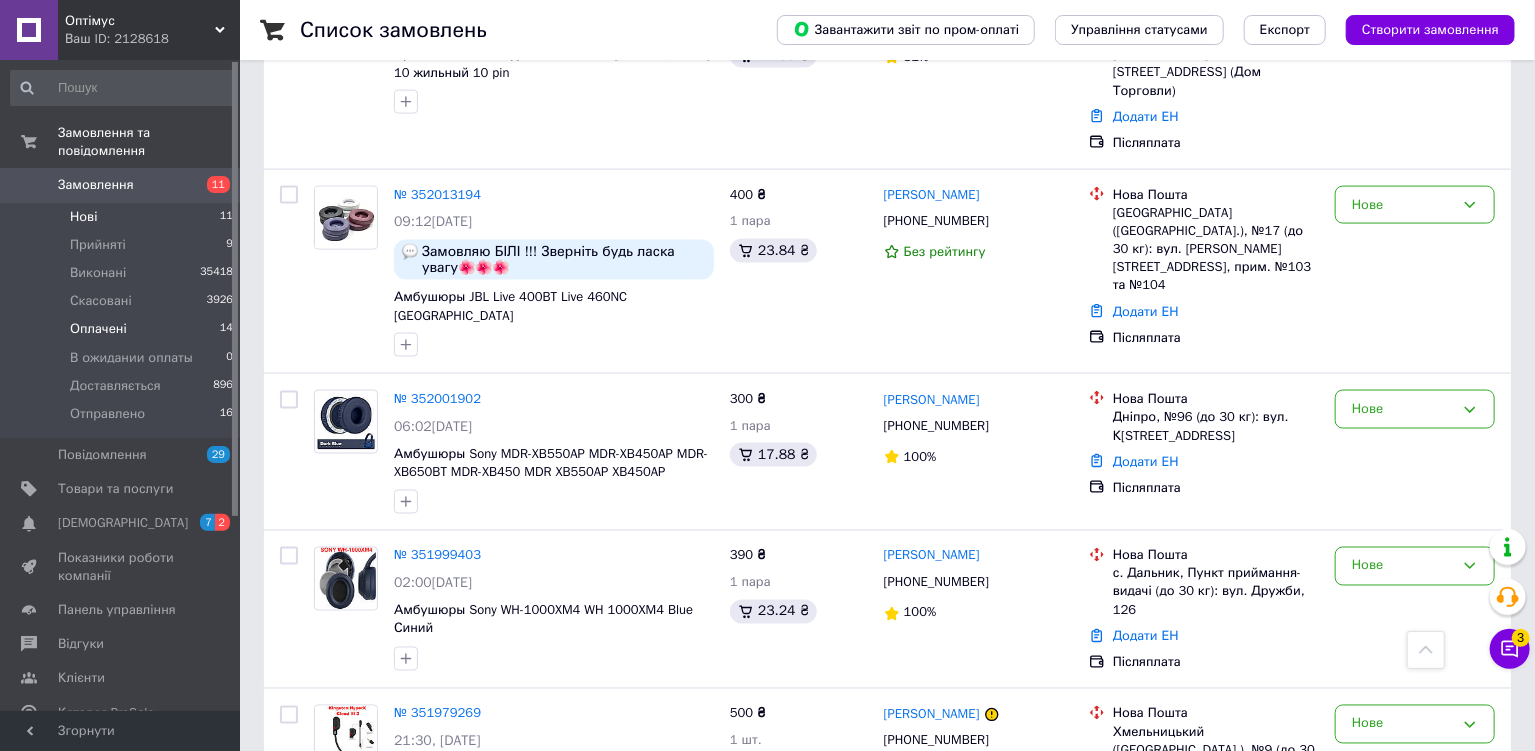 click on "Оплачені" at bounding box center (98, 329) 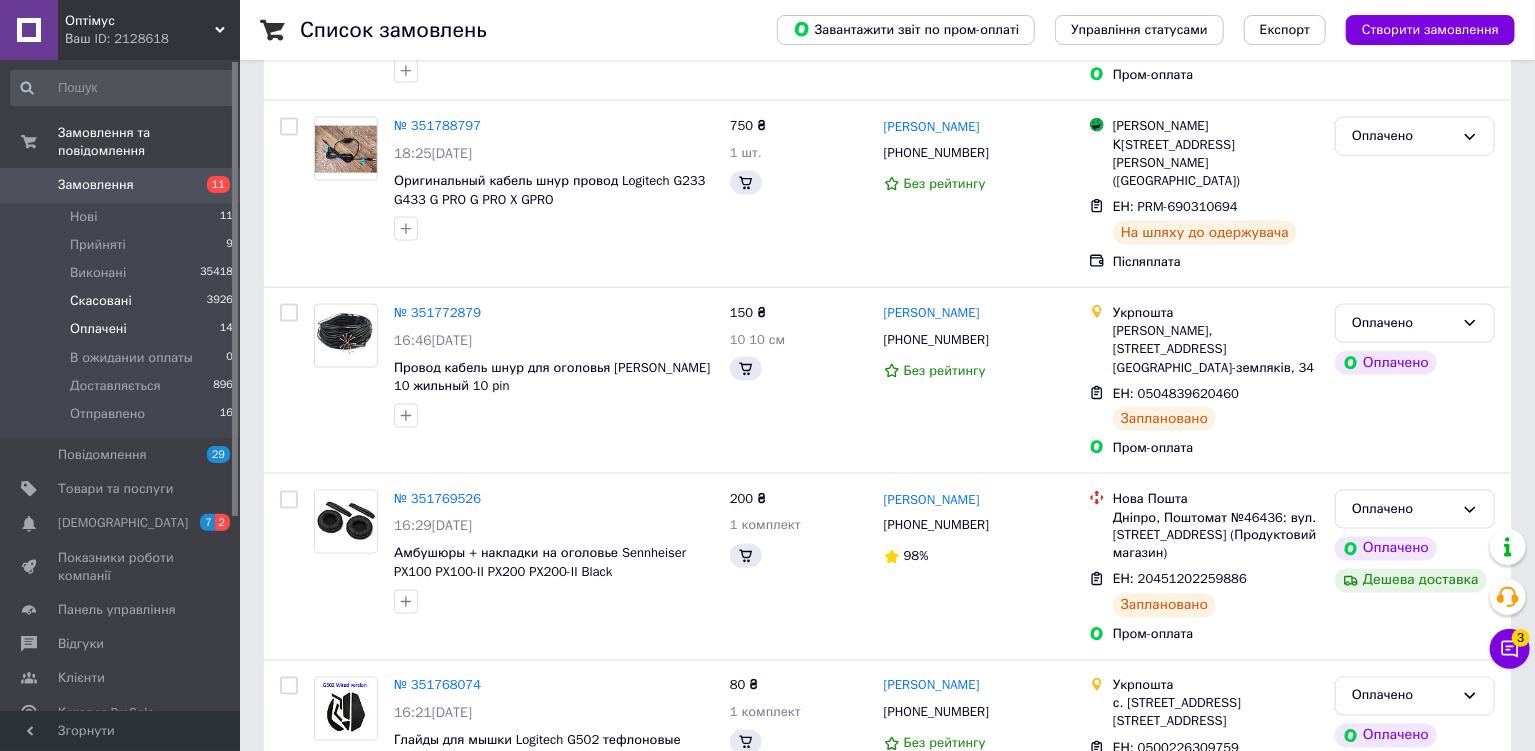 scroll, scrollTop: 0, scrollLeft: 0, axis: both 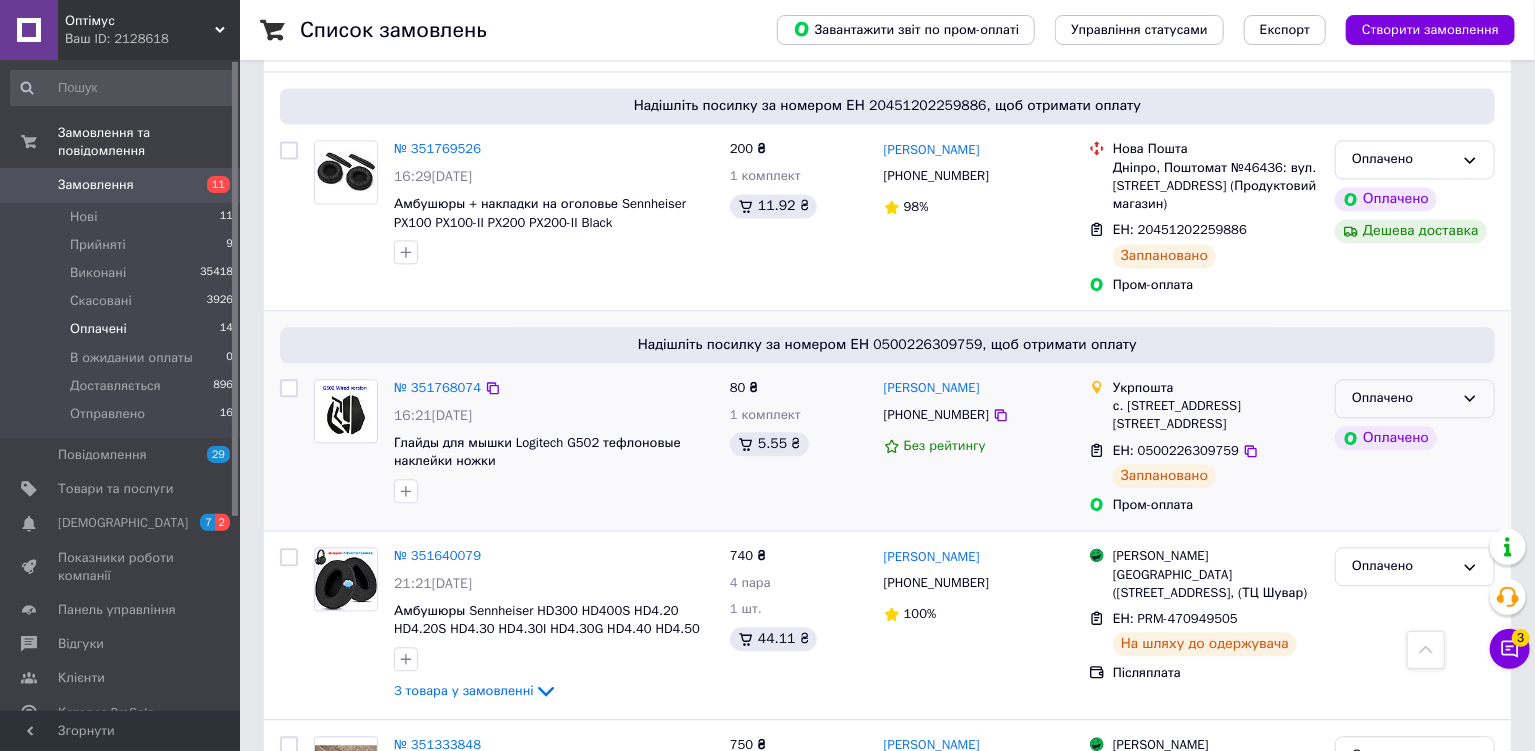 click on "Оплачено" at bounding box center (1415, 398) 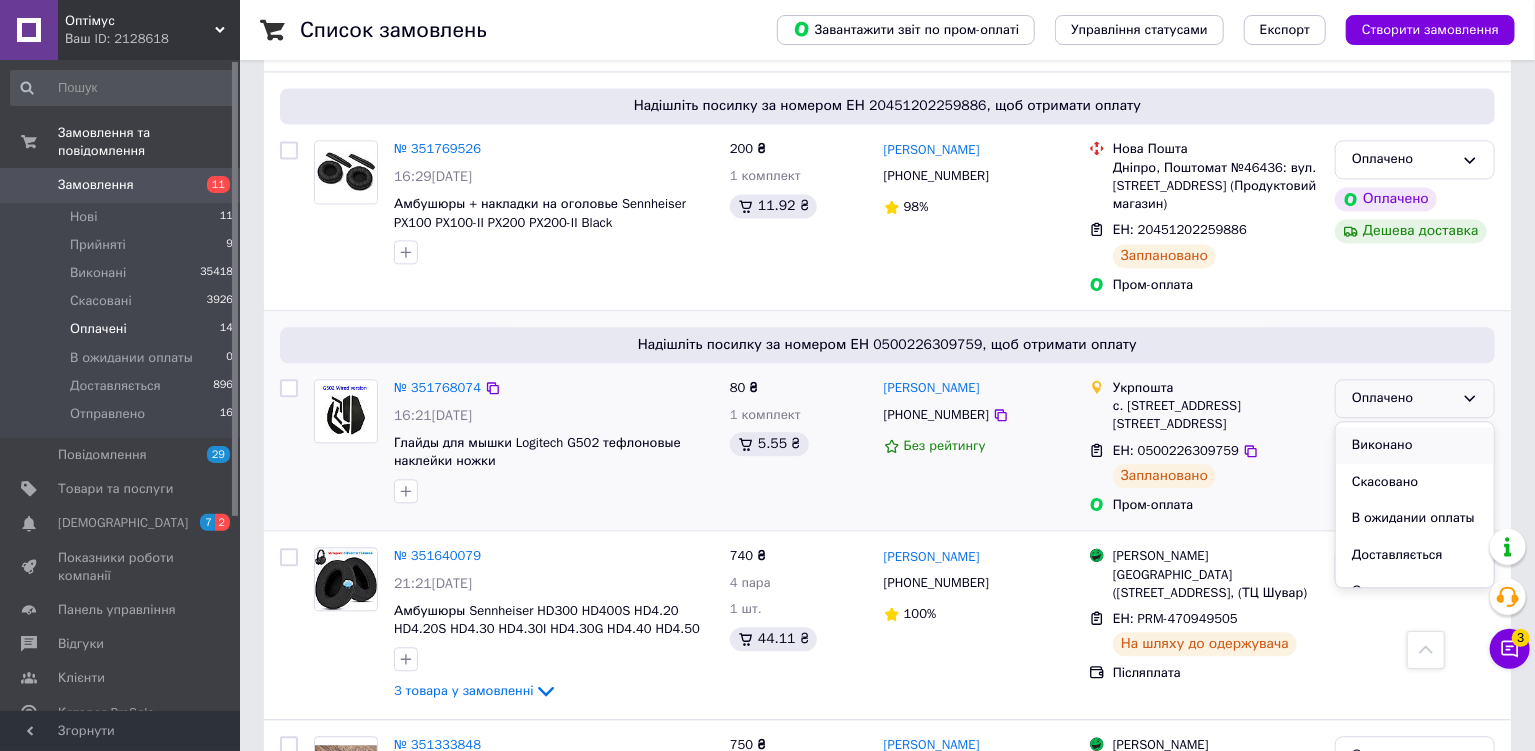 scroll, scrollTop: 53, scrollLeft: 0, axis: vertical 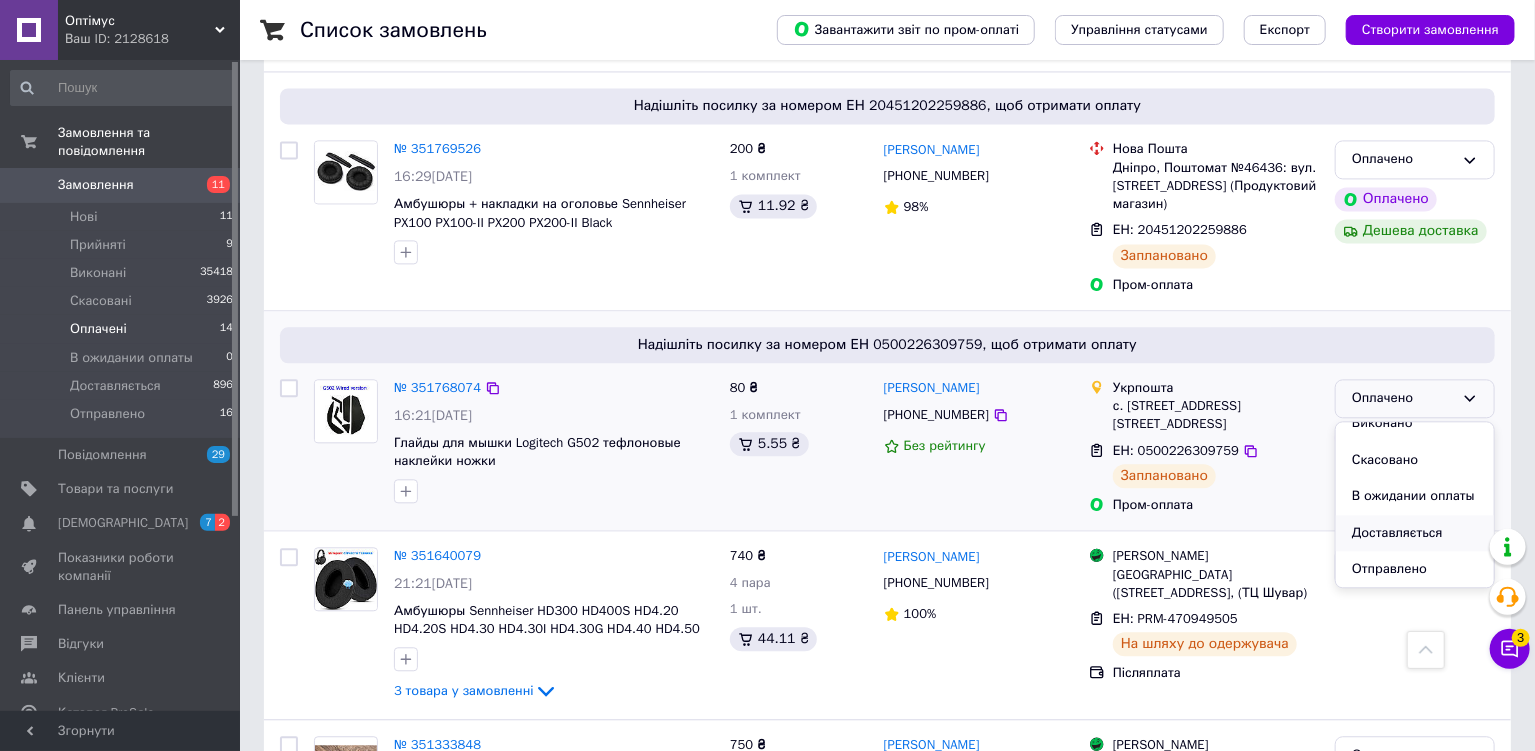 click on "Доставляється" at bounding box center (1415, 533) 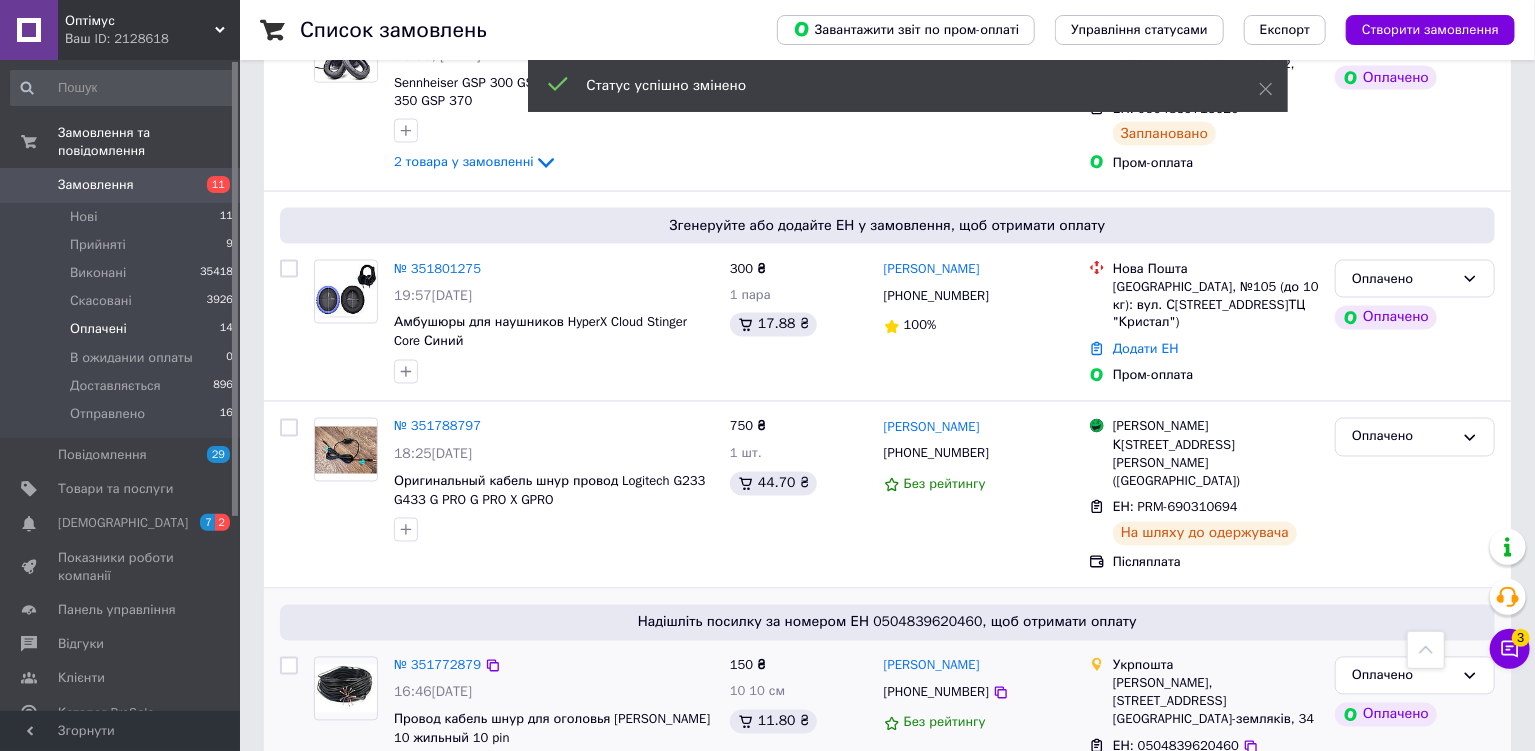scroll, scrollTop: 1881, scrollLeft: 0, axis: vertical 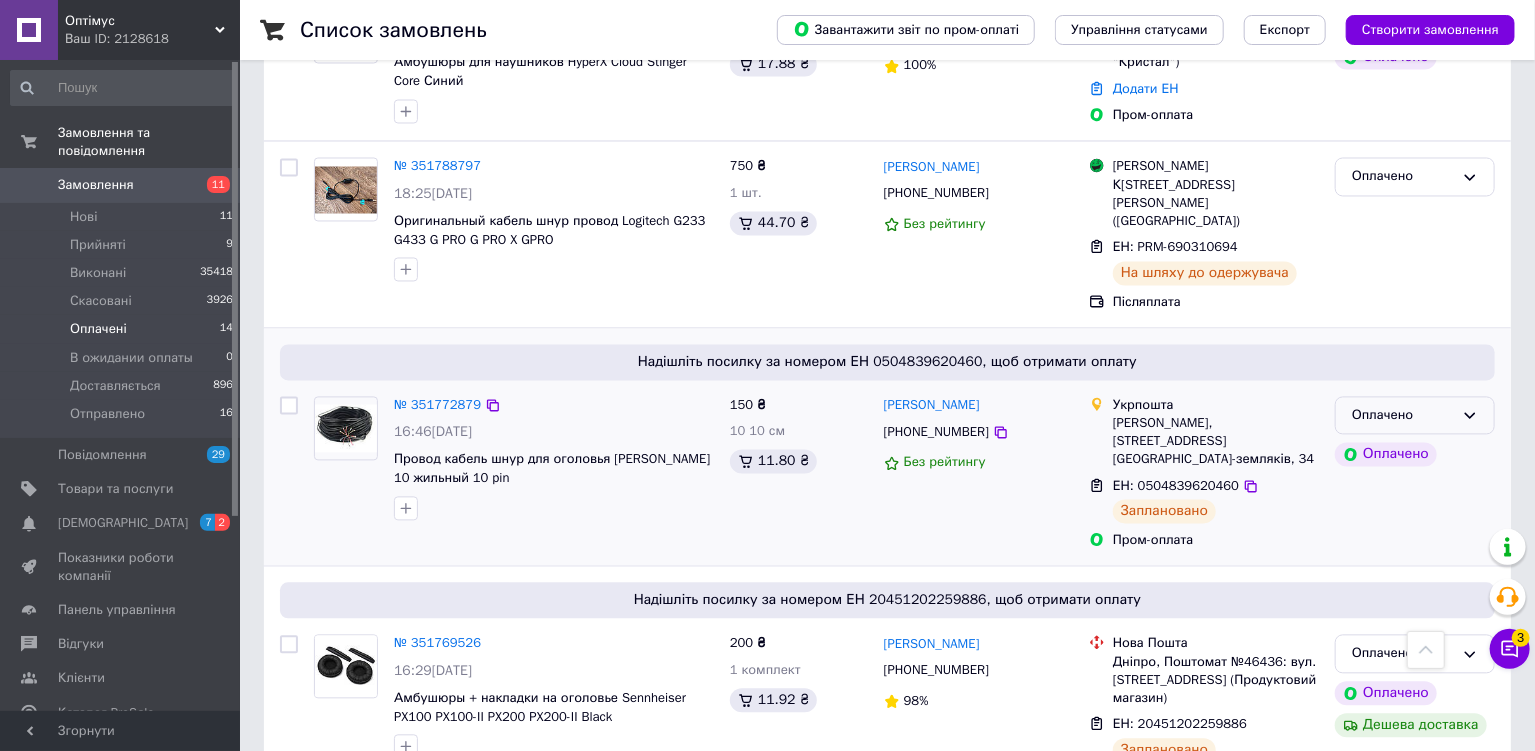 click on "Оплачено" at bounding box center [1415, 416] 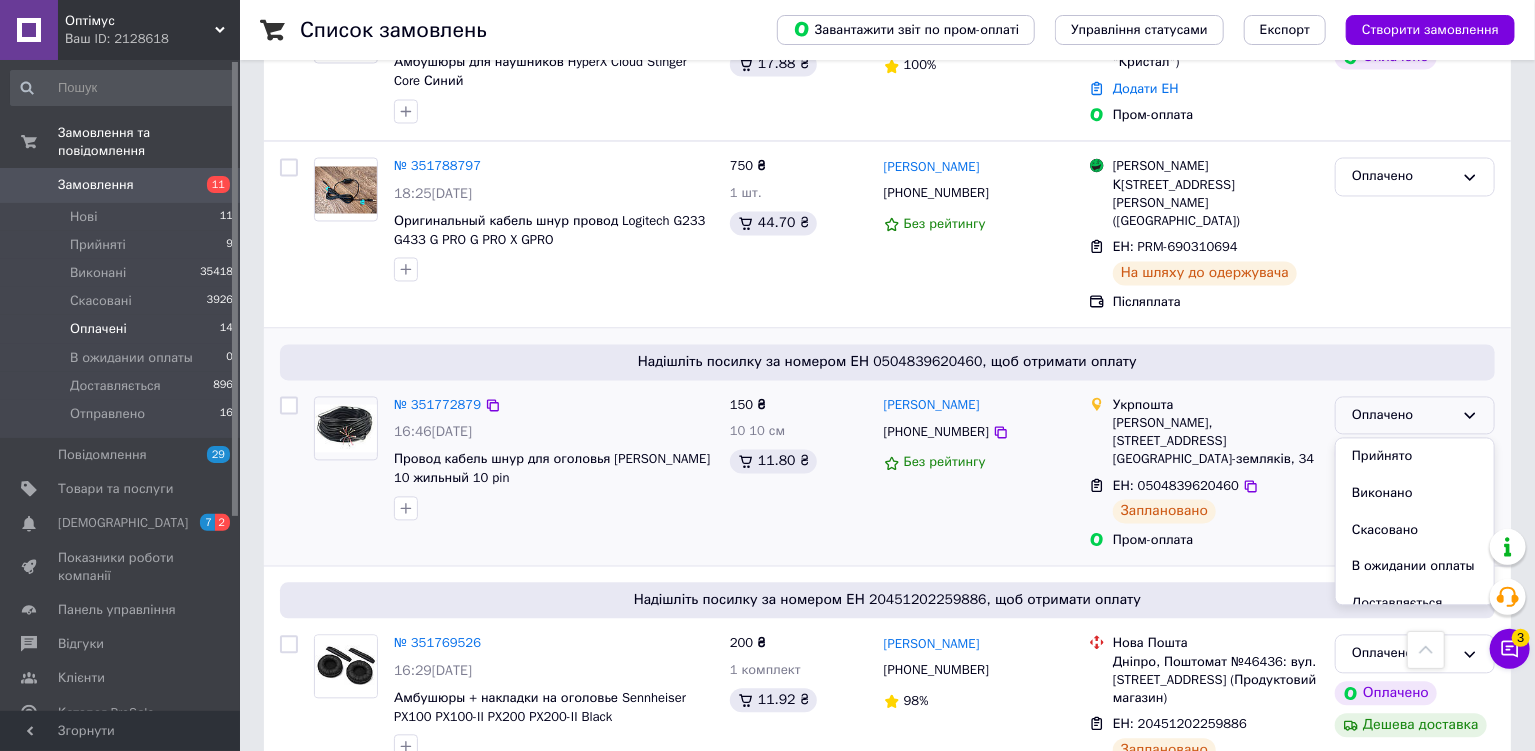 scroll, scrollTop: 2125, scrollLeft: 0, axis: vertical 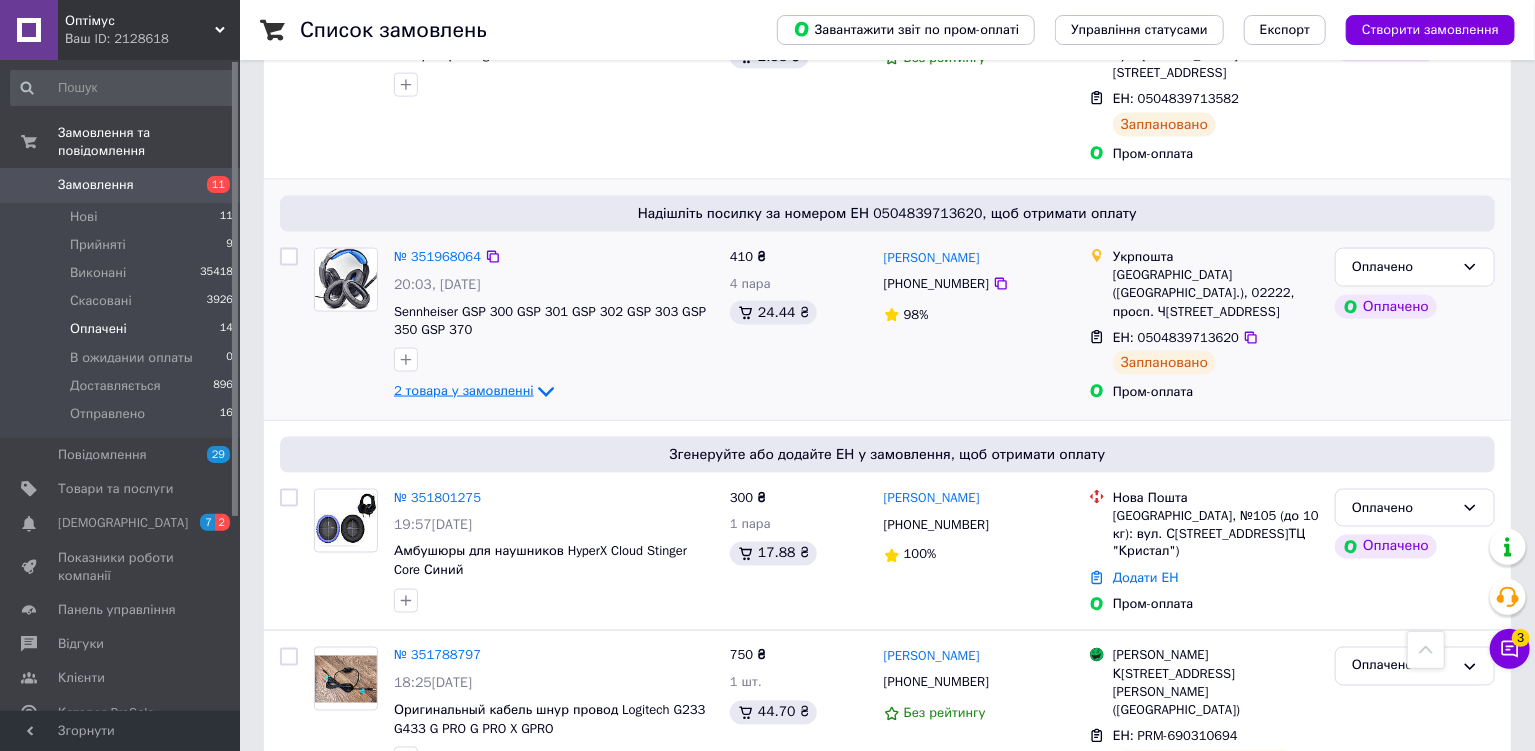 click 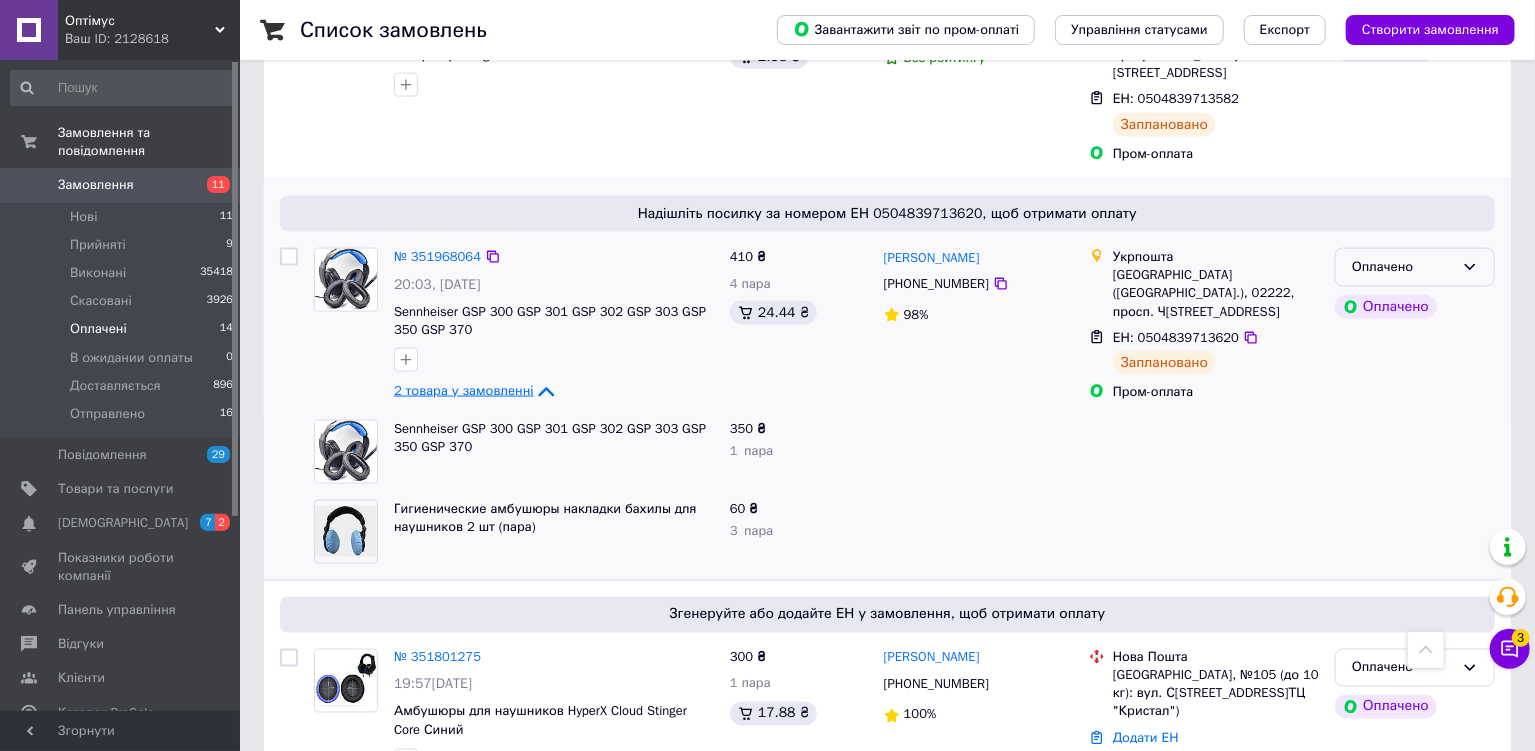 click on "Оплачено" at bounding box center [1415, 267] 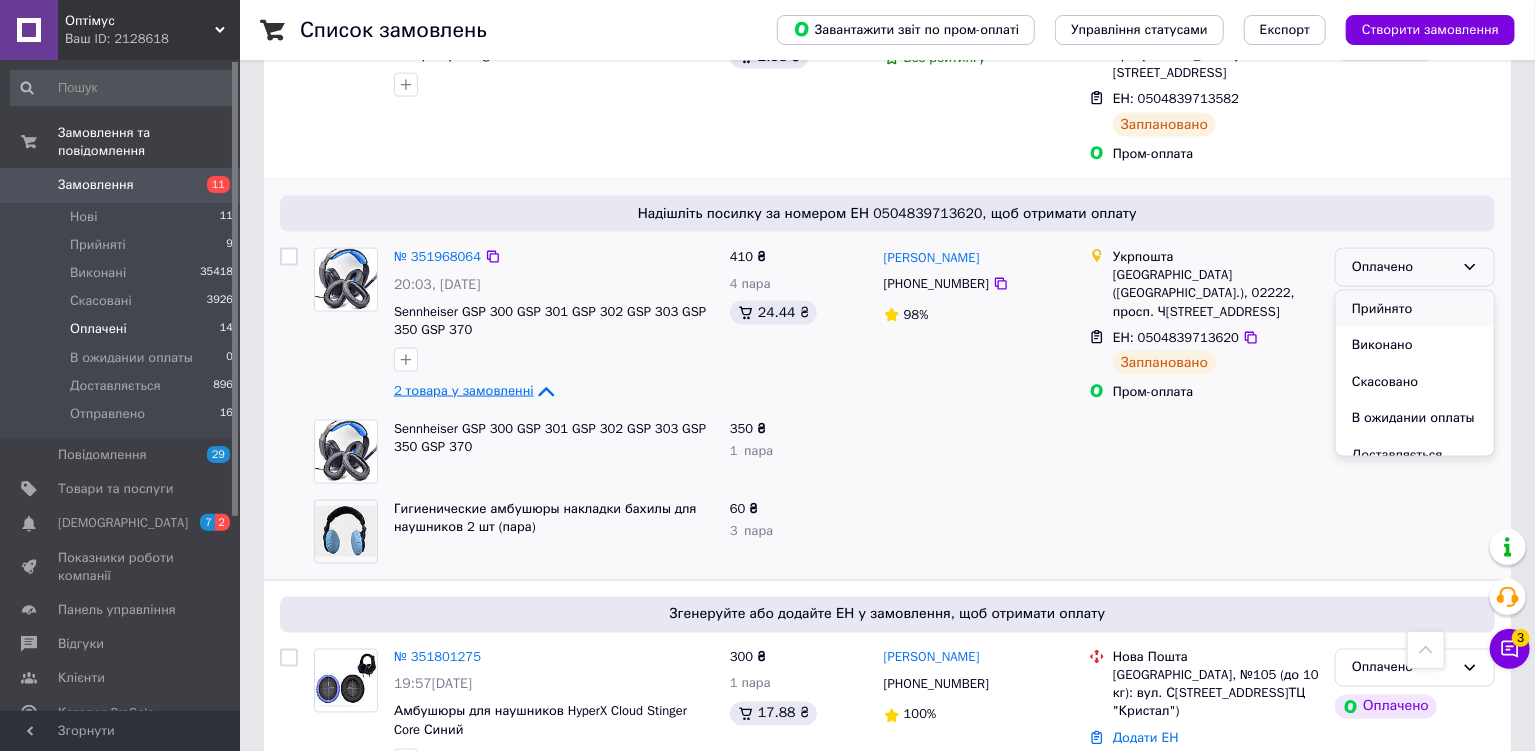 scroll, scrollTop: 53, scrollLeft: 0, axis: vertical 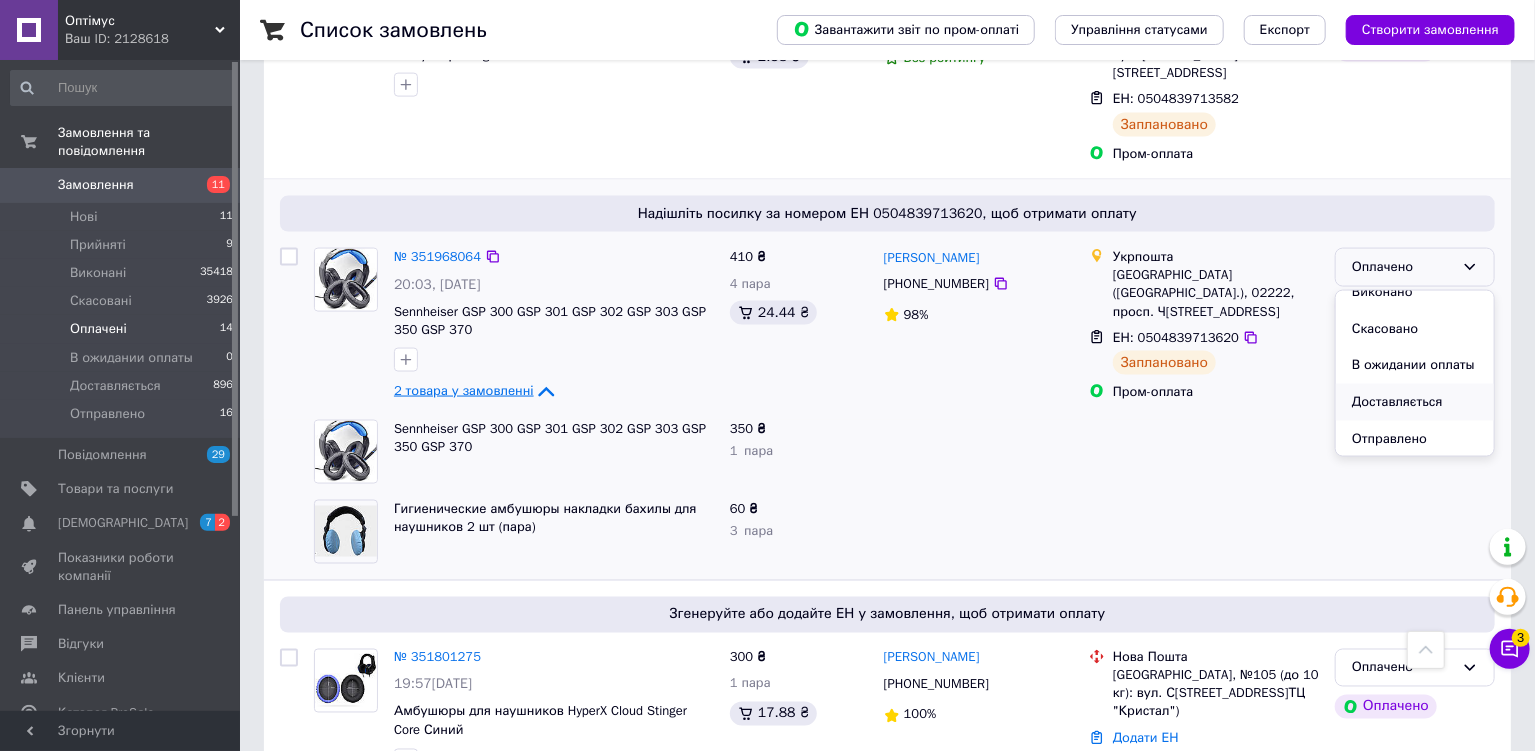 click on "Доставляється" at bounding box center [1415, 402] 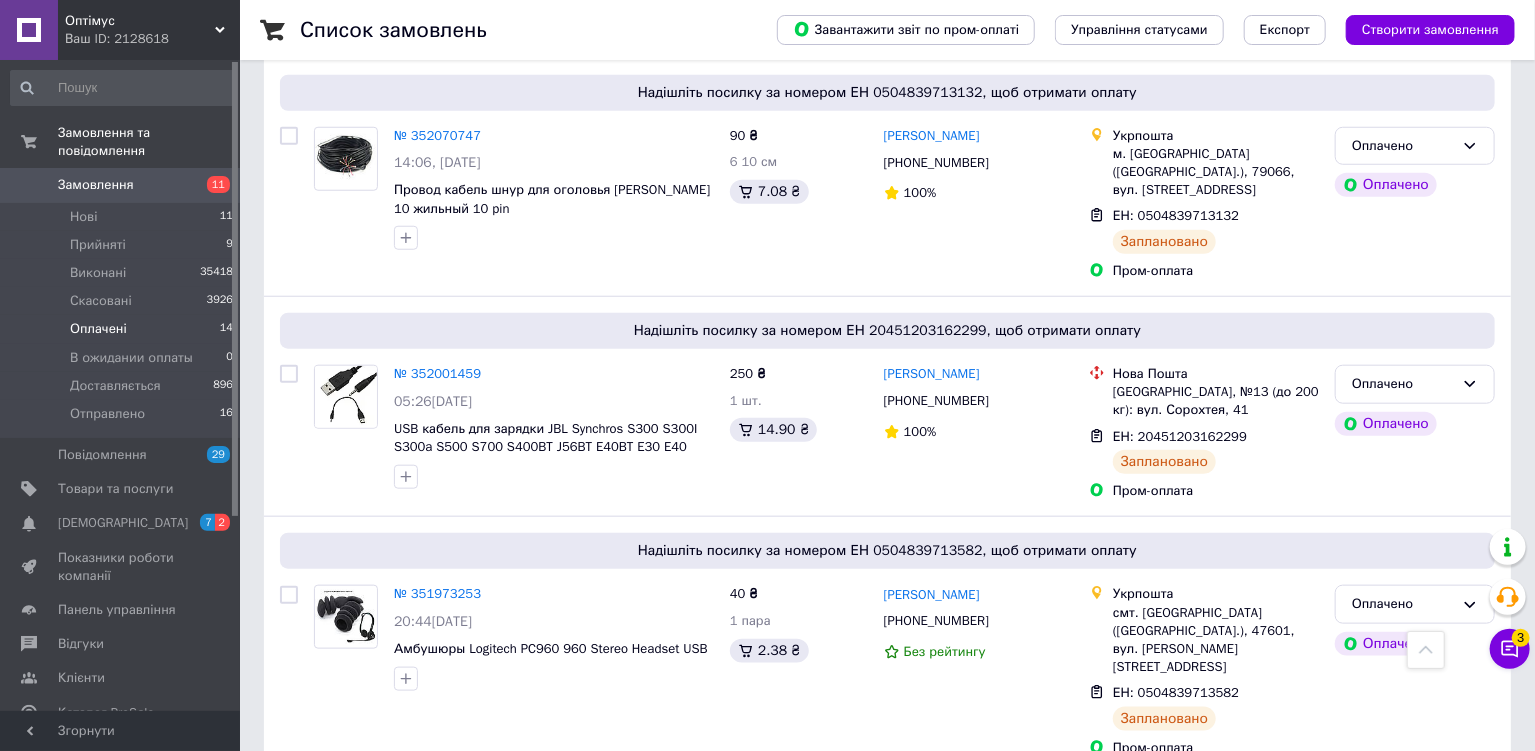 scroll, scrollTop: 903, scrollLeft: 0, axis: vertical 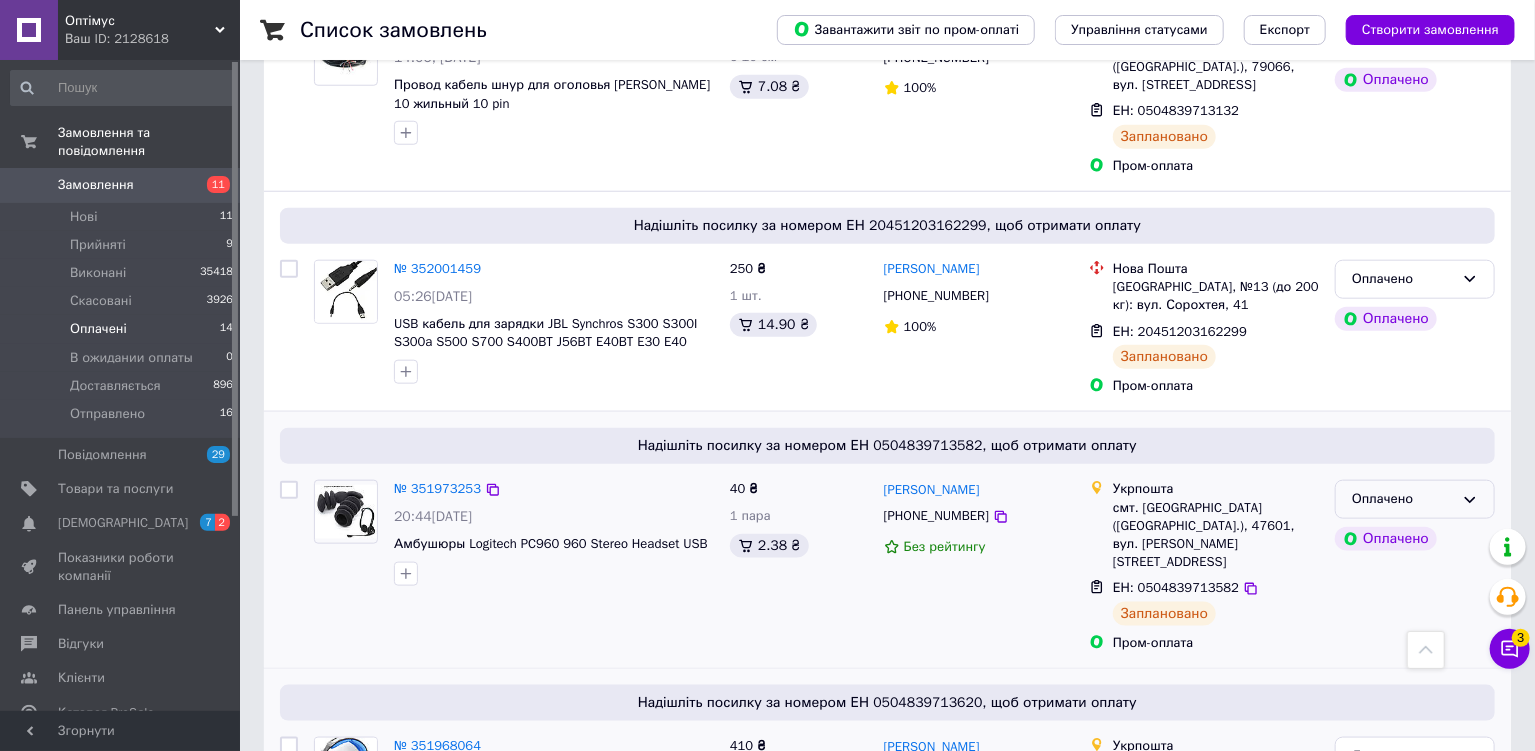 click on "Оплачено" at bounding box center (1403, 499) 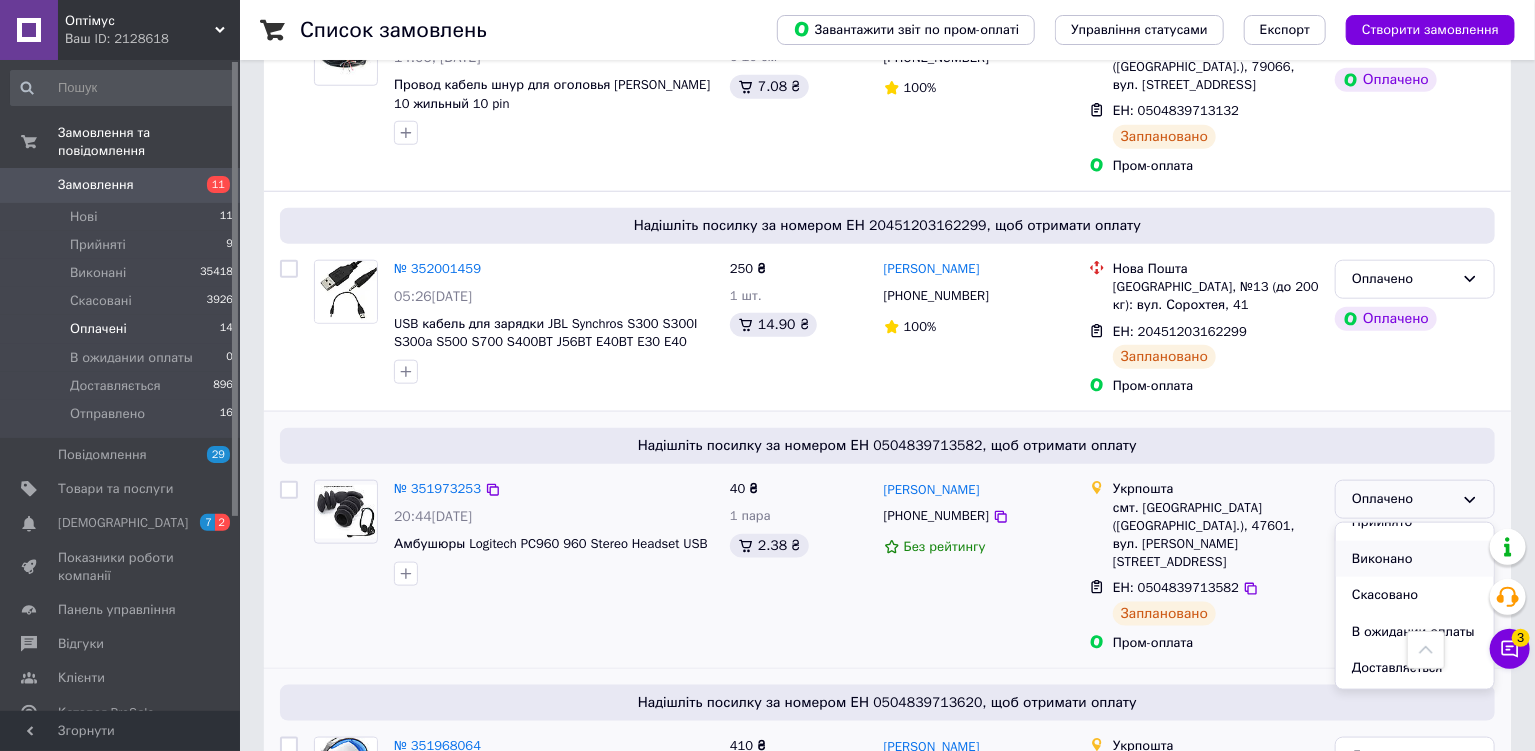 scroll, scrollTop: 53, scrollLeft: 0, axis: vertical 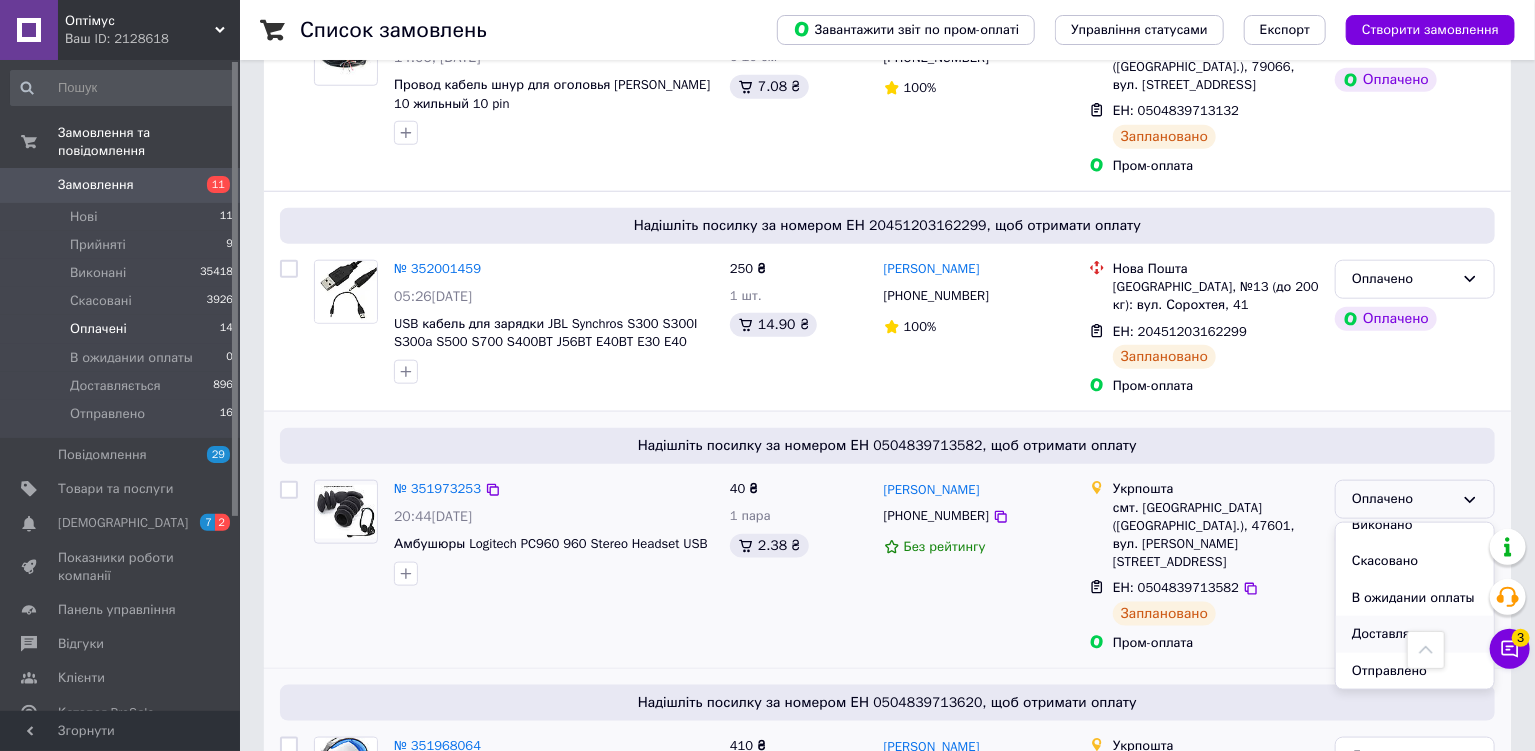 click on "Доставляється" at bounding box center (1415, 634) 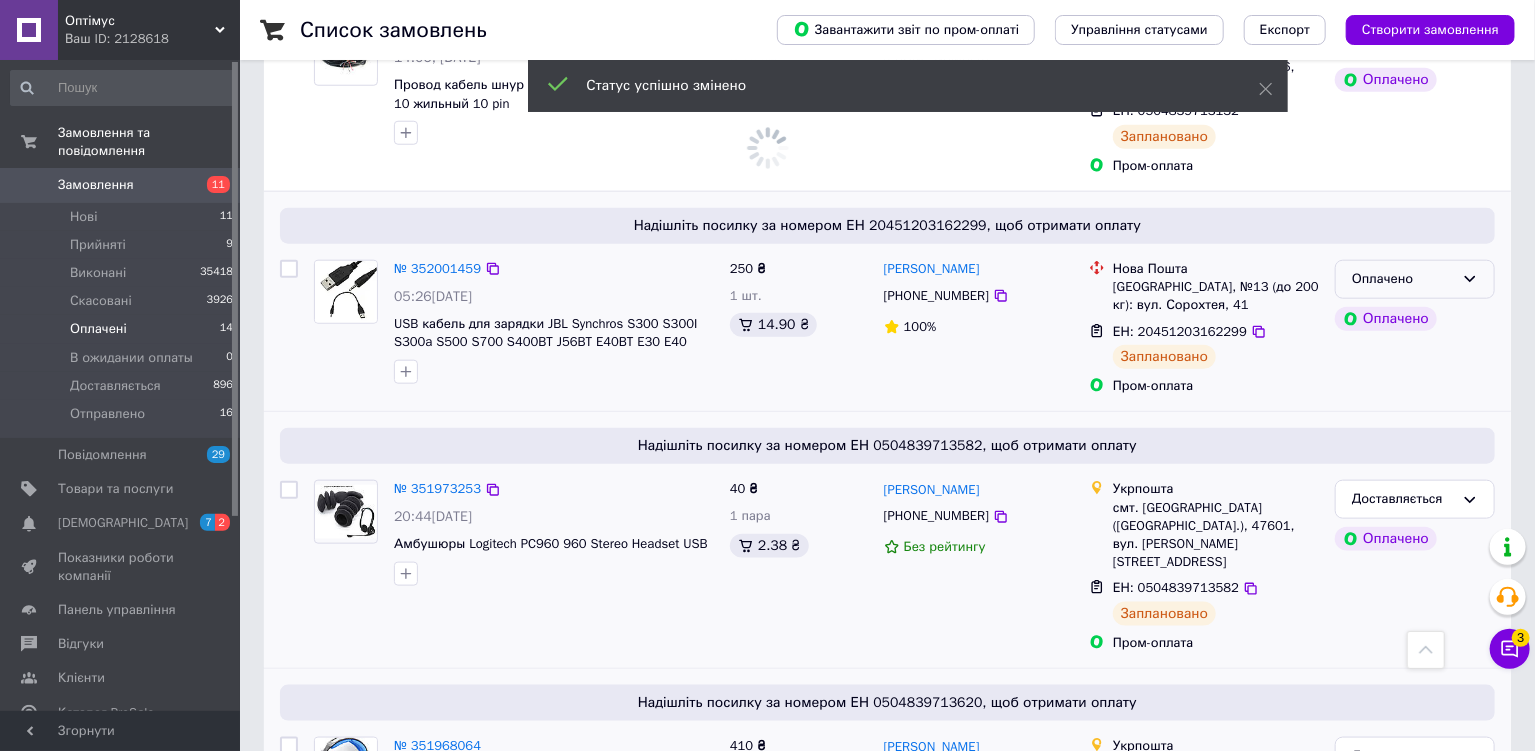 click on "Оплачено" at bounding box center [1403, 279] 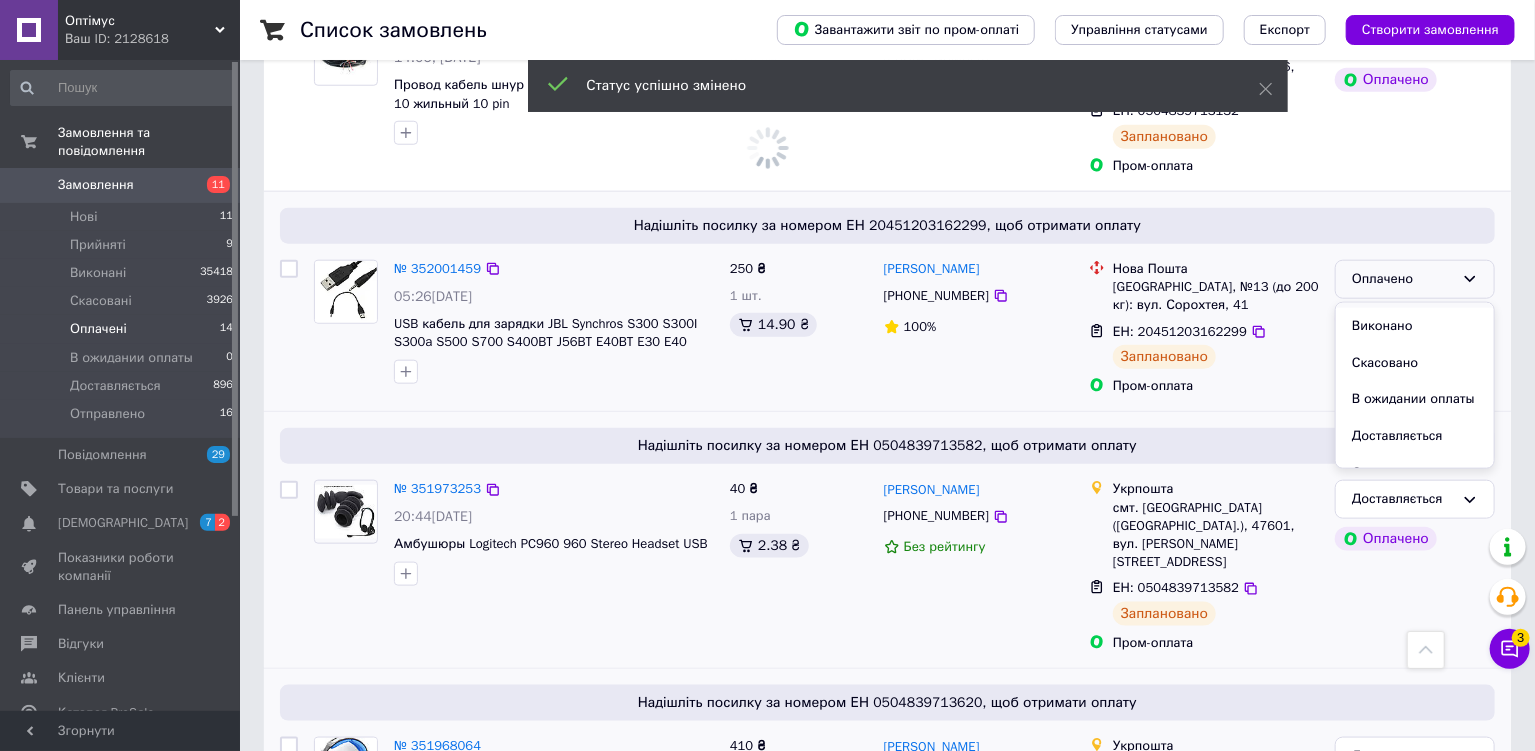 scroll, scrollTop: 53, scrollLeft: 0, axis: vertical 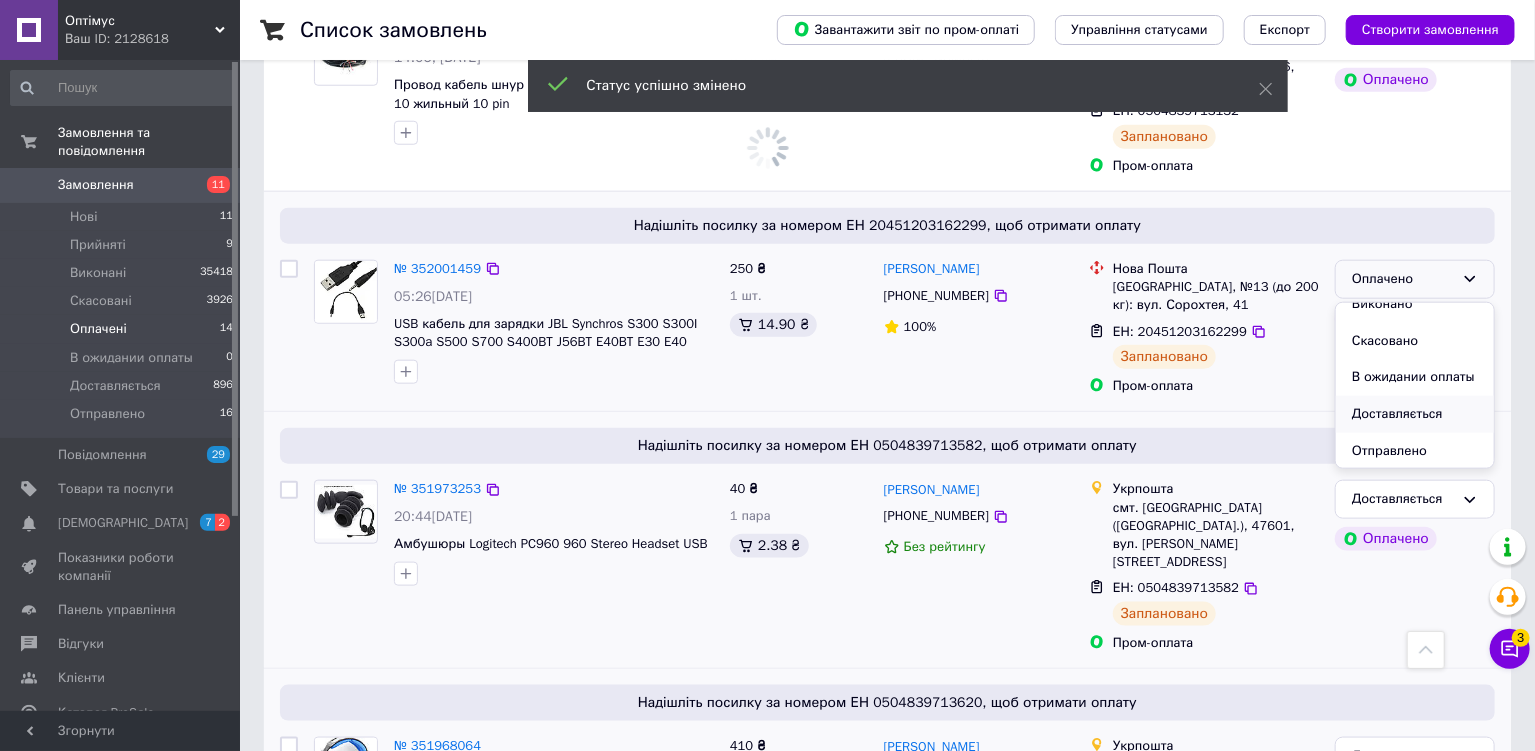 click on "Доставляється" at bounding box center (1415, 414) 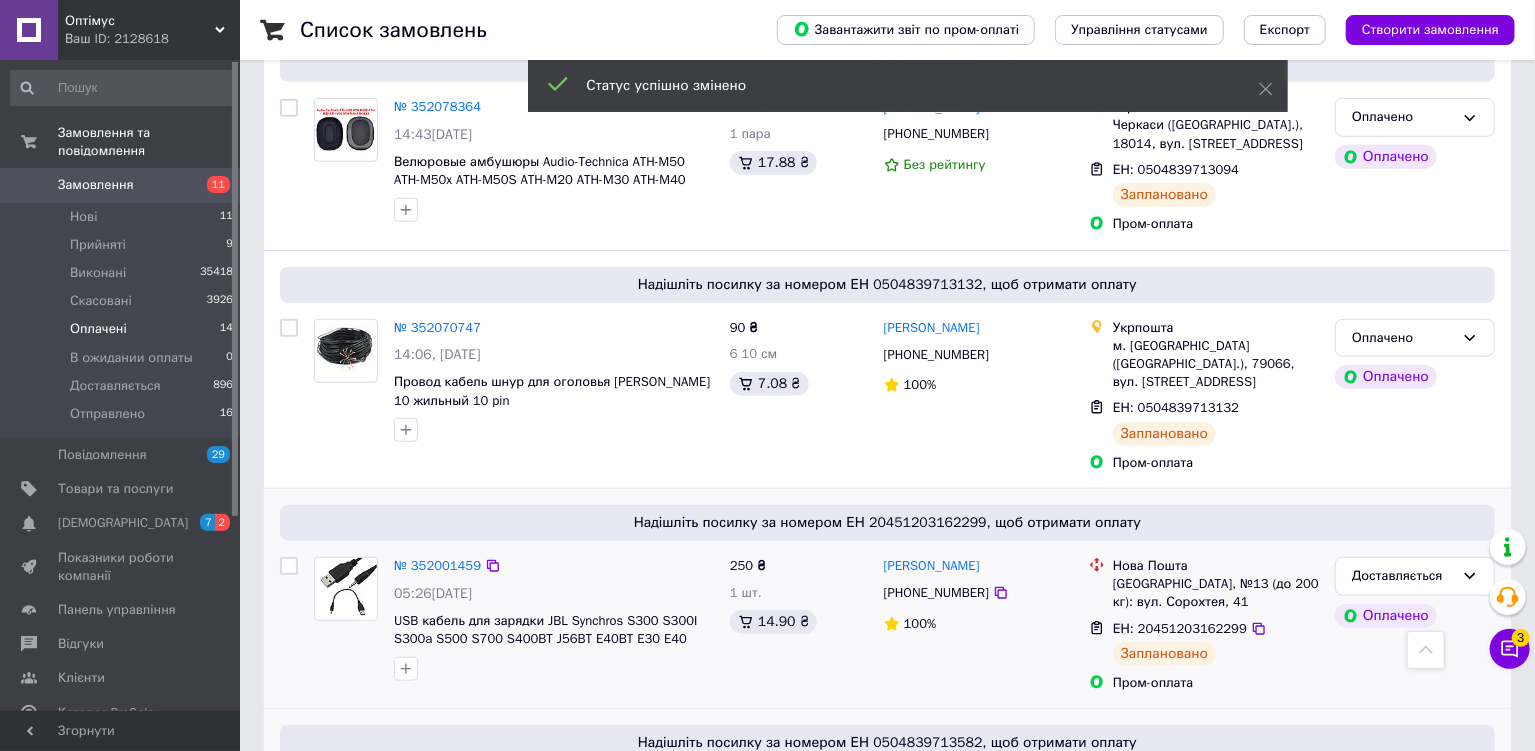 scroll, scrollTop: 658, scrollLeft: 0, axis: vertical 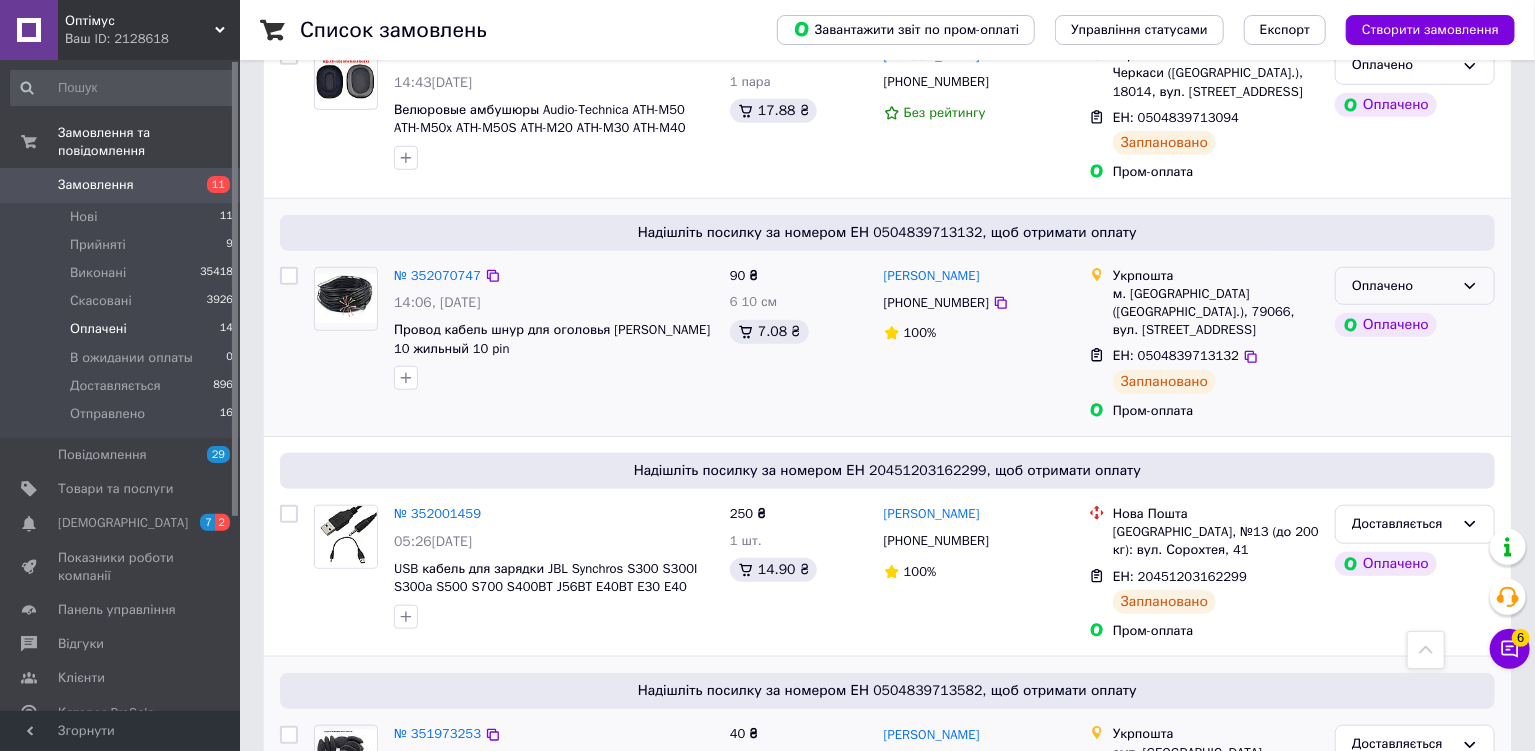click on "Оплачено" at bounding box center (1415, 286) 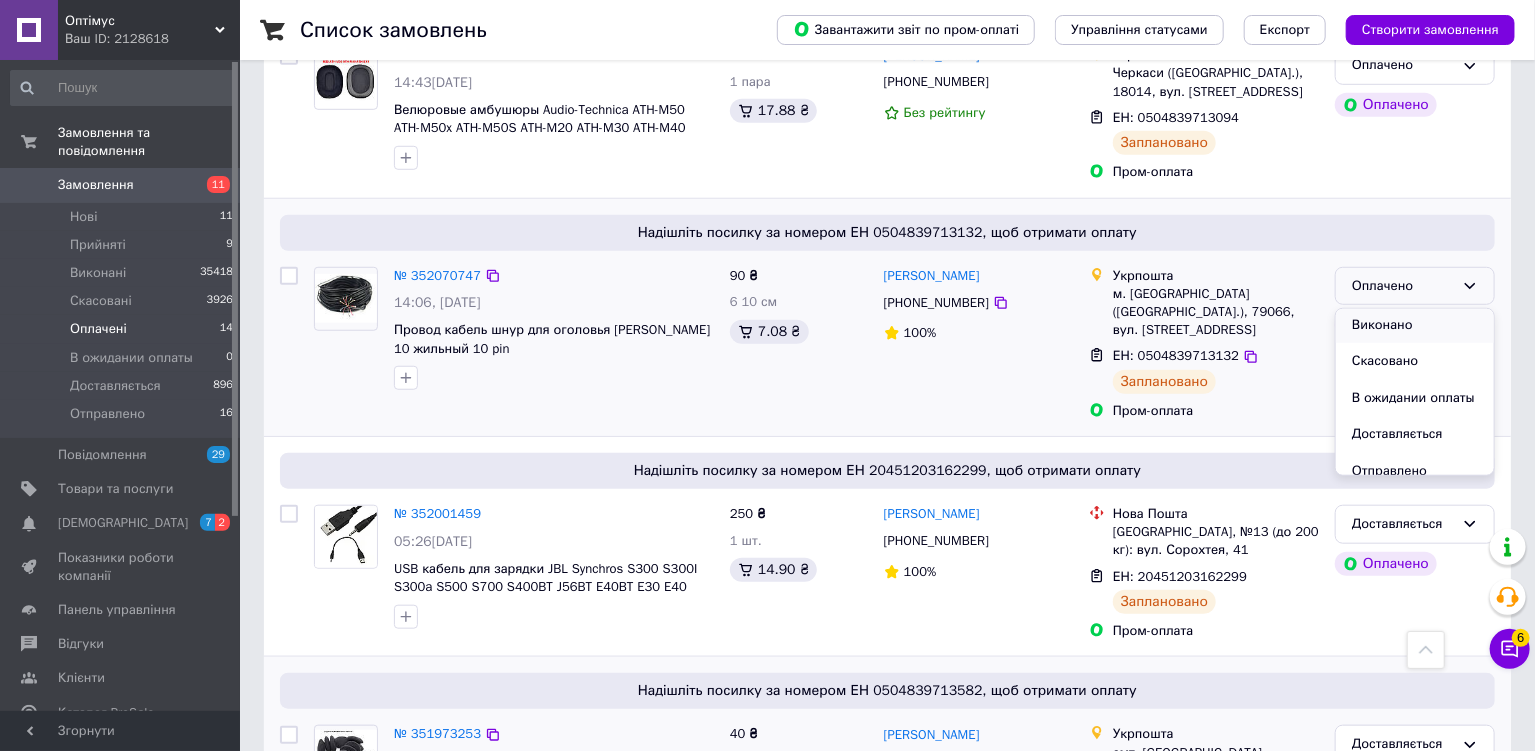 scroll, scrollTop: 53, scrollLeft: 0, axis: vertical 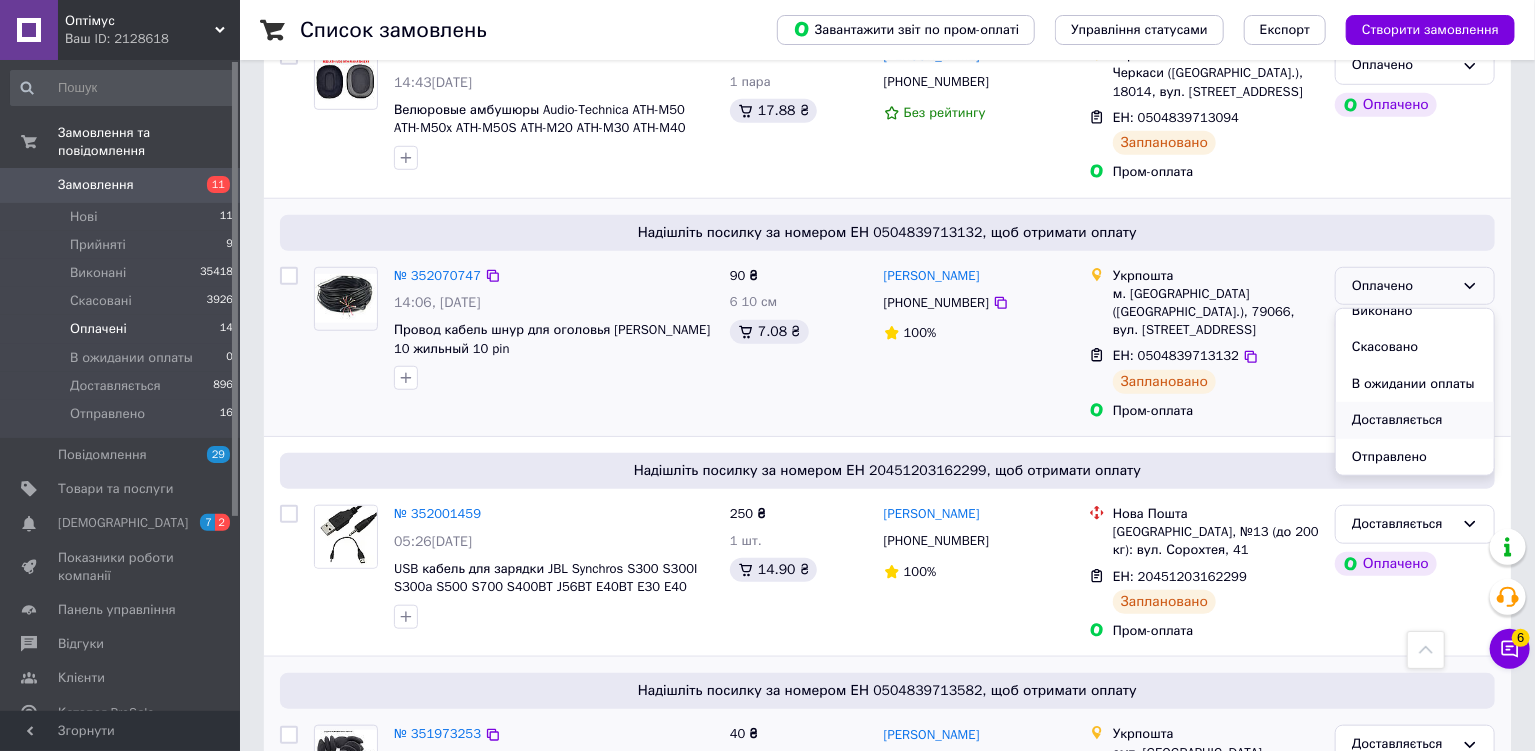 click on "Доставляється" at bounding box center (1415, 420) 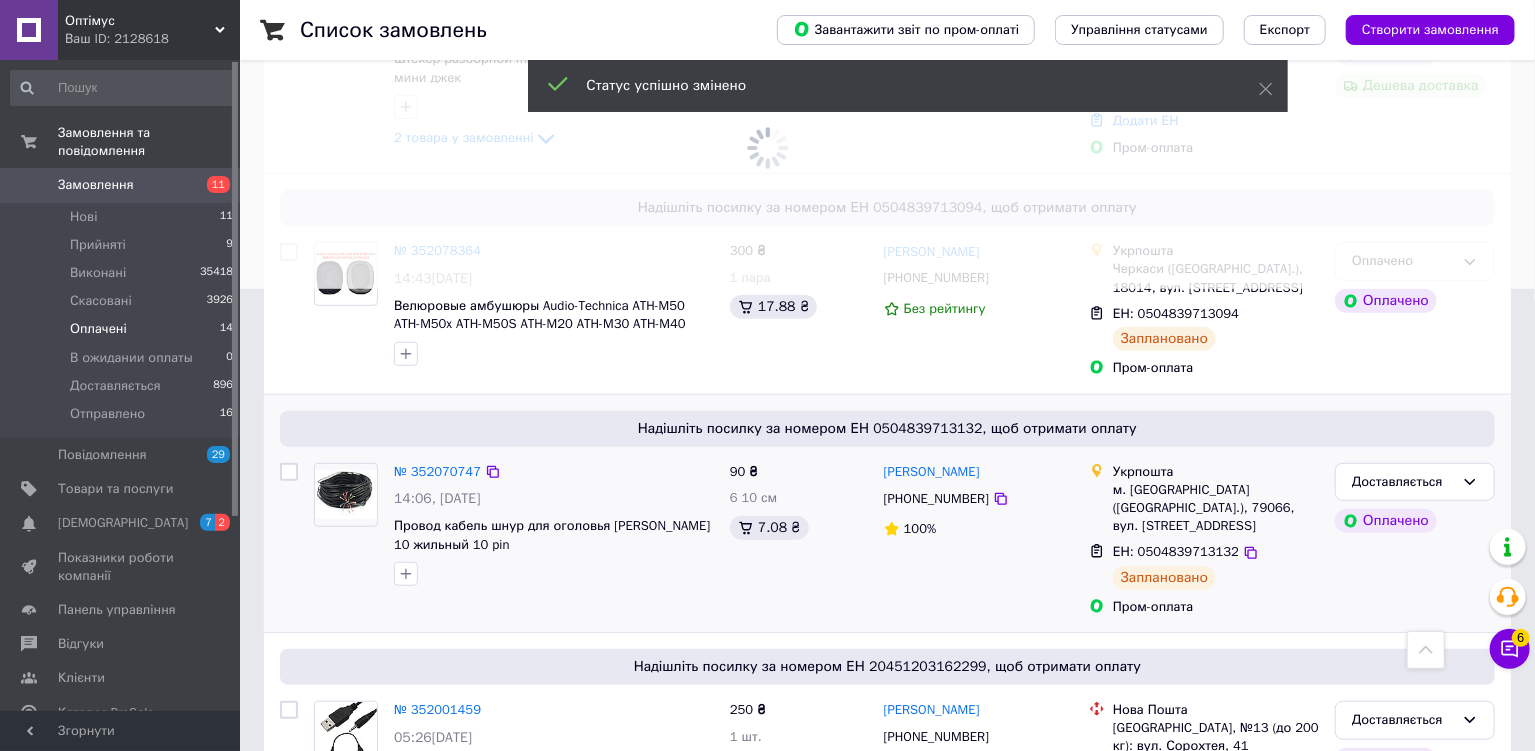 scroll, scrollTop: 414, scrollLeft: 0, axis: vertical 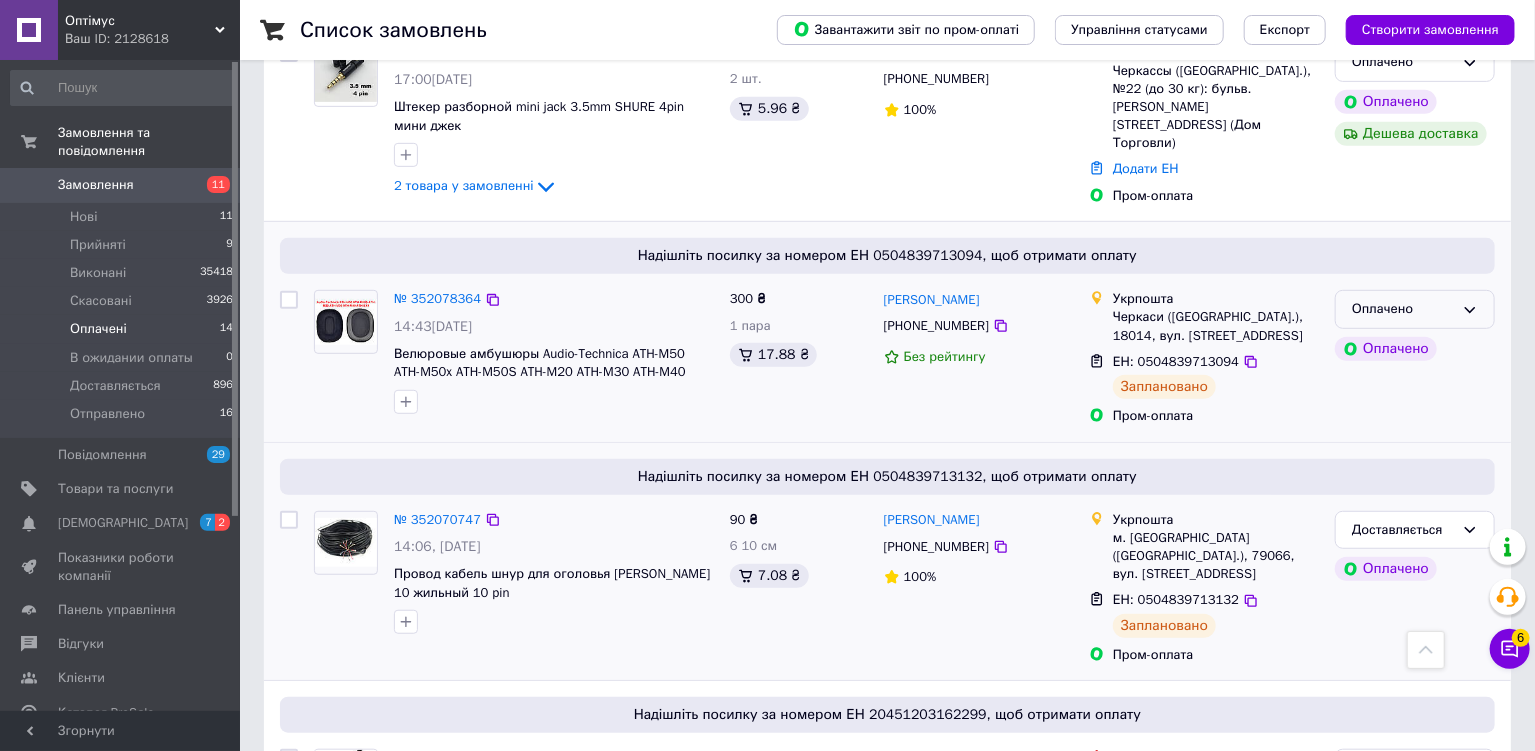click on "Оплачено" at bounding box center [1415, 309] 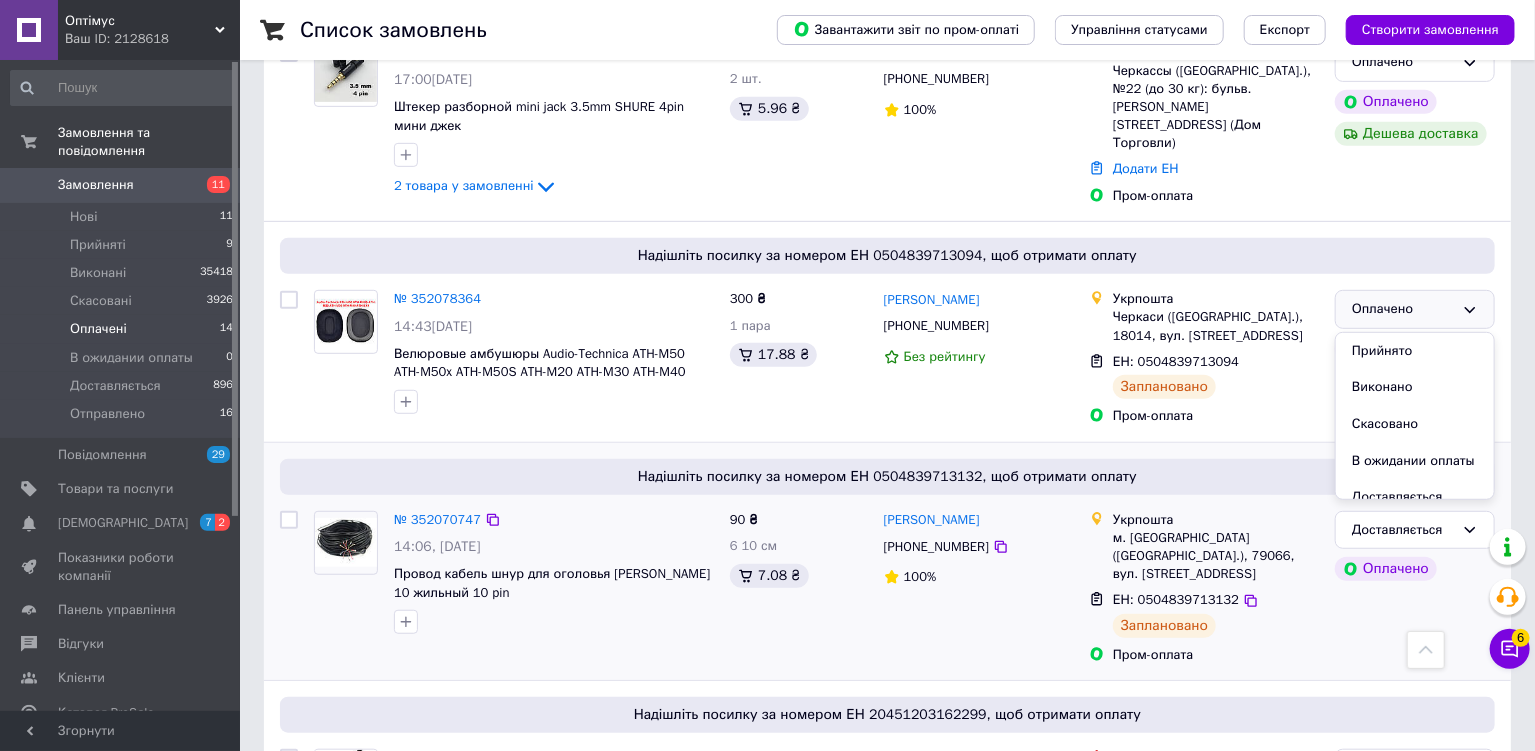 scroll, scrollTop: 658, scrollLeft: 0, axis: vertical 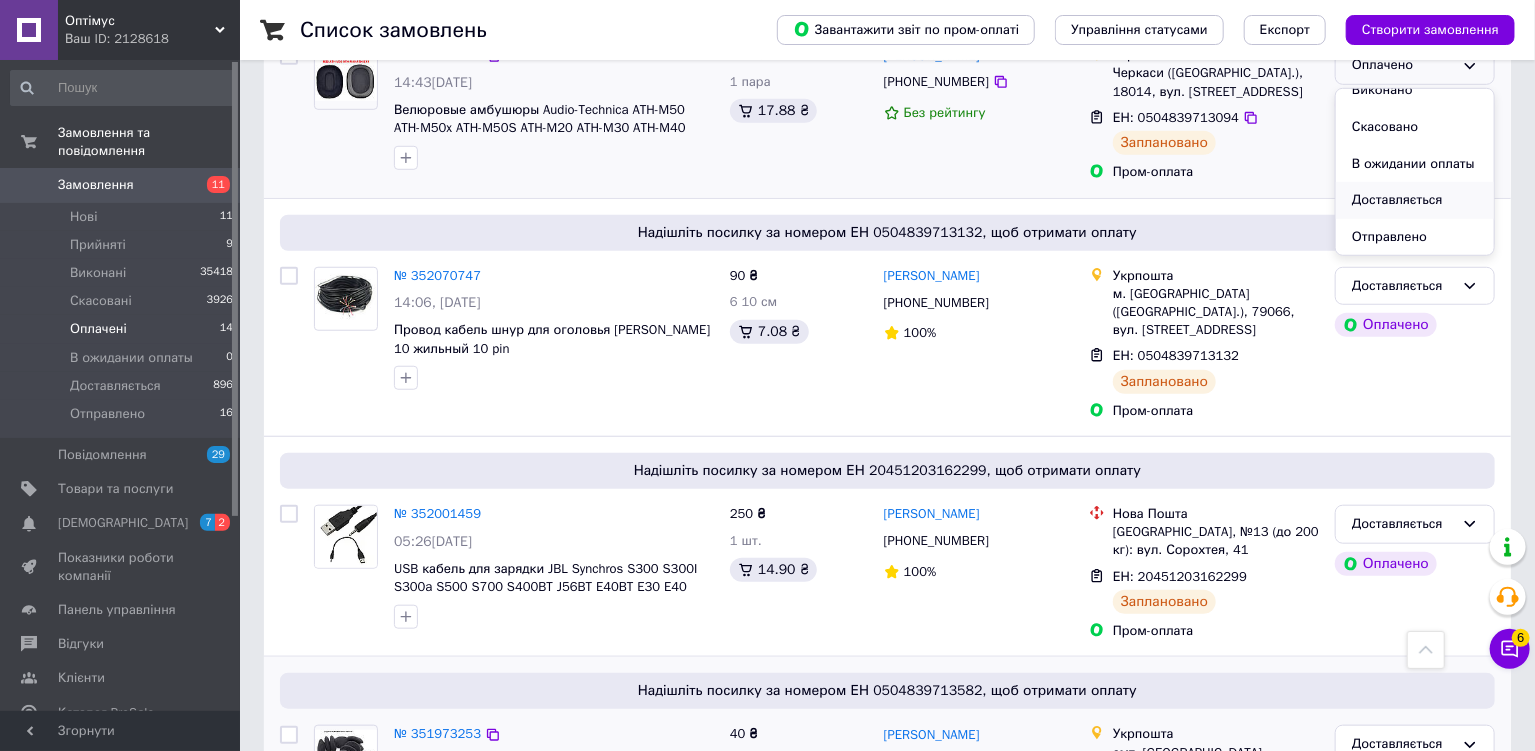 click on "Доставляється" at bounding box center (1415, 200) 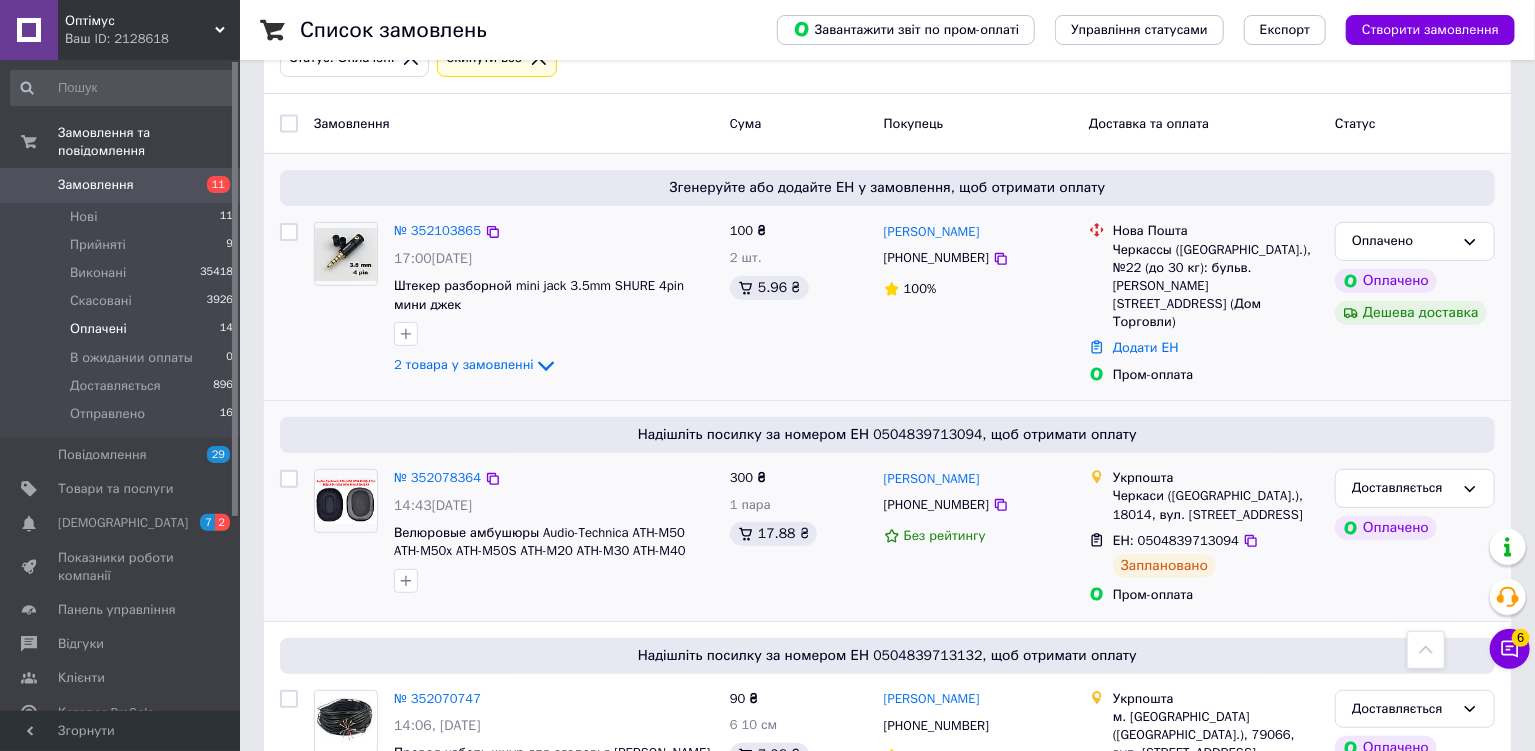 scroll, scrollTop: 170, scrollLeft: 0, axis: vertical 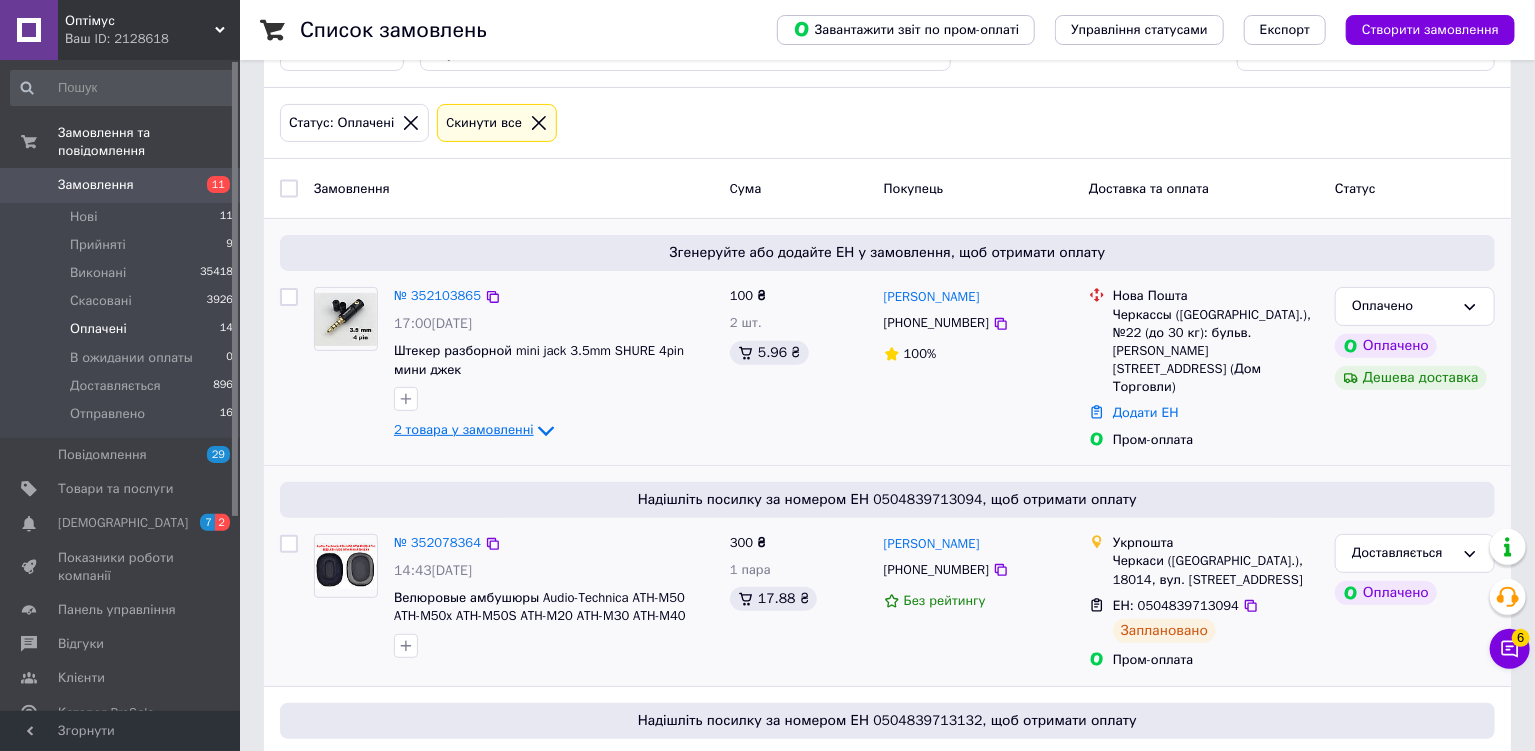 click 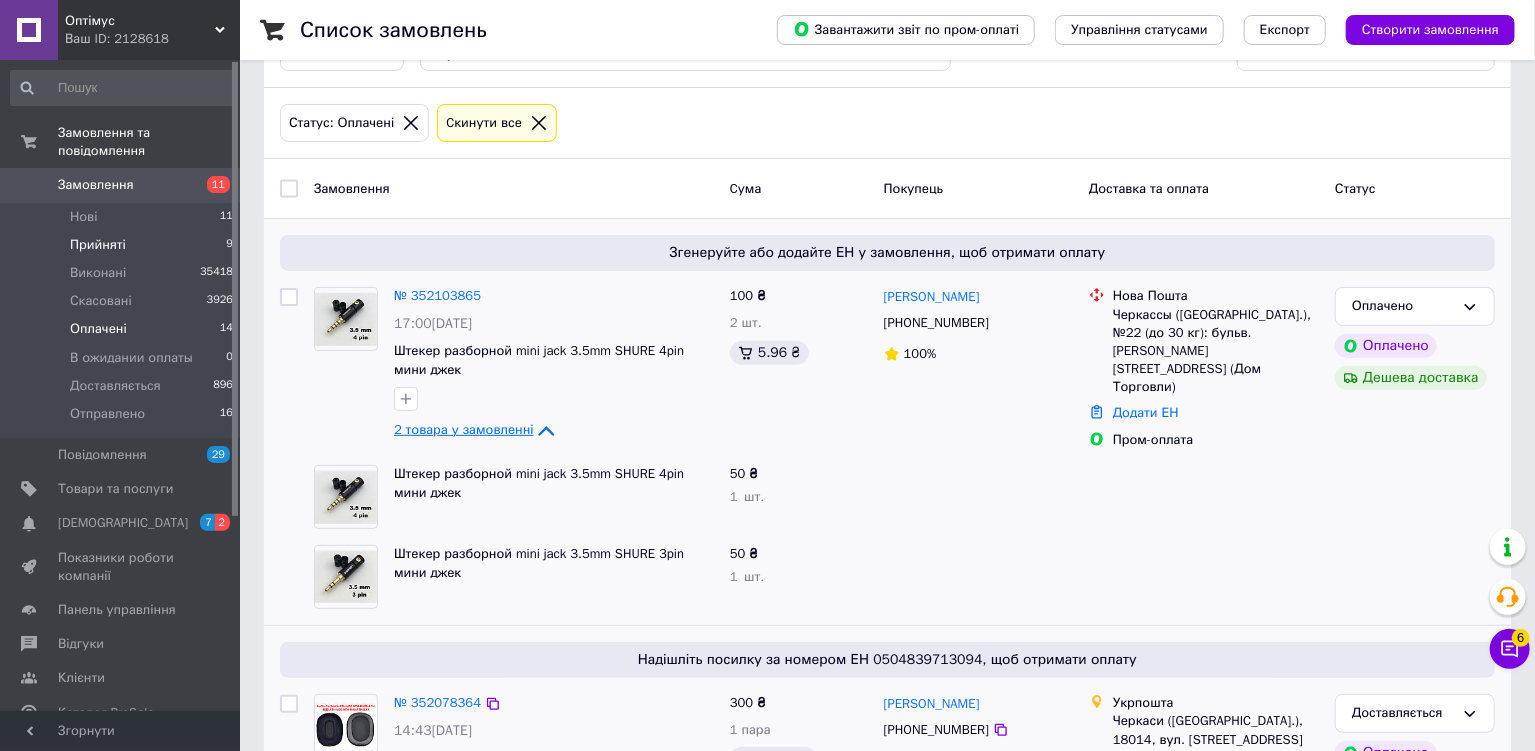click on "Прийняті" at bounding box center (98, 245) 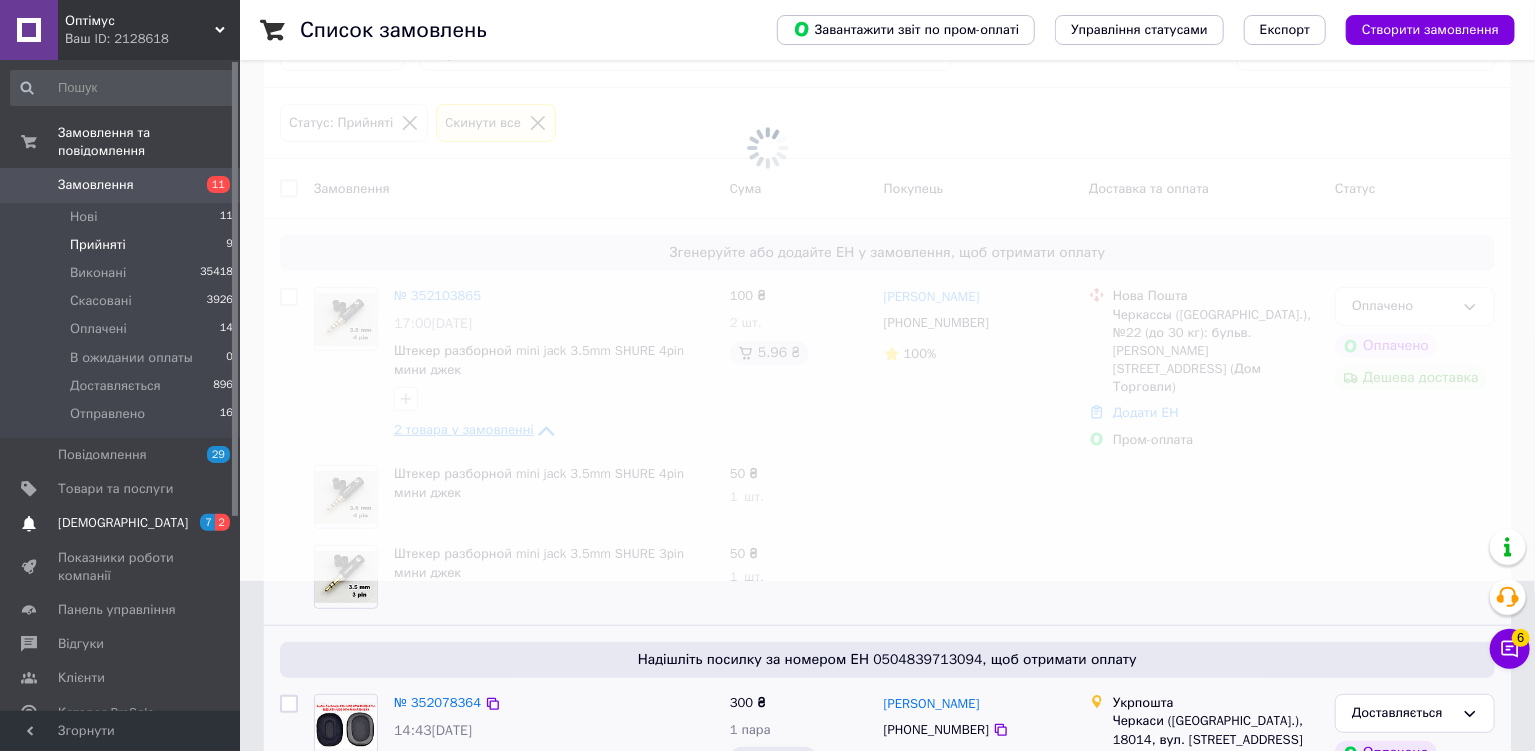 scroll, scrollTop: 0, scrollLeft: 0, axis: both 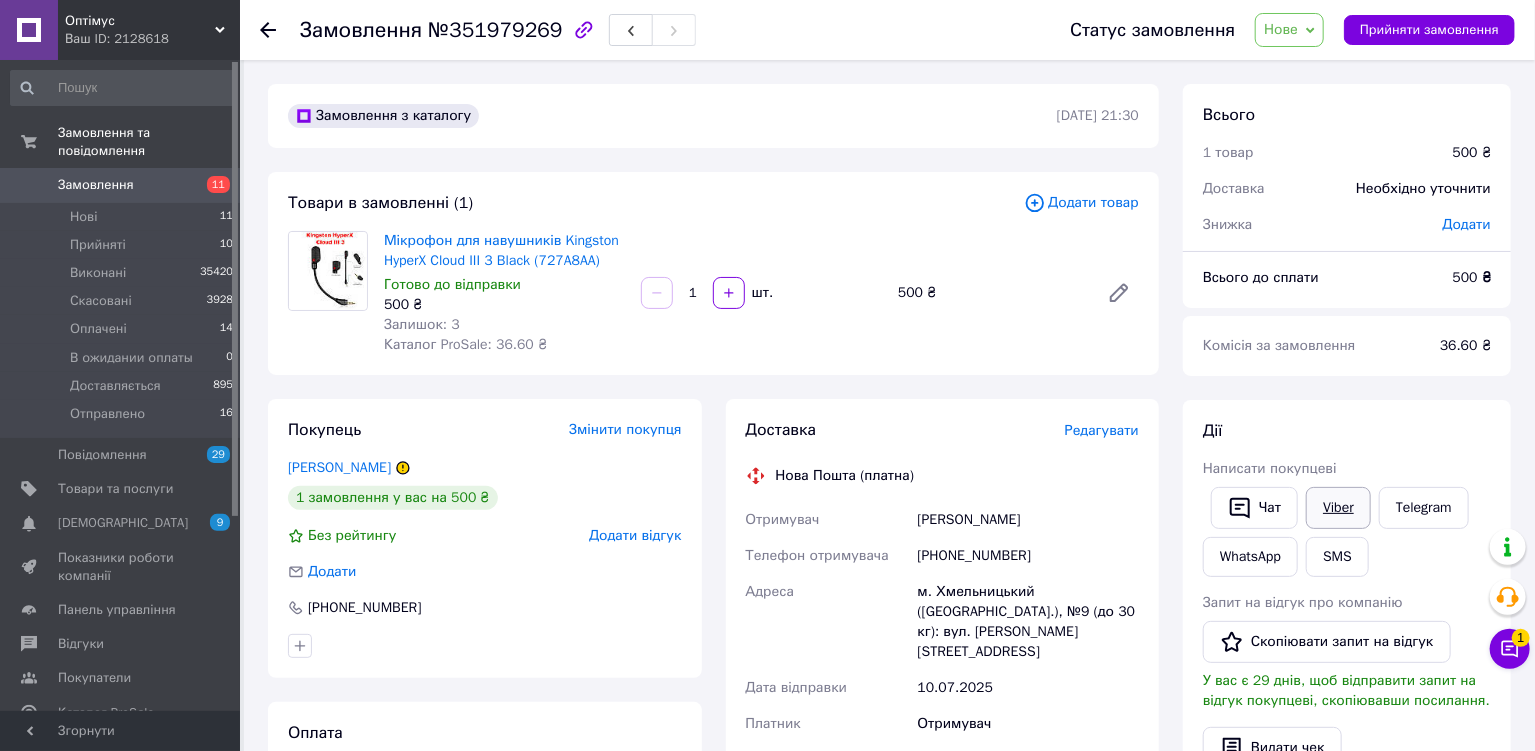 click on "Viber" at bounding box center [1338, 508] 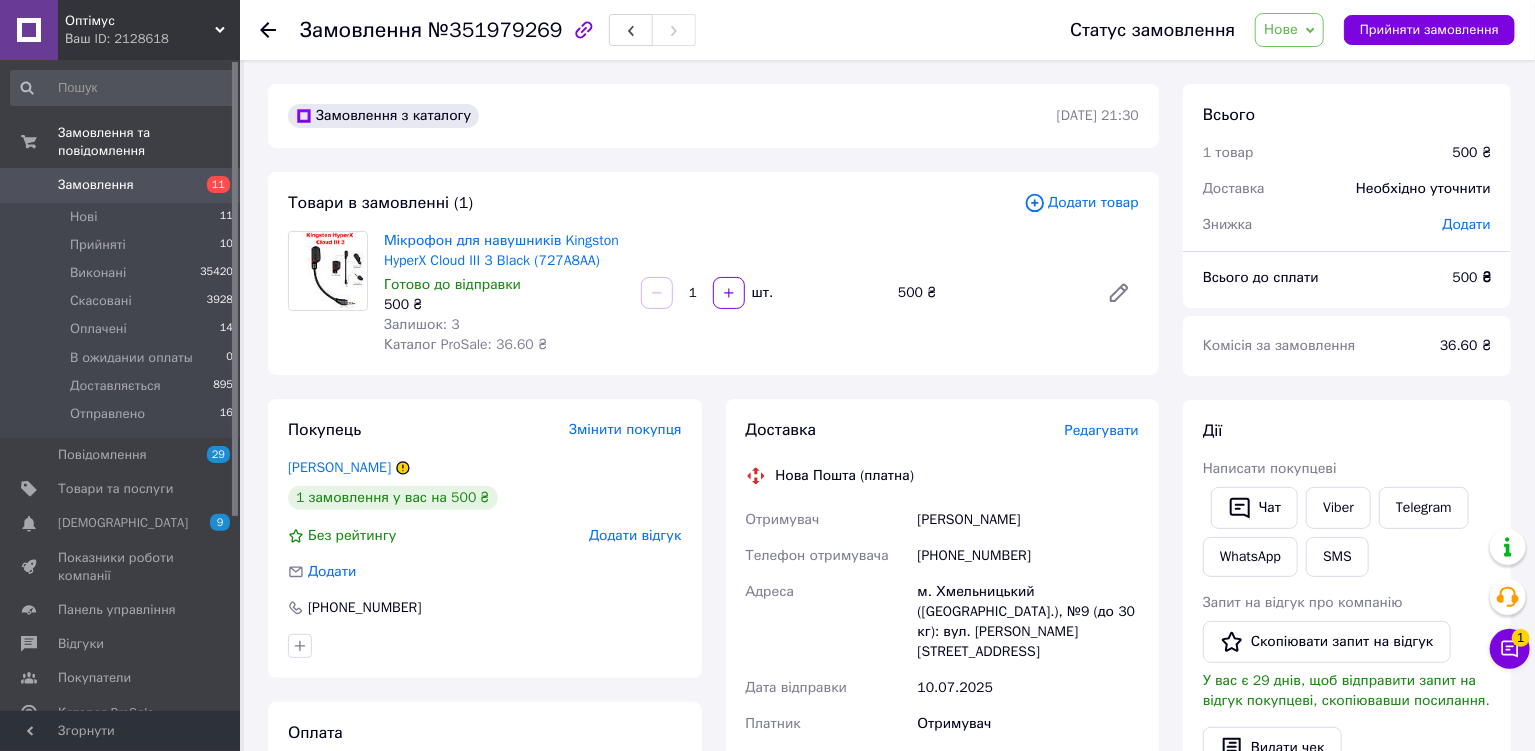 drag, startPoint x: 316, startPoint y: 336, endPoint x: 327, endPoint y: 336, distance: 11 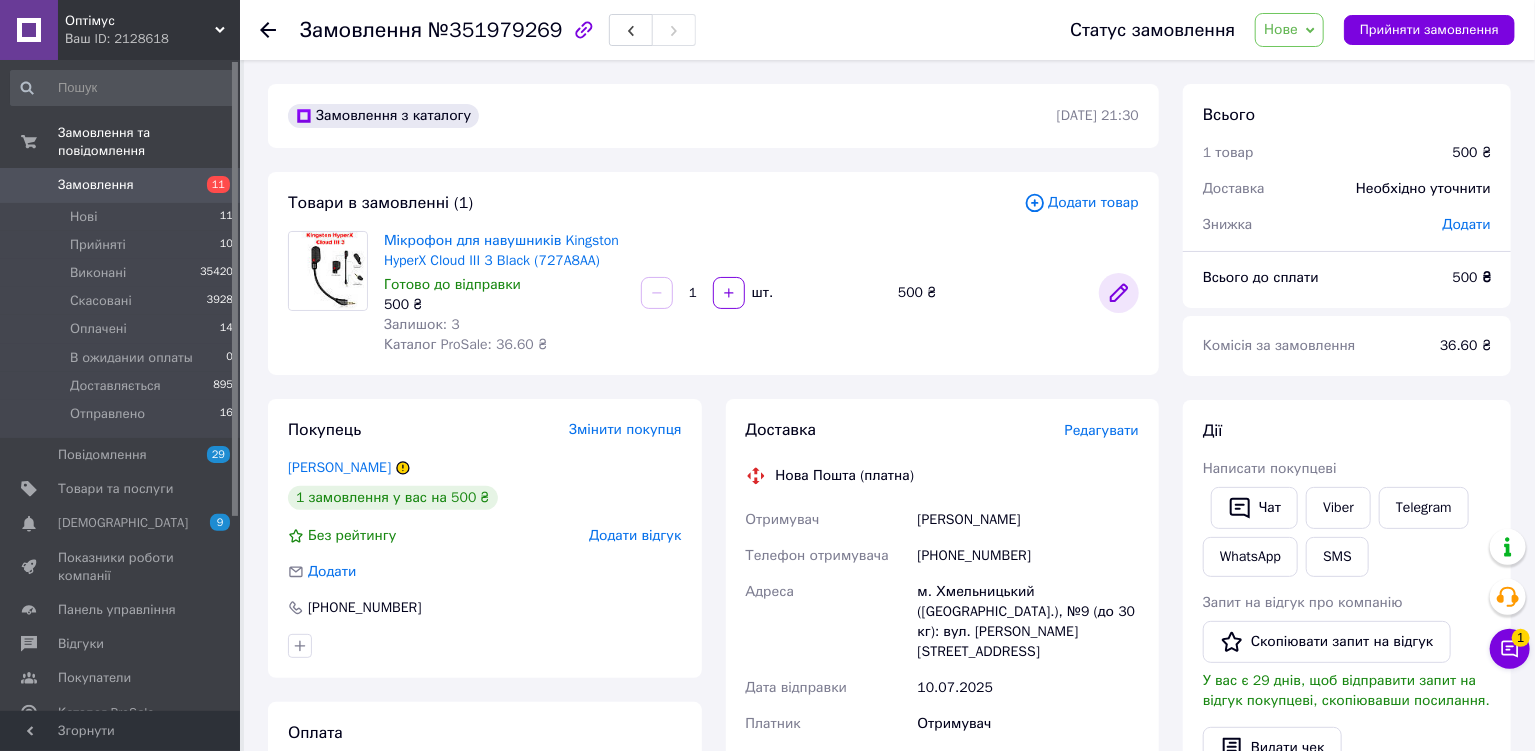 click 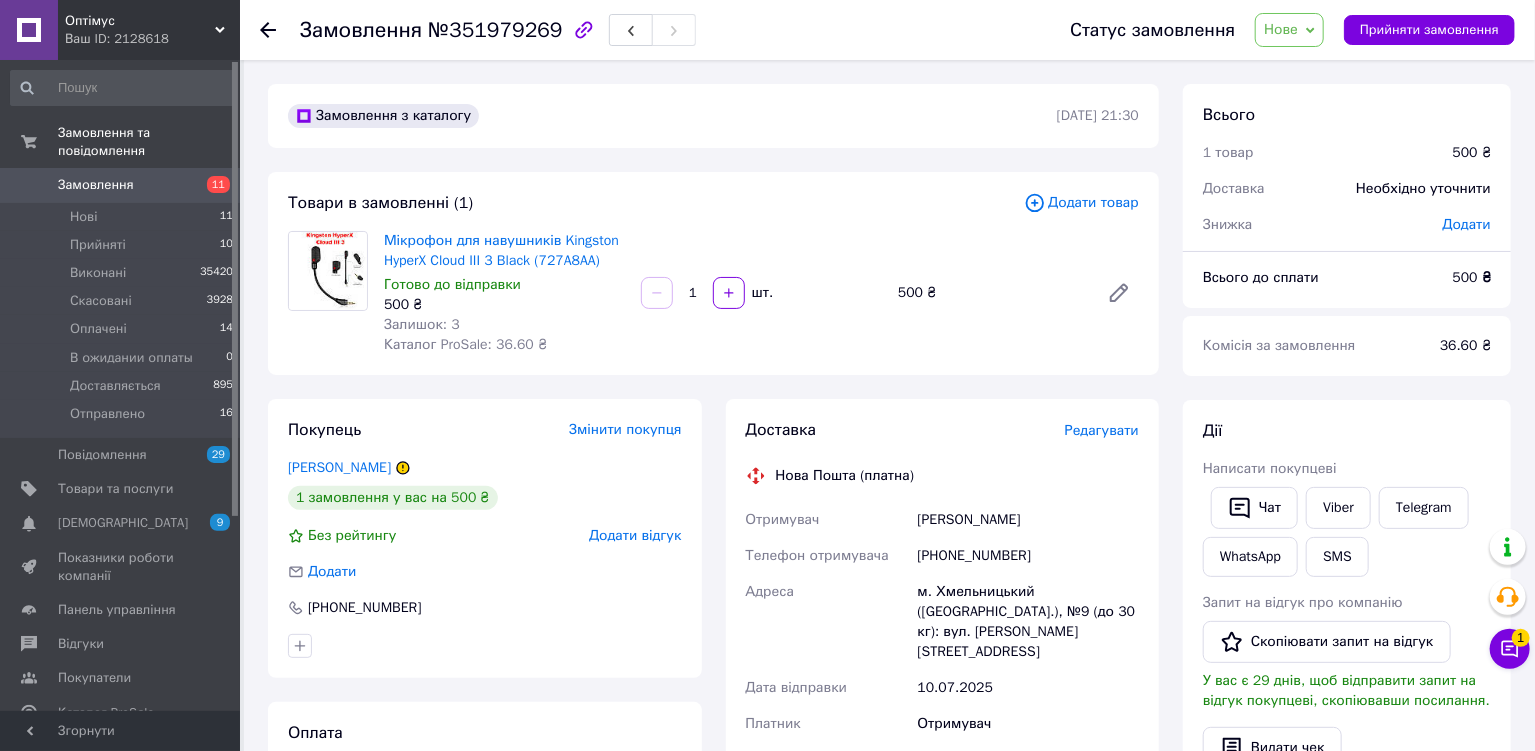 click on "Додати товар" at bounding box center [1081, 203] 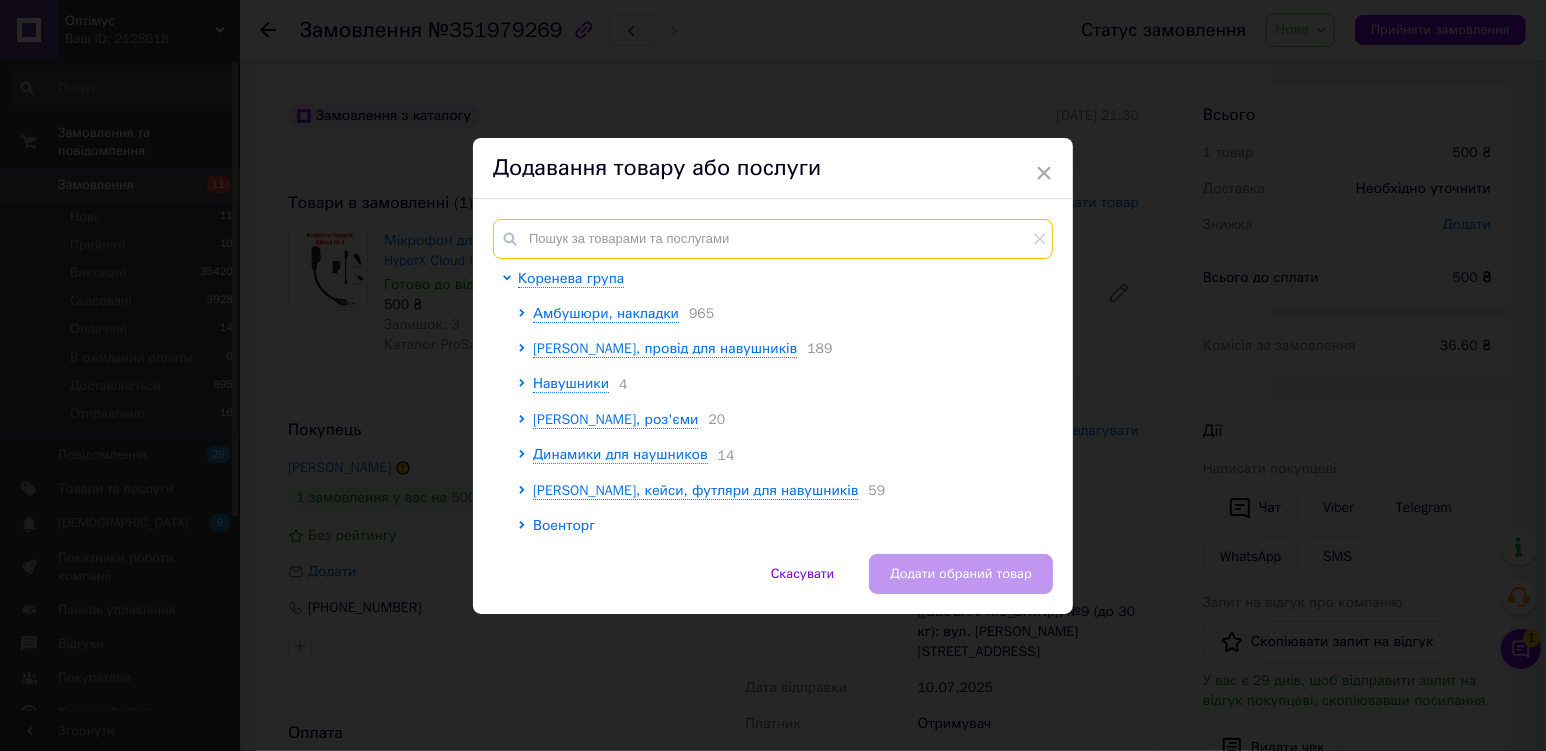 click at bounding box center [773, 239] 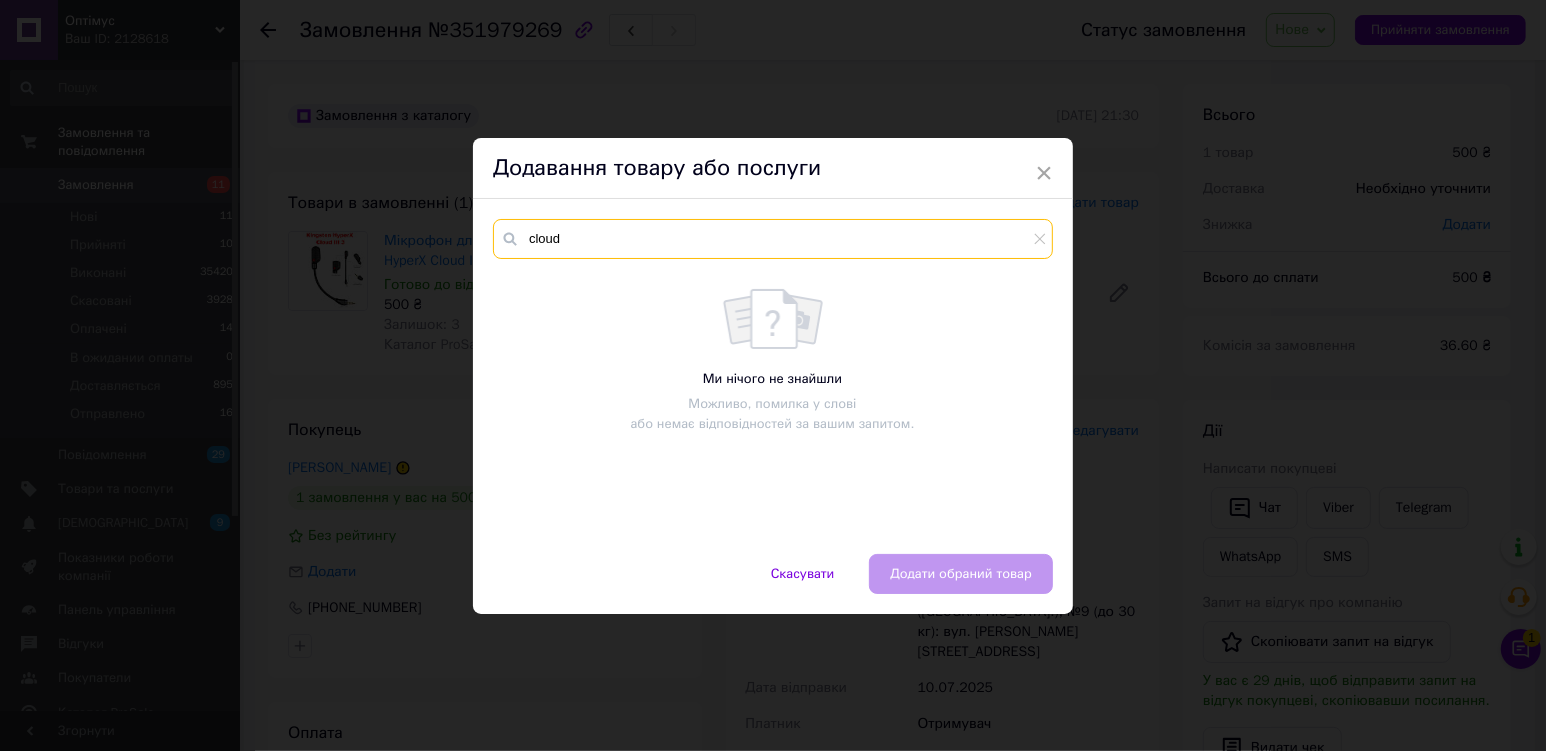type on "cloud" 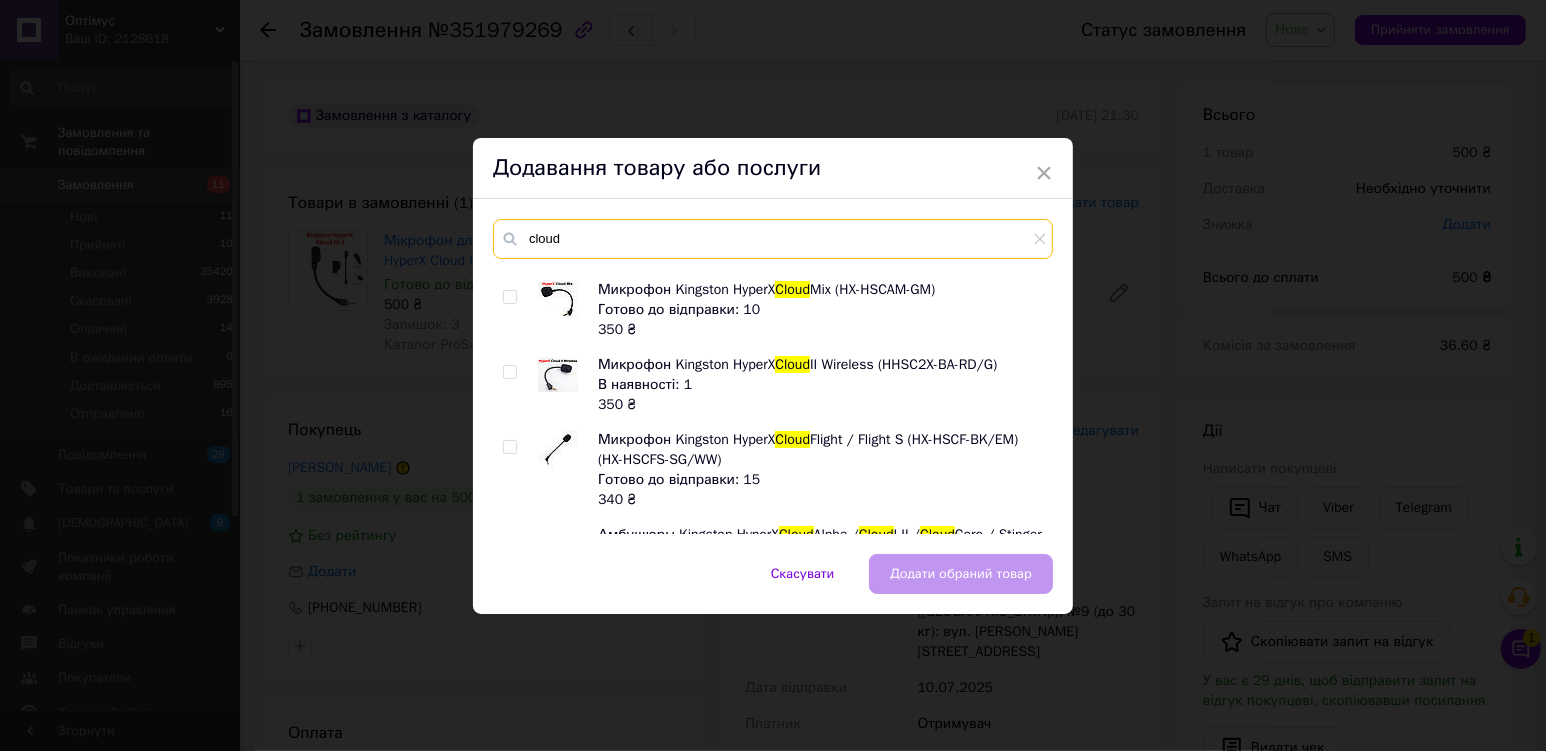 scroll, scrollTop: 733, scrollLeft: 0, axis: vertical 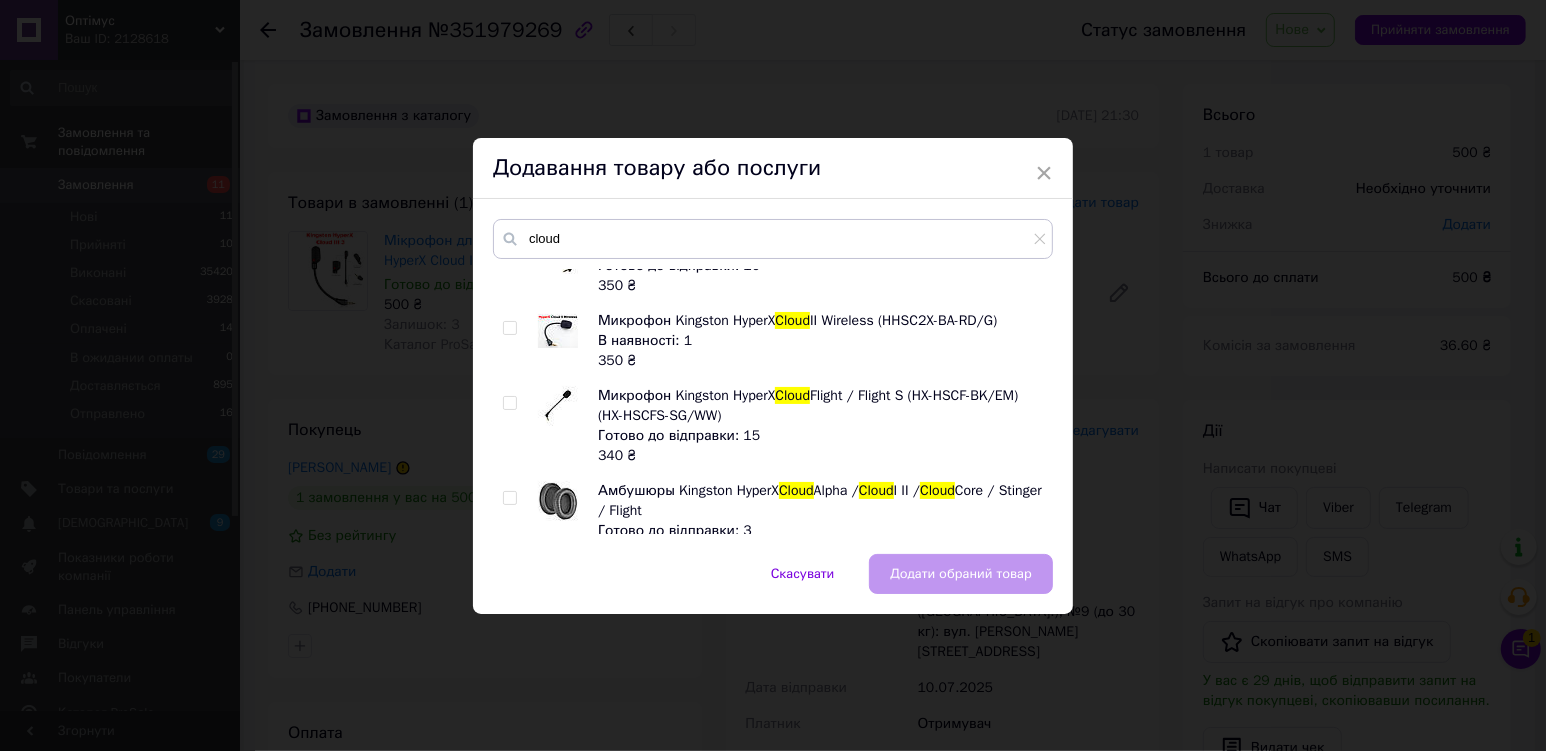 click on "Микрофон Kingston HyperX" at bounding box center (686, 320) 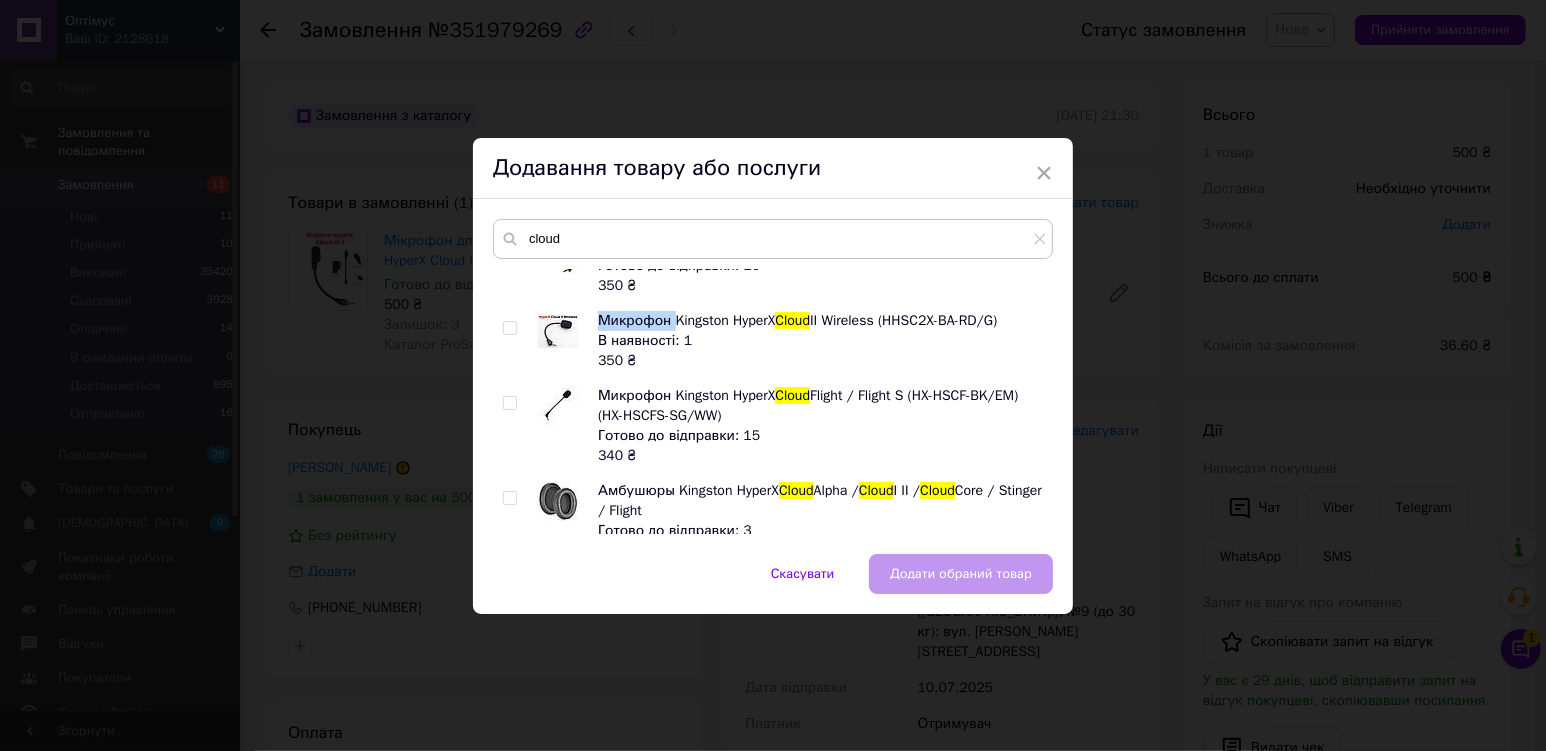 click on "Микрофон Kingston HyperX" at bounding box center (686, 320) 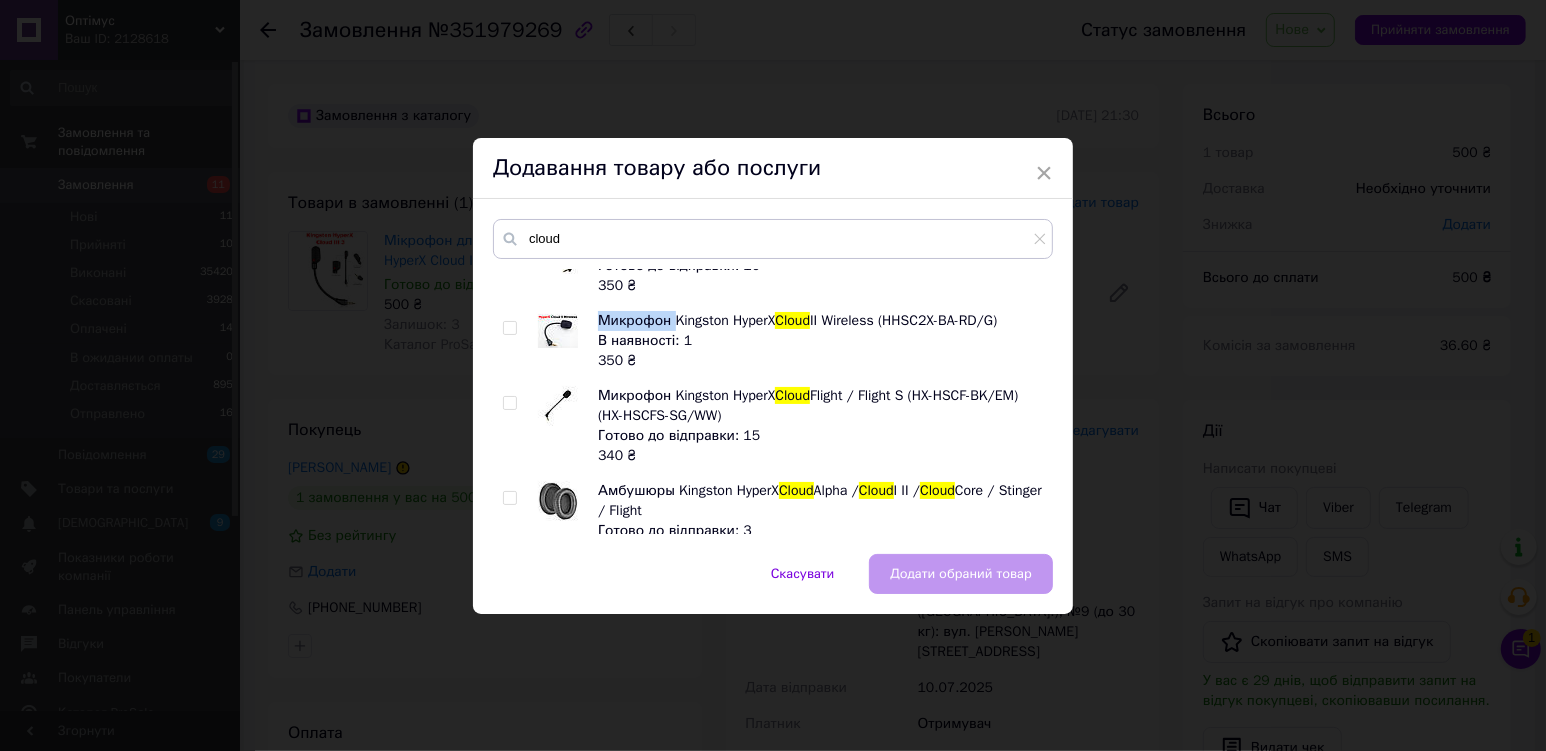 click at bounding box center [509, 328] 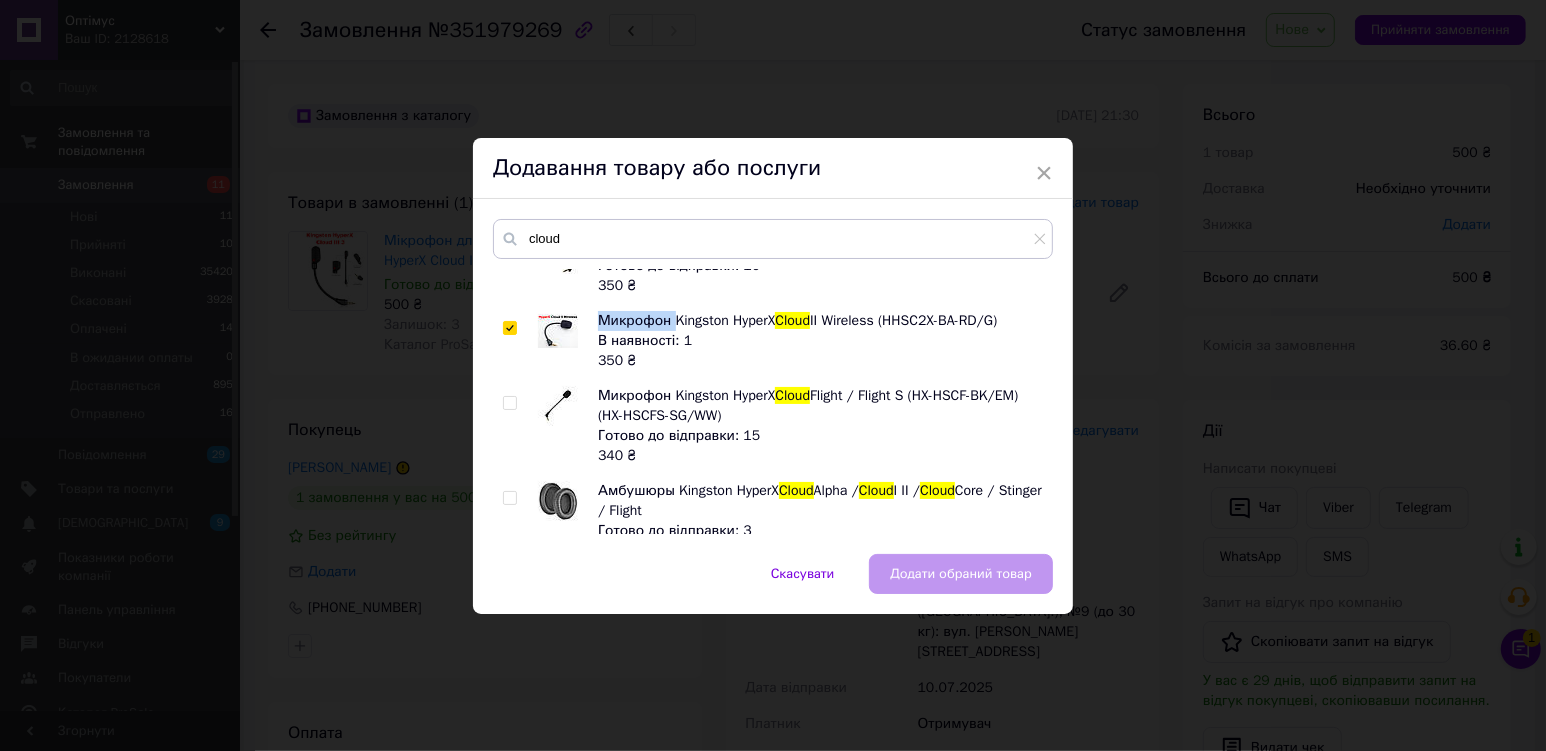checkbox on "true" 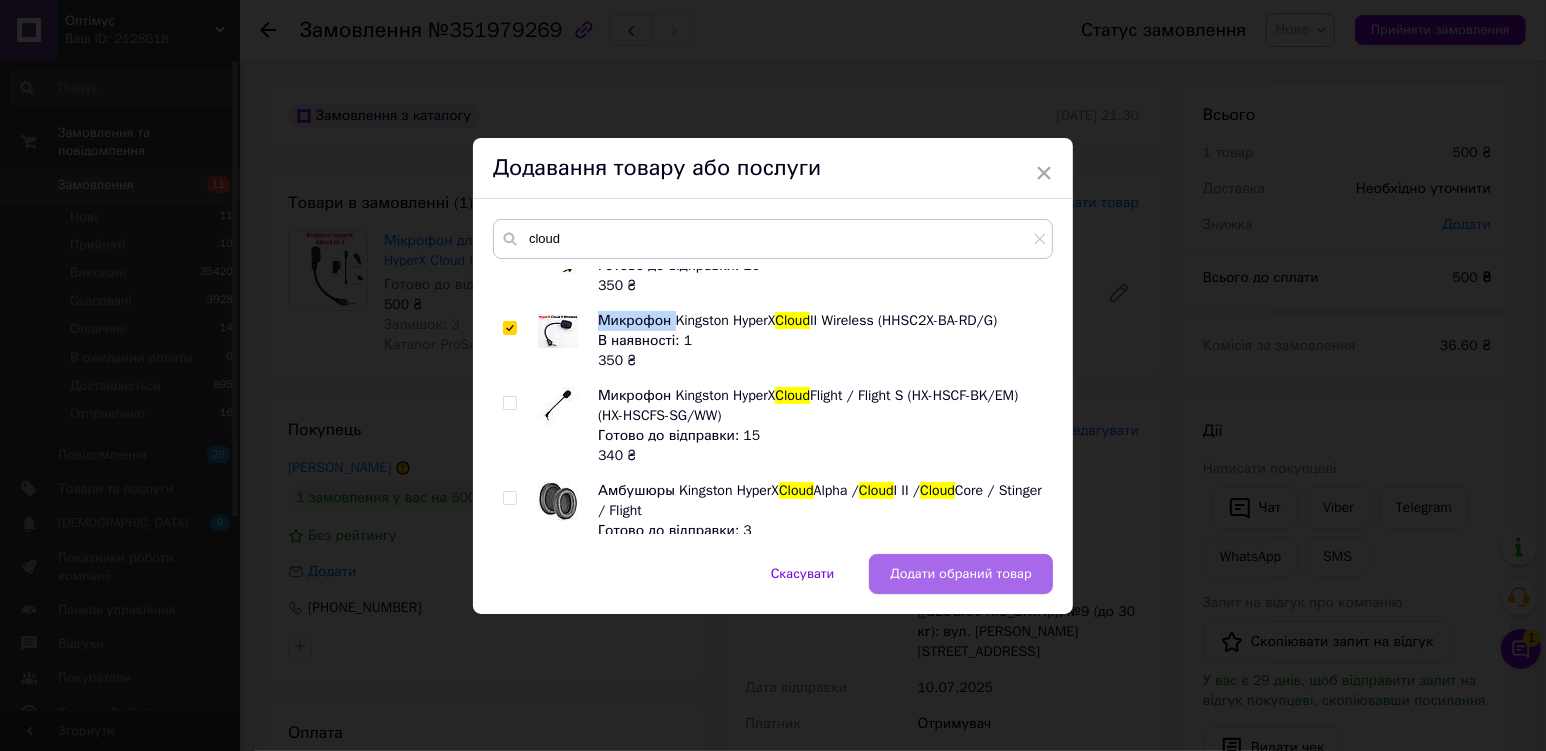 click on "Додати обраний товар" at bounding box center [961, 574] 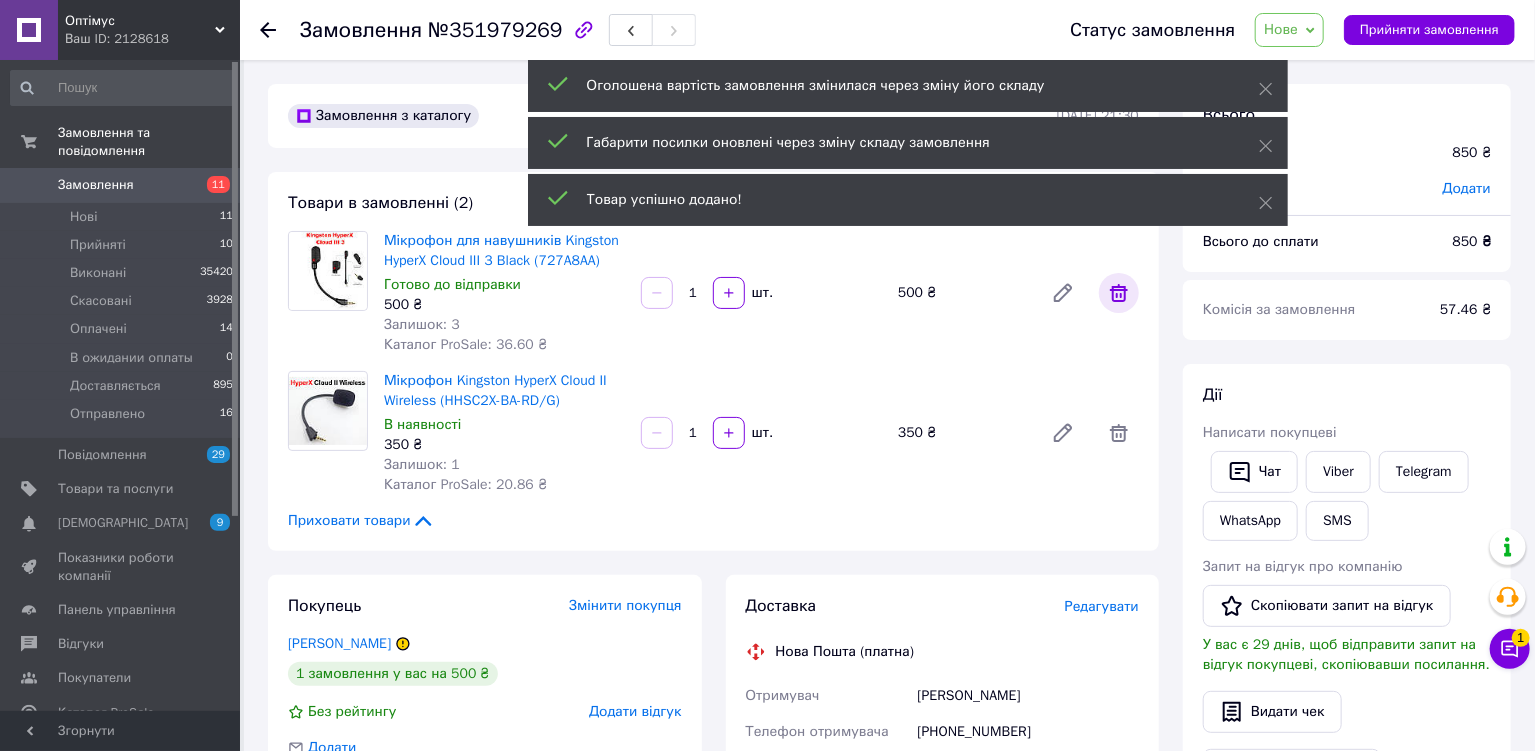 click 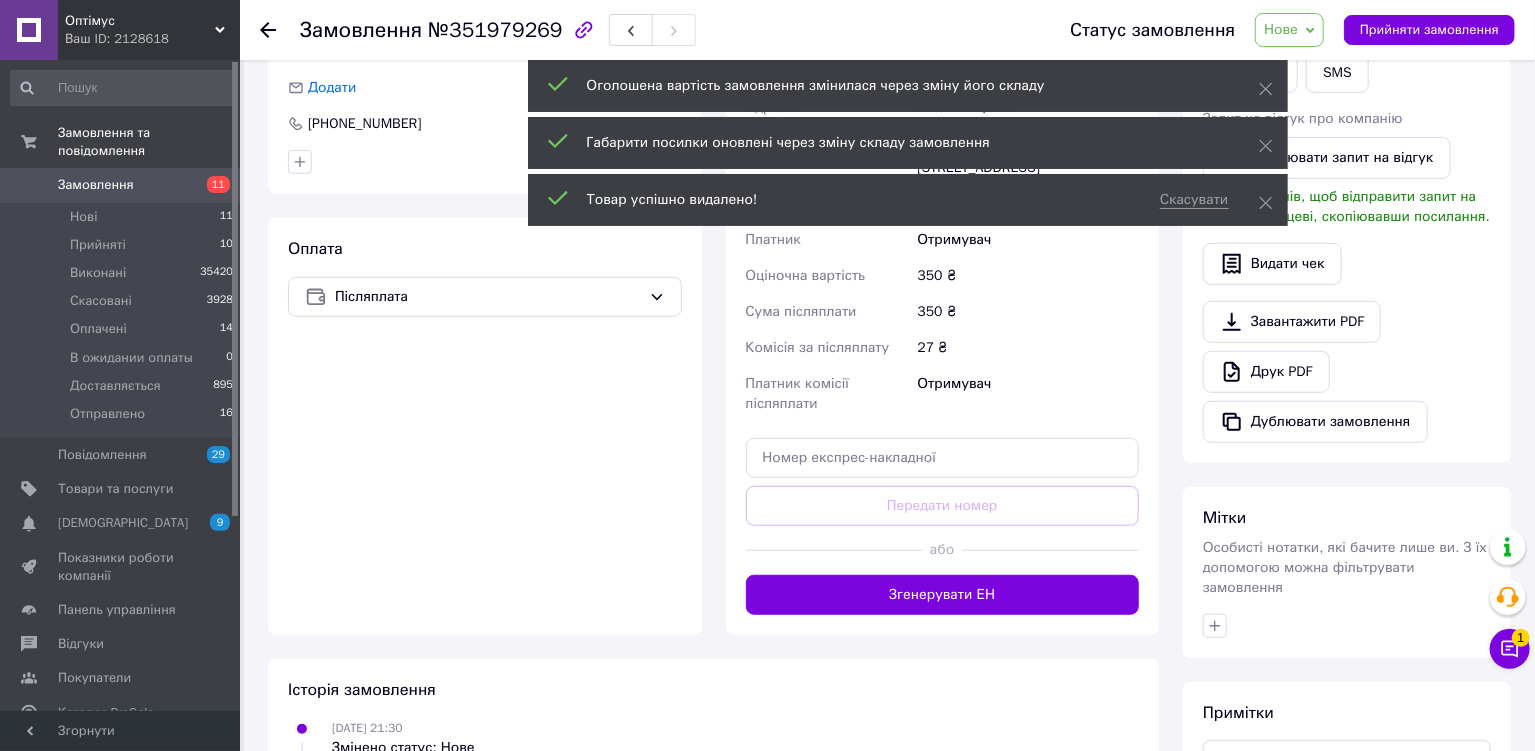 scroll, scrollTop: 489, scrollLeft: 0, axis: vertical 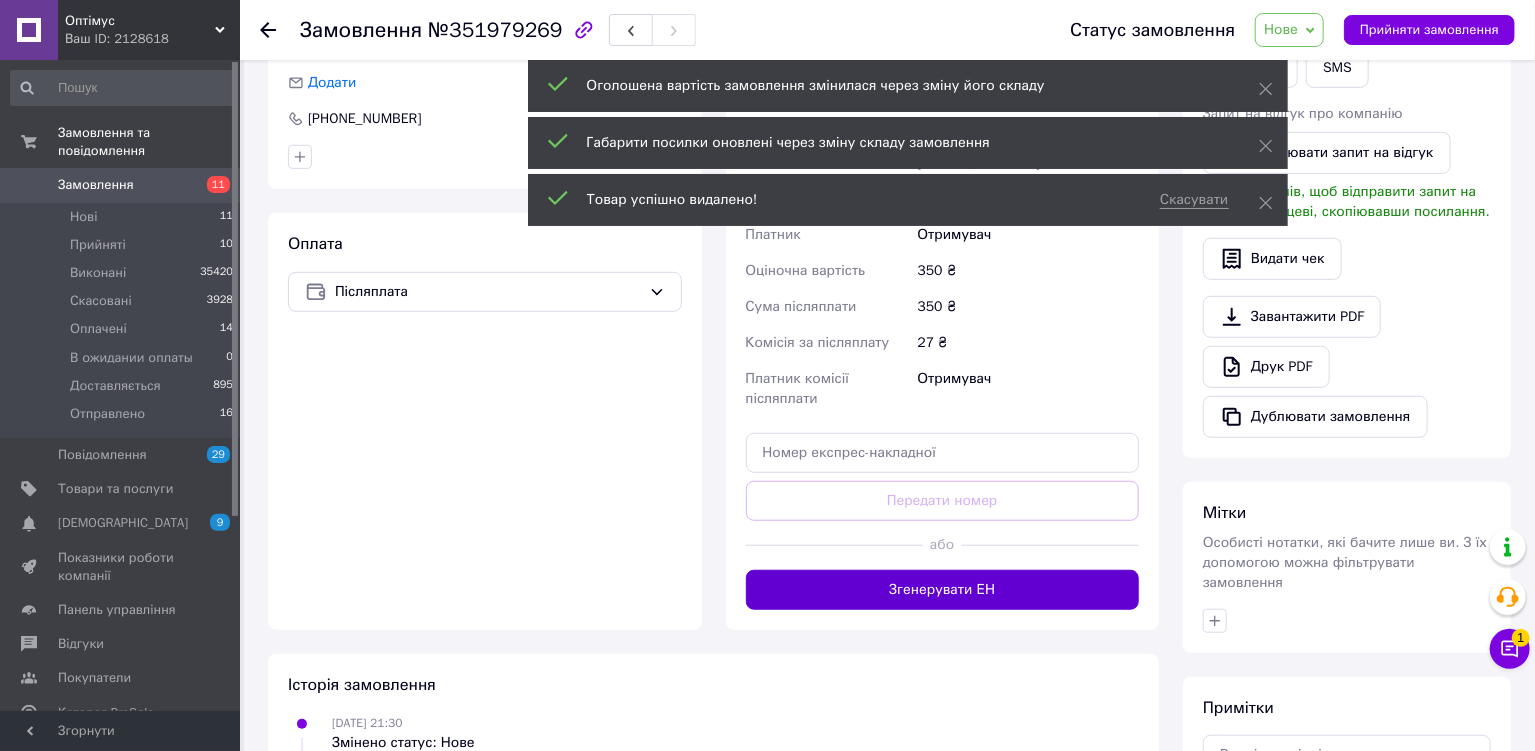 click on "Згенерувати ЕН" at bounding box center (943, 590) 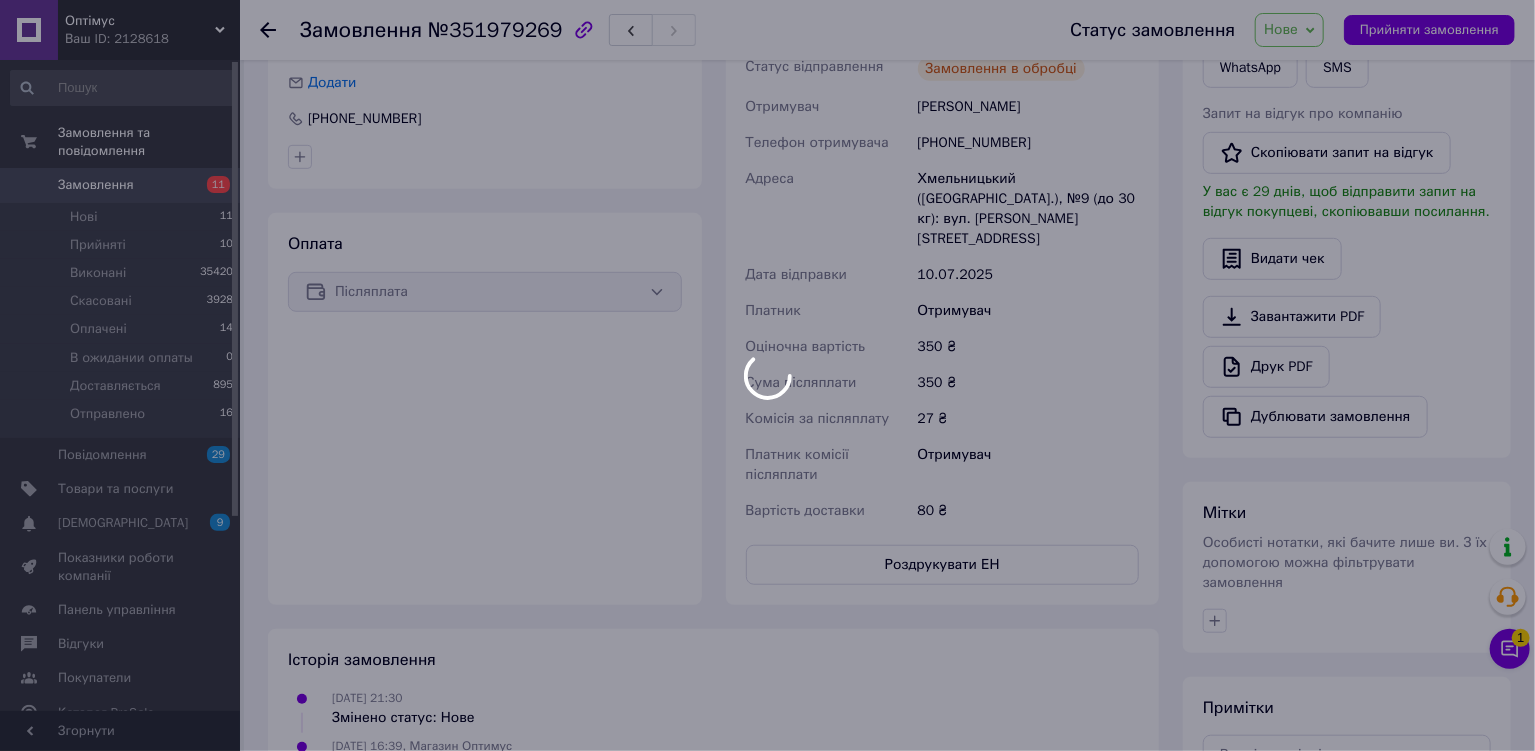 click 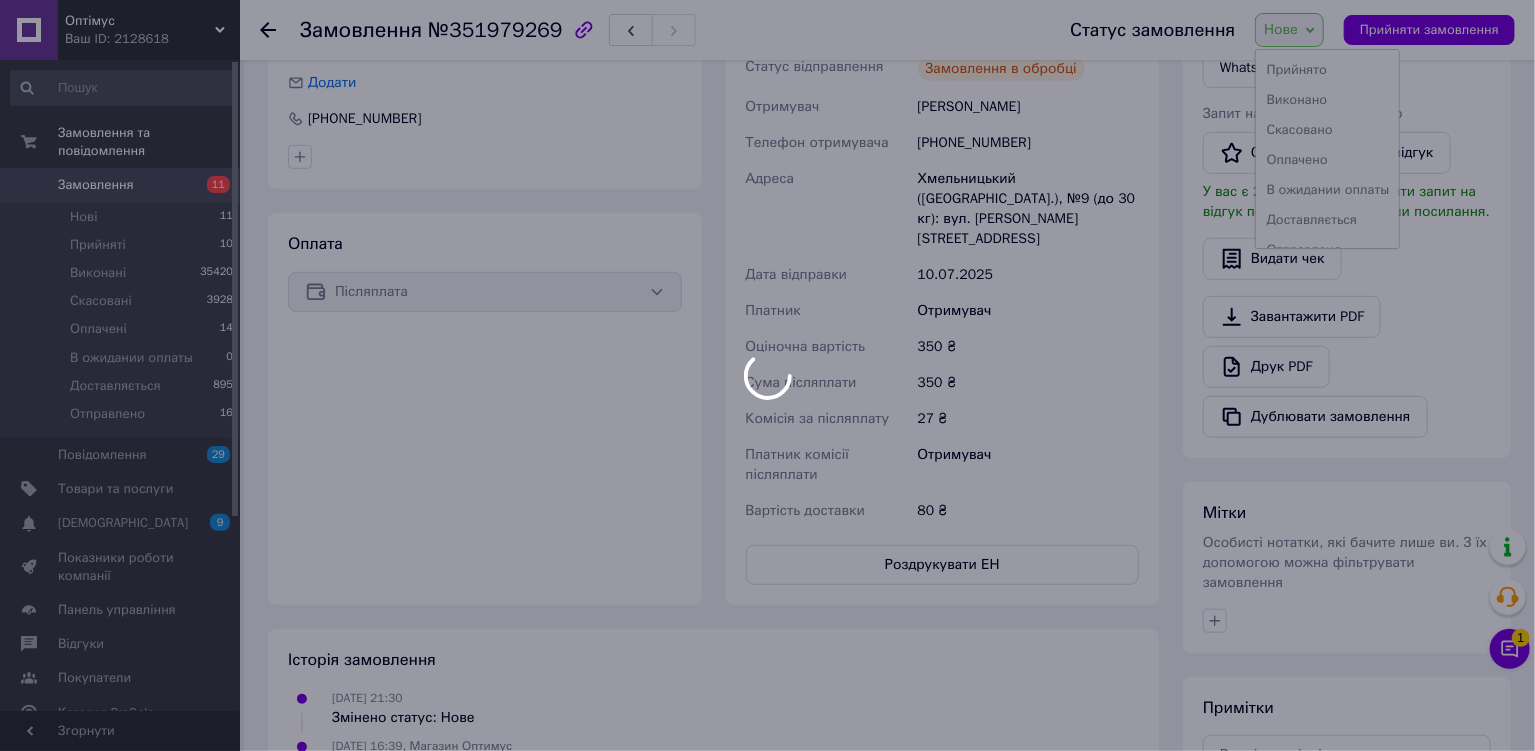 click on "Оптімус Ваш ID: 2128618 Сайт Оптімус Кабінет покупця Перевірити стан системи Сторінка на порталі Довідка Вийти Замовлення та повідомлення Замовлення 11 Нові 11 Прийняті 10 Виконані 35420 Скасовані 3928 Оплачені 14 В ожидании оплаты 0 Доставляється 895 Отправлено 16 Повідомлення 29 Товари та послуги Сповіщення 9 0 Показники роботи компанії Панель управління Відгуки Покупатели Каталог ProSale Аналітика Інструменти веб-майстра та SEO Управління сайтом Гаманець компанії Маркет Налаштування Тарифи та рахунки Prom топ Згорнути 1" at bounding box center [767, 238] 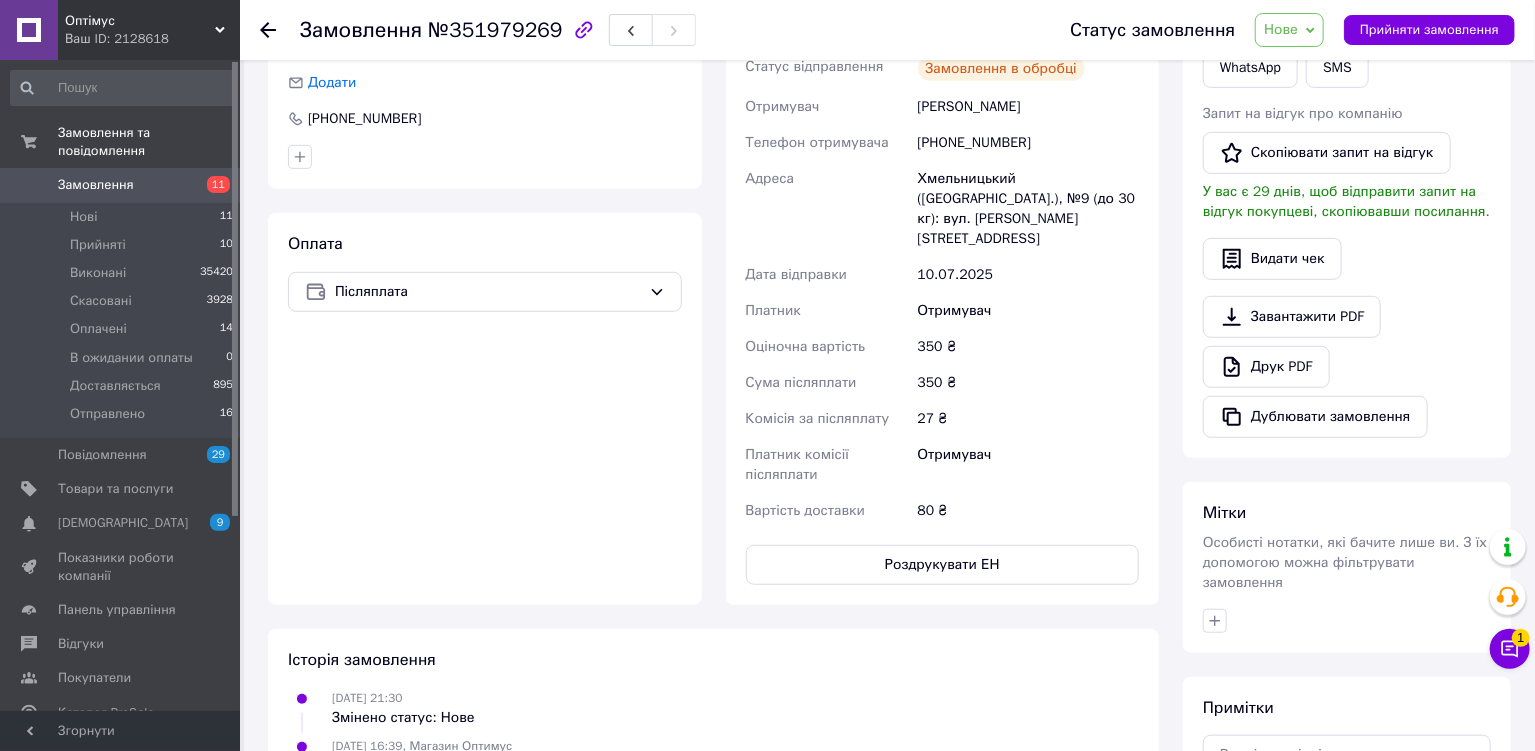 click on "Нове" at bounding box center [1289, 30] 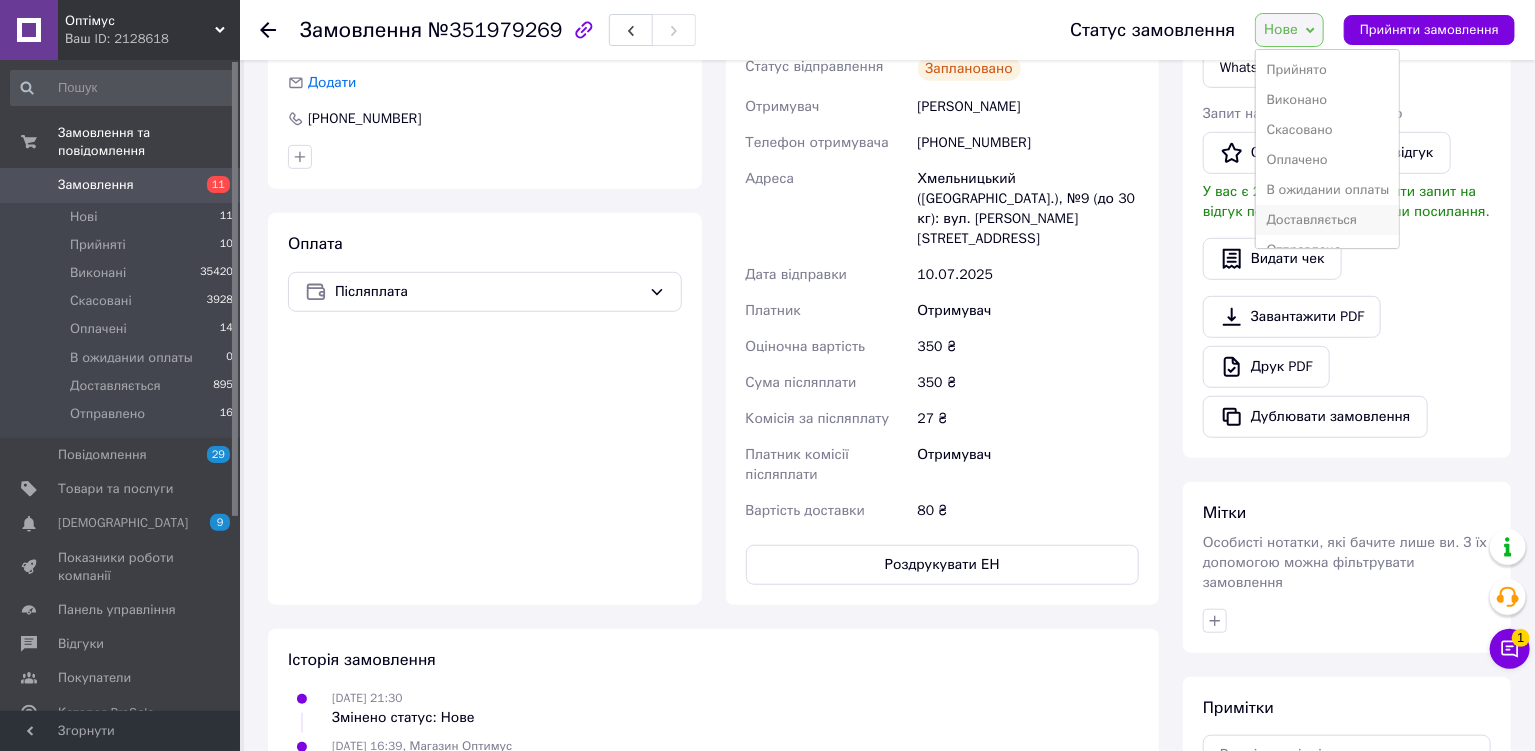 click on "Доставляється" at bounding box center [1327, 220] 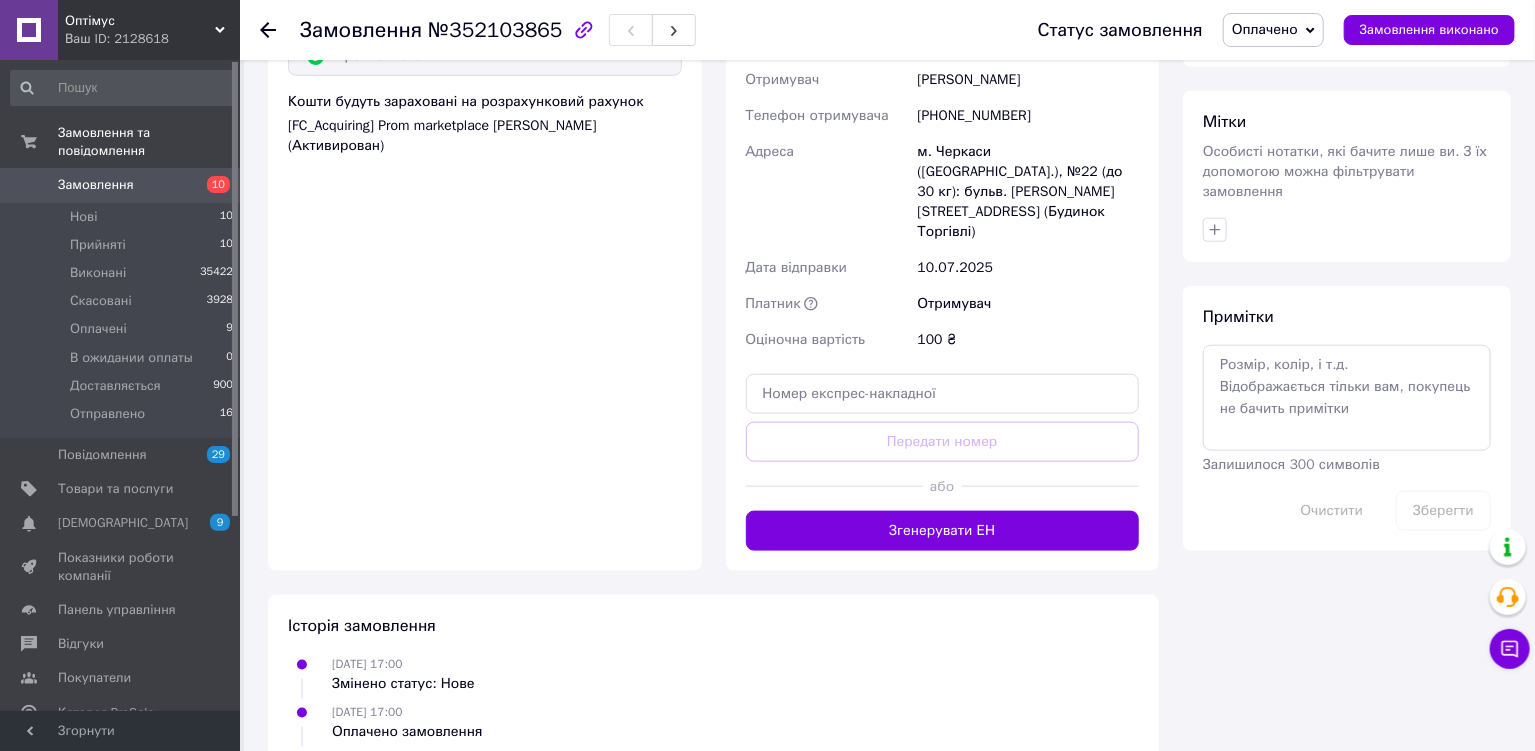 scroll, scrollTop: 964, scrollLeft: 0, axis: vertical 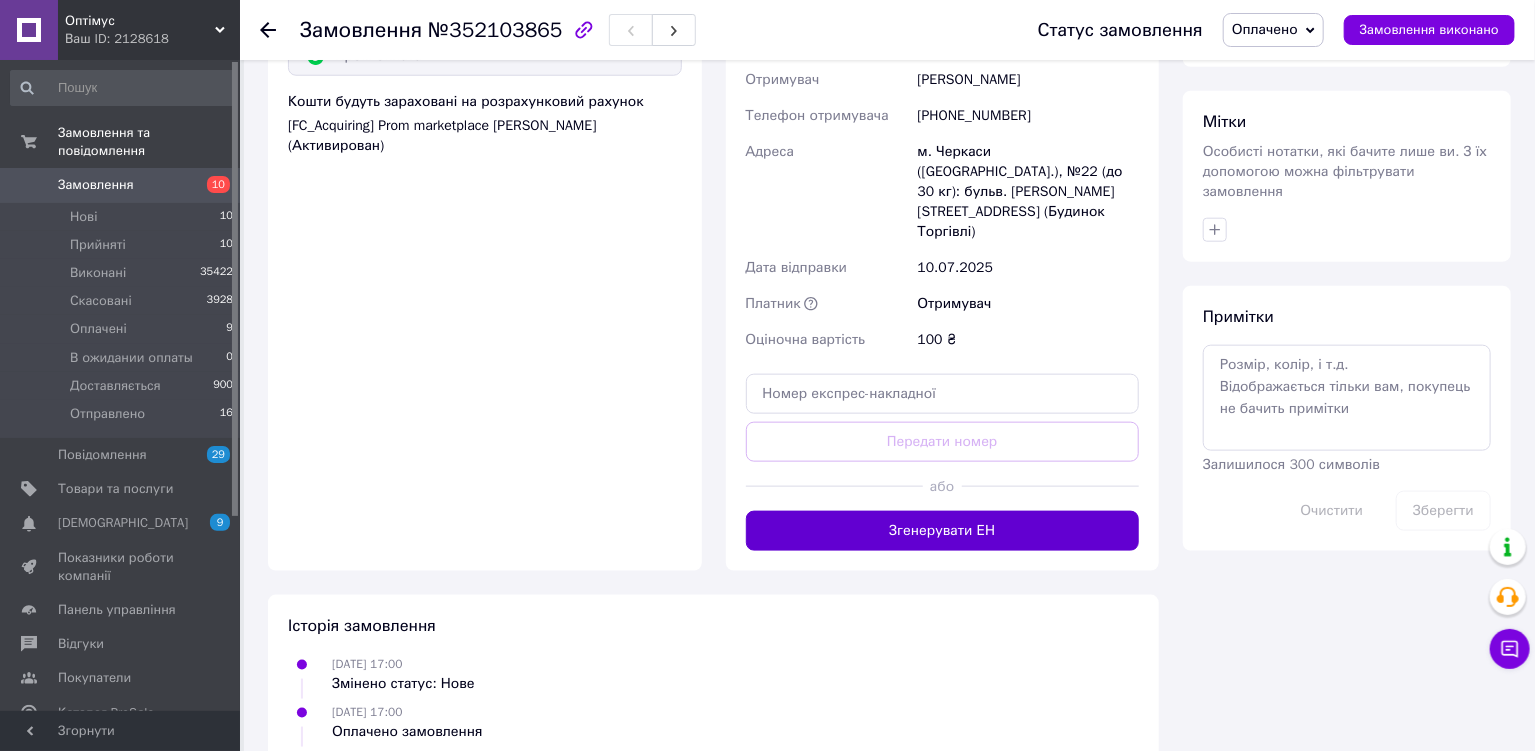 click on "Згенерувати ЕН" at bounding box center (943, 531) 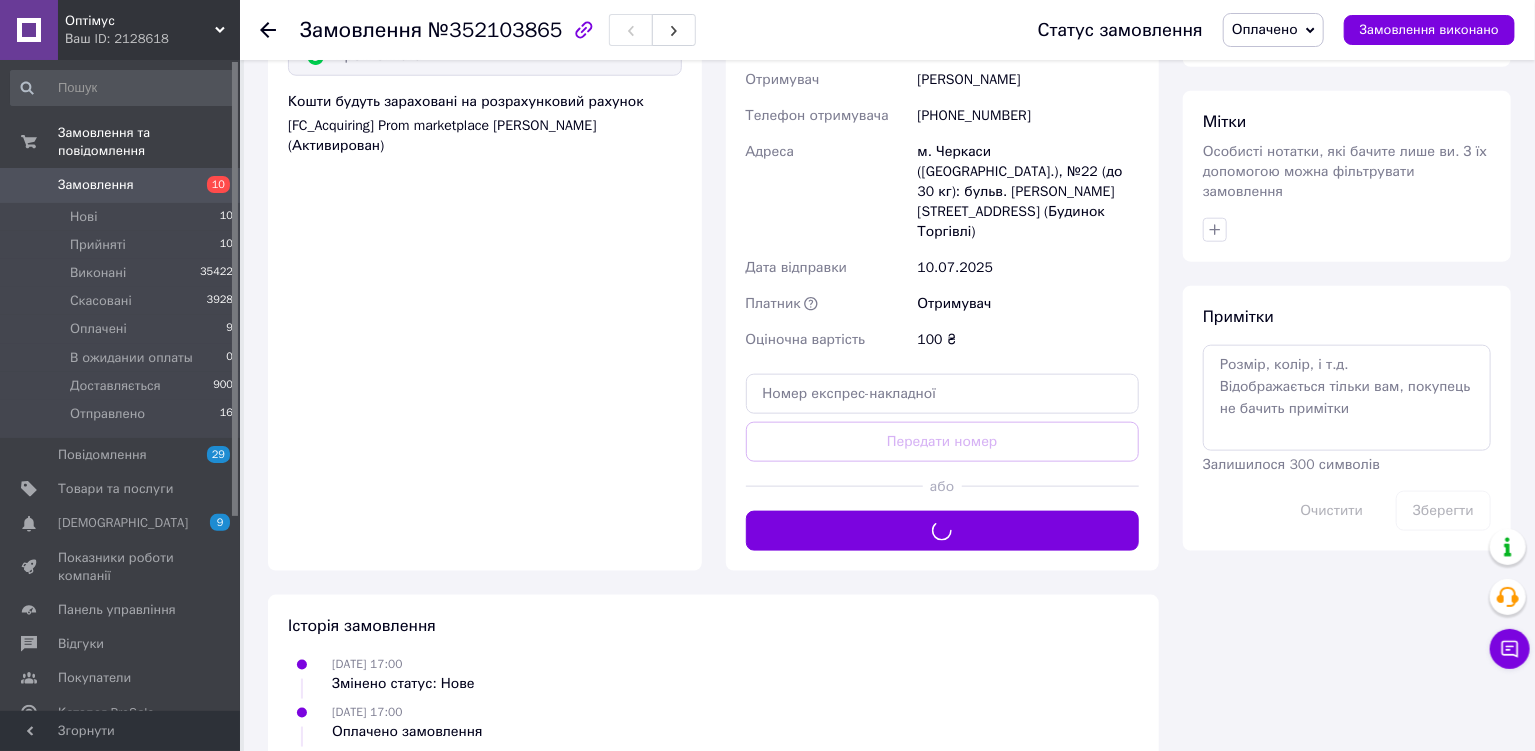click on "Оплачено" at bounding box center [1265, 29] 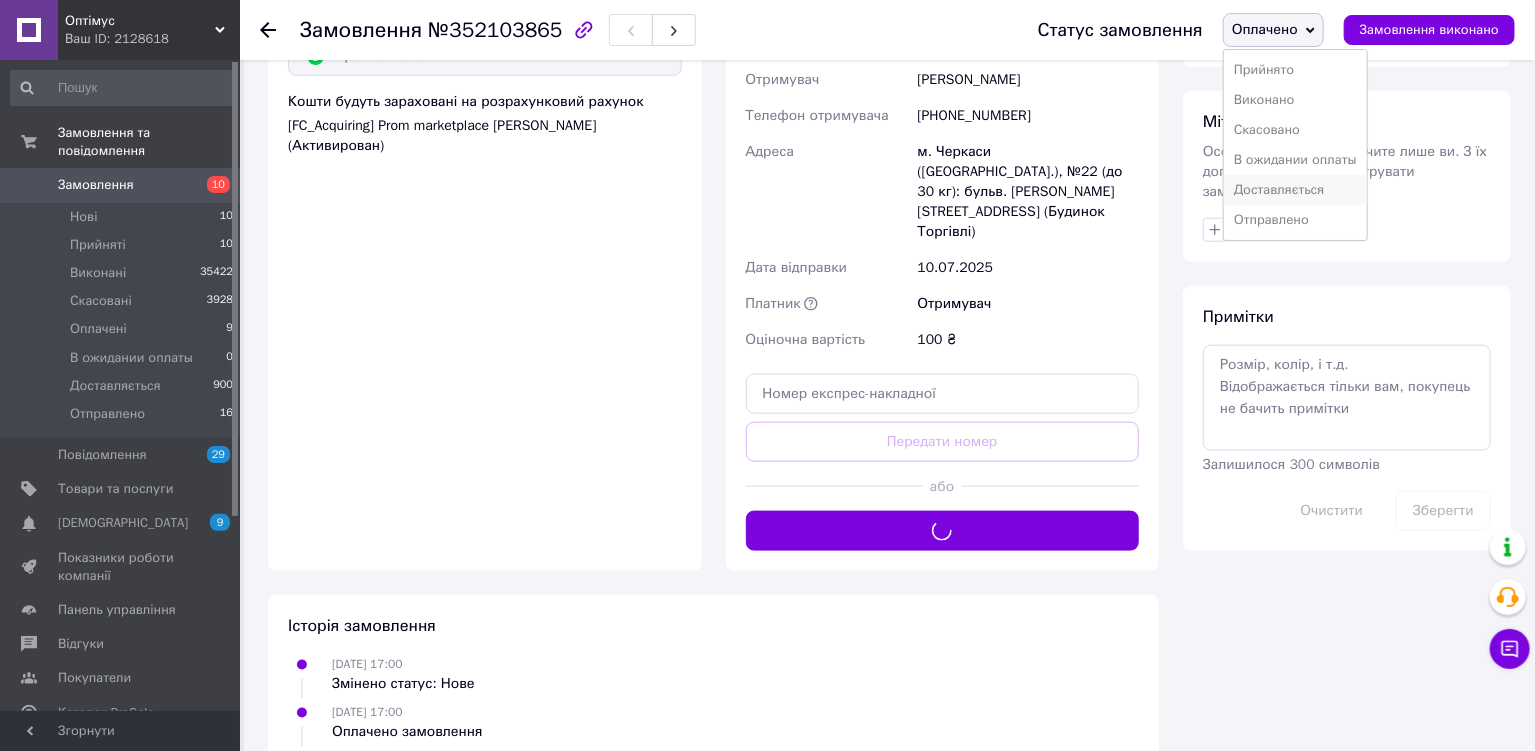 click on "Доставляється" at bounding box center [1295, 190] 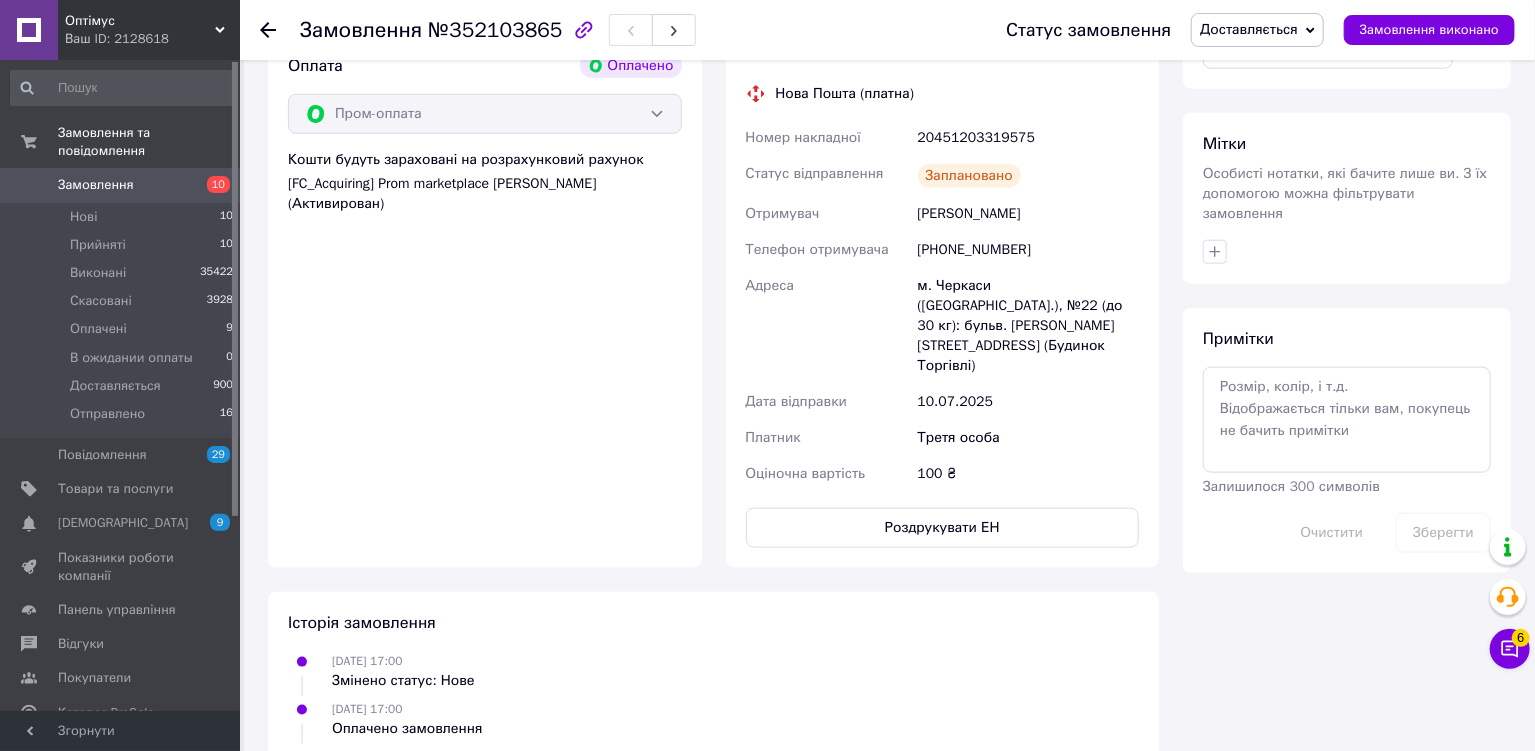 scroll, scrollTop: 964, scrollLeft: 0, axis: vertical 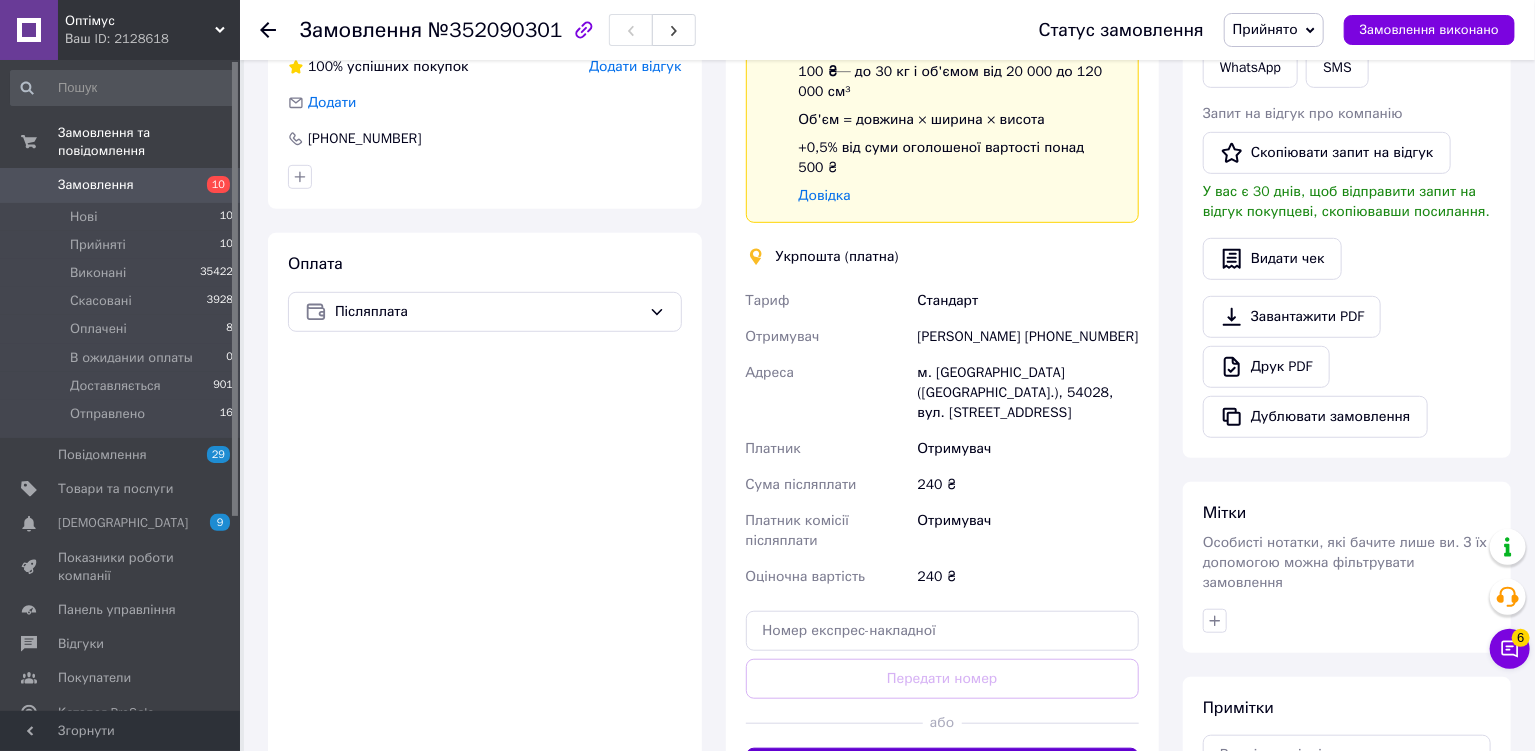 click on "Створити ярлик" at bounding box center [943, 768] 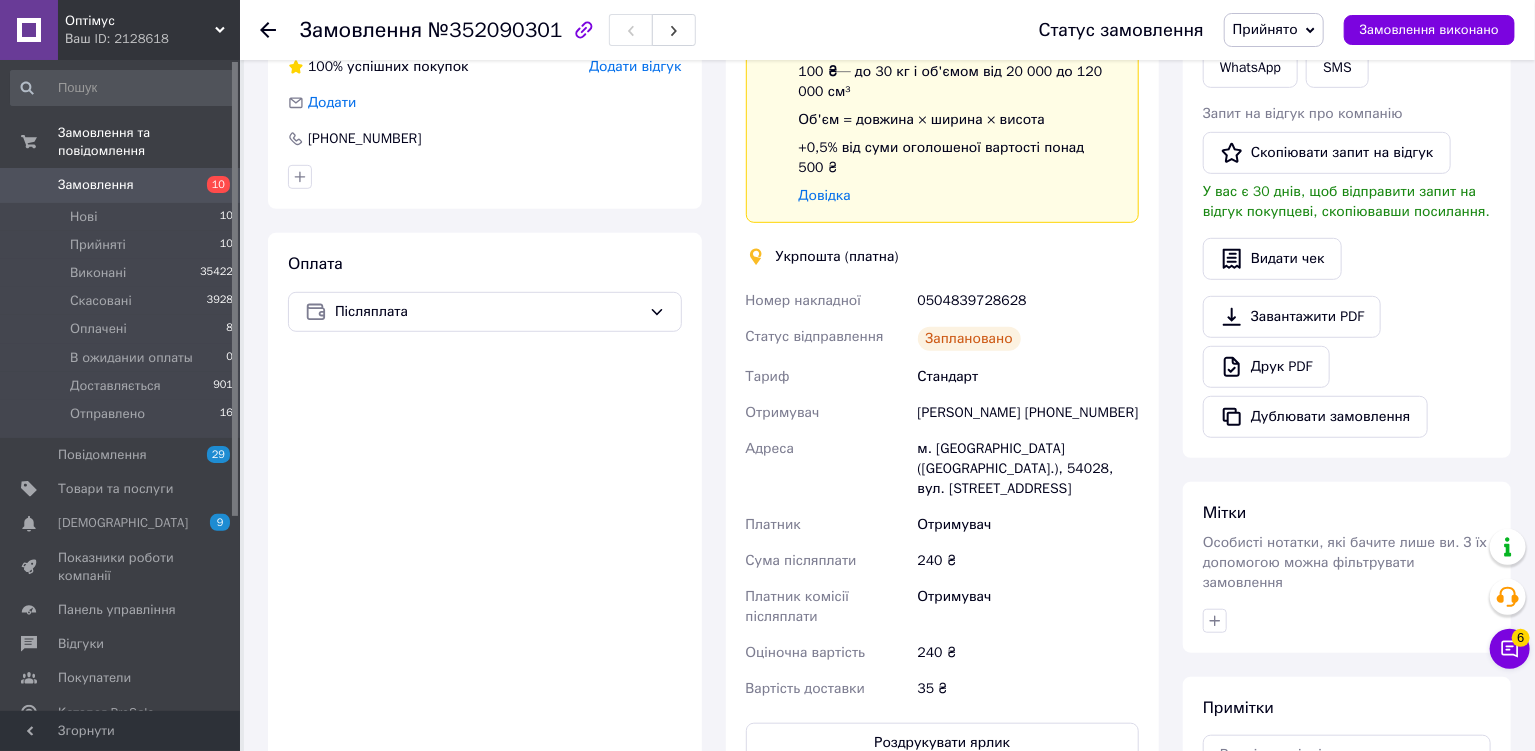scroll, scrollTop: 0, scrollLeft: 0, axis: both 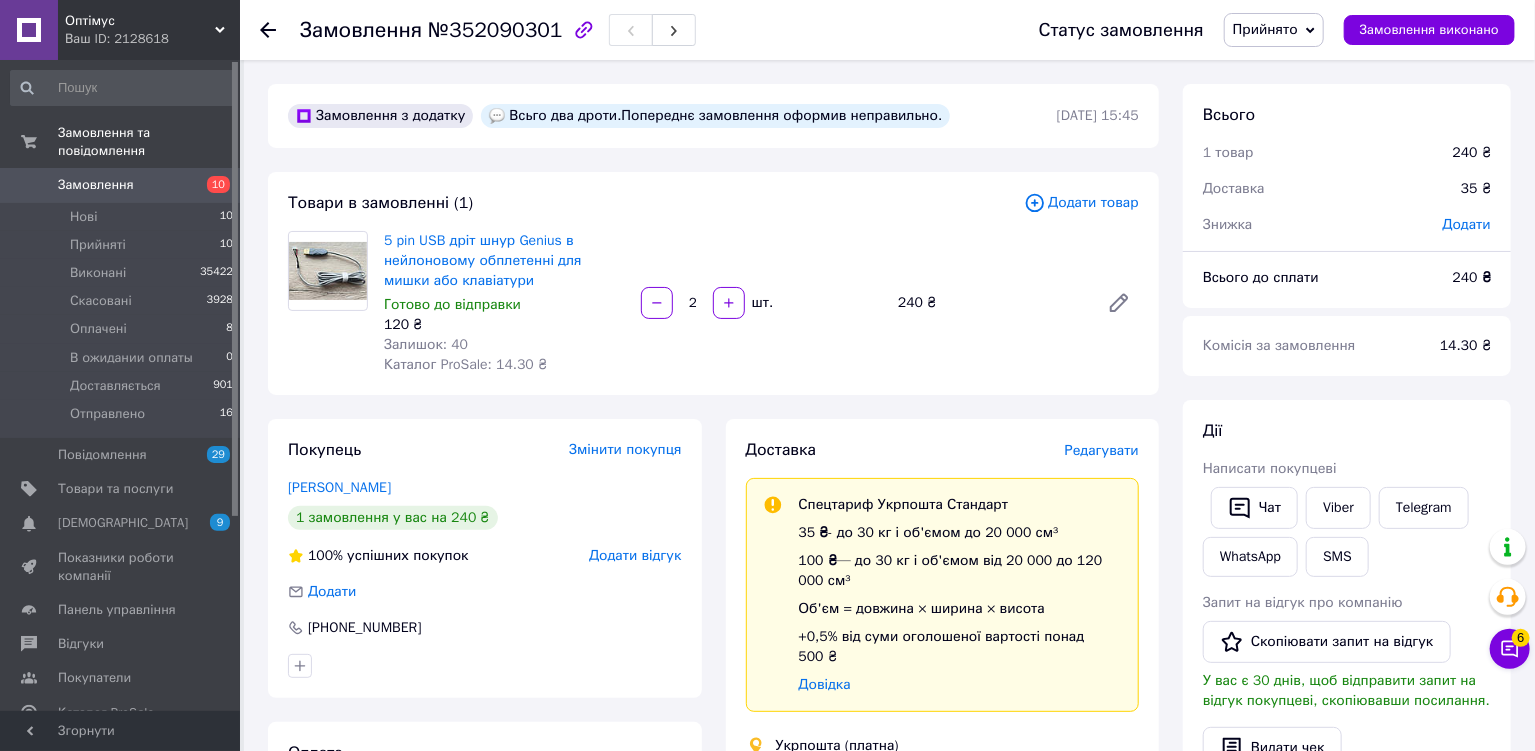 click on "Прийнято" at bounding box center [1274, 30] 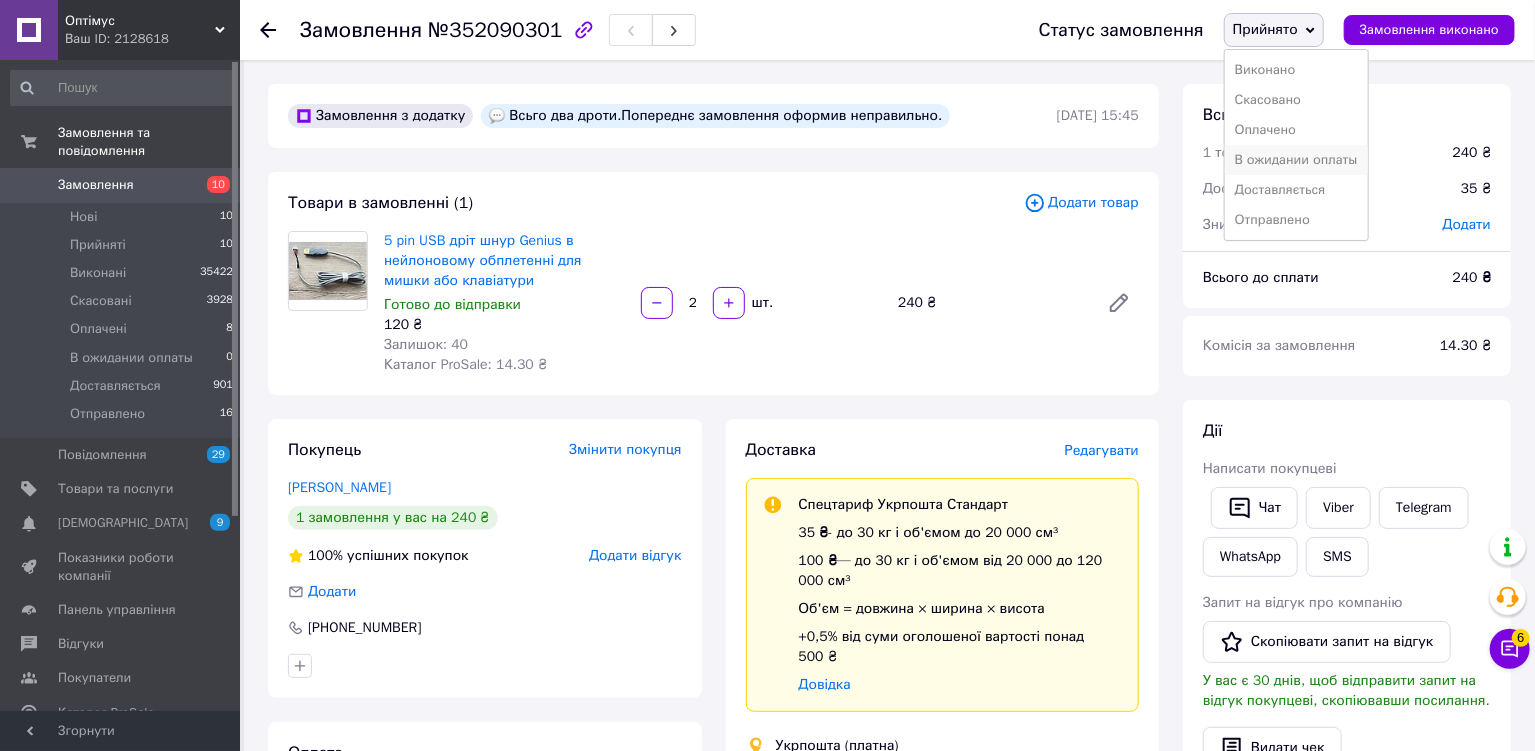 scroll, scrollTop: 244, scrollLeft: 0, axis: vertical 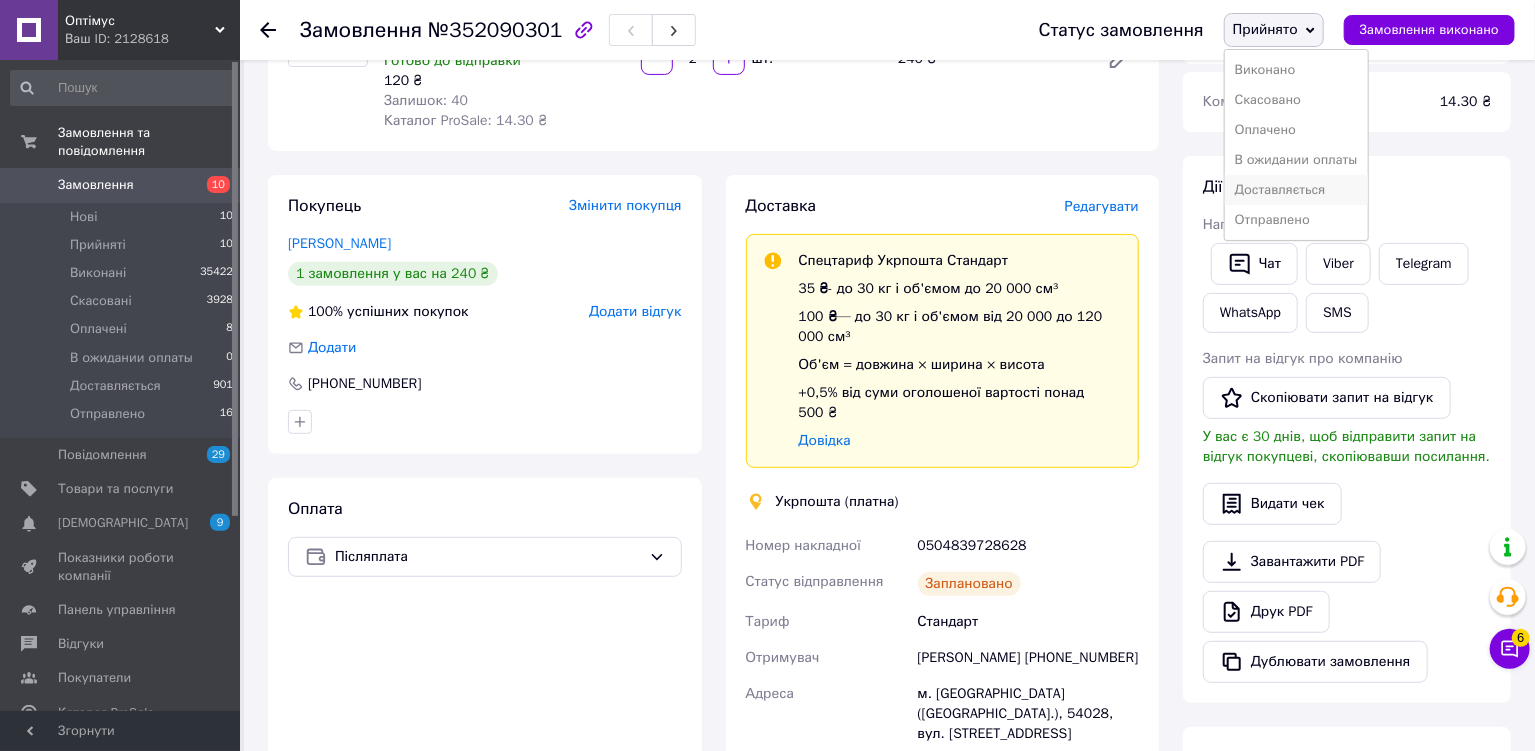 click on "Доставляється" at bounding box center (1296, 190) 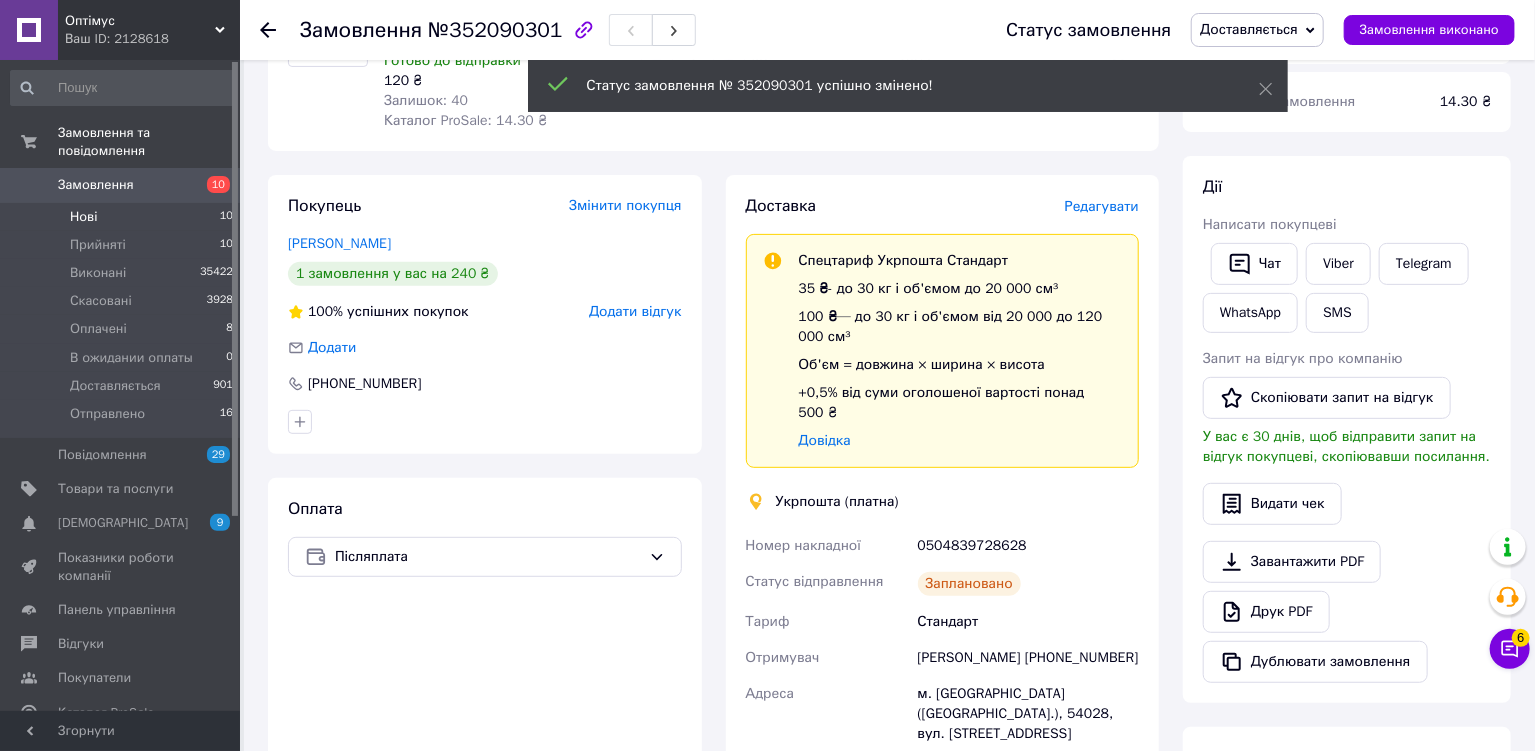 click on "Нові" at bounding box center [83, 217] 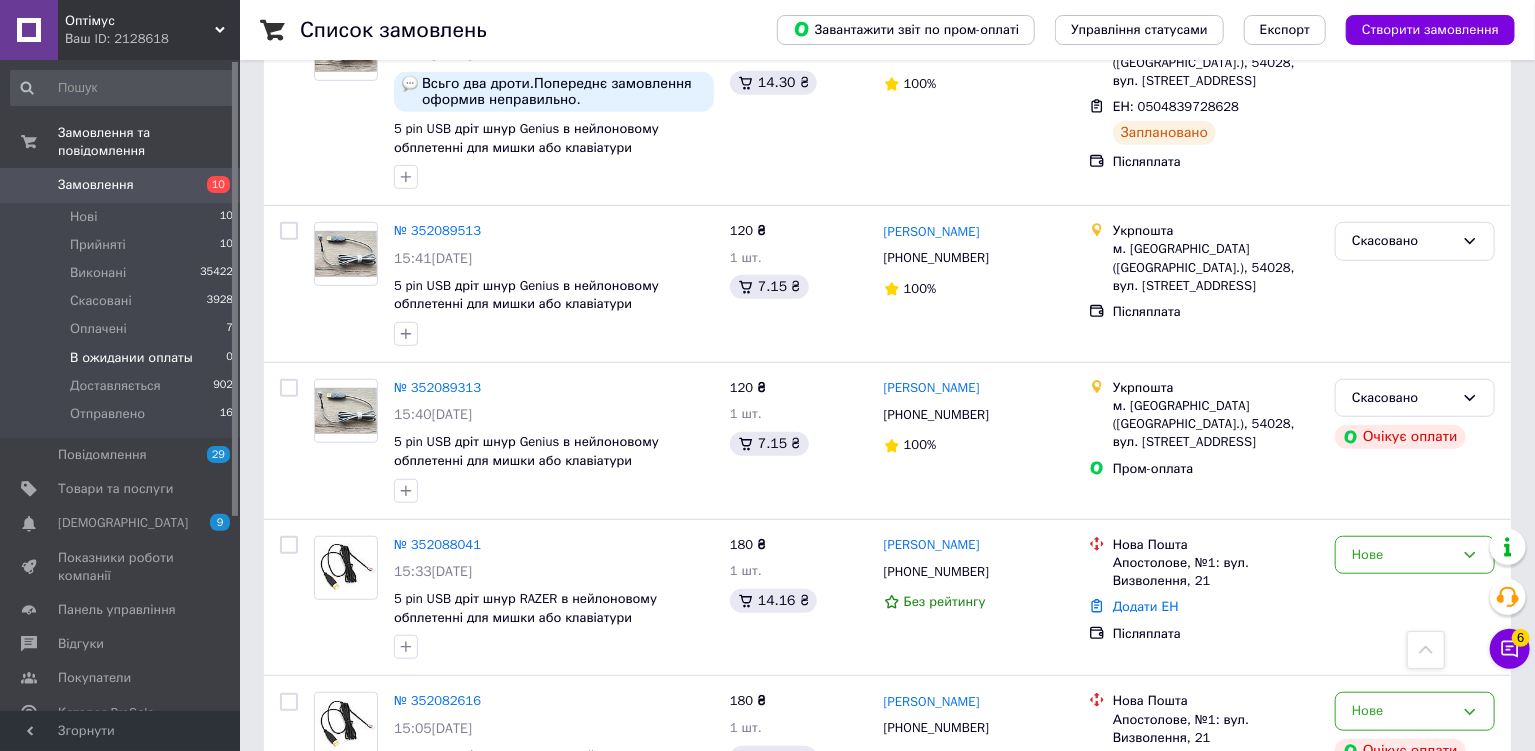 scroll, scrollTop: 0, scrollLeft: 0, axis: both 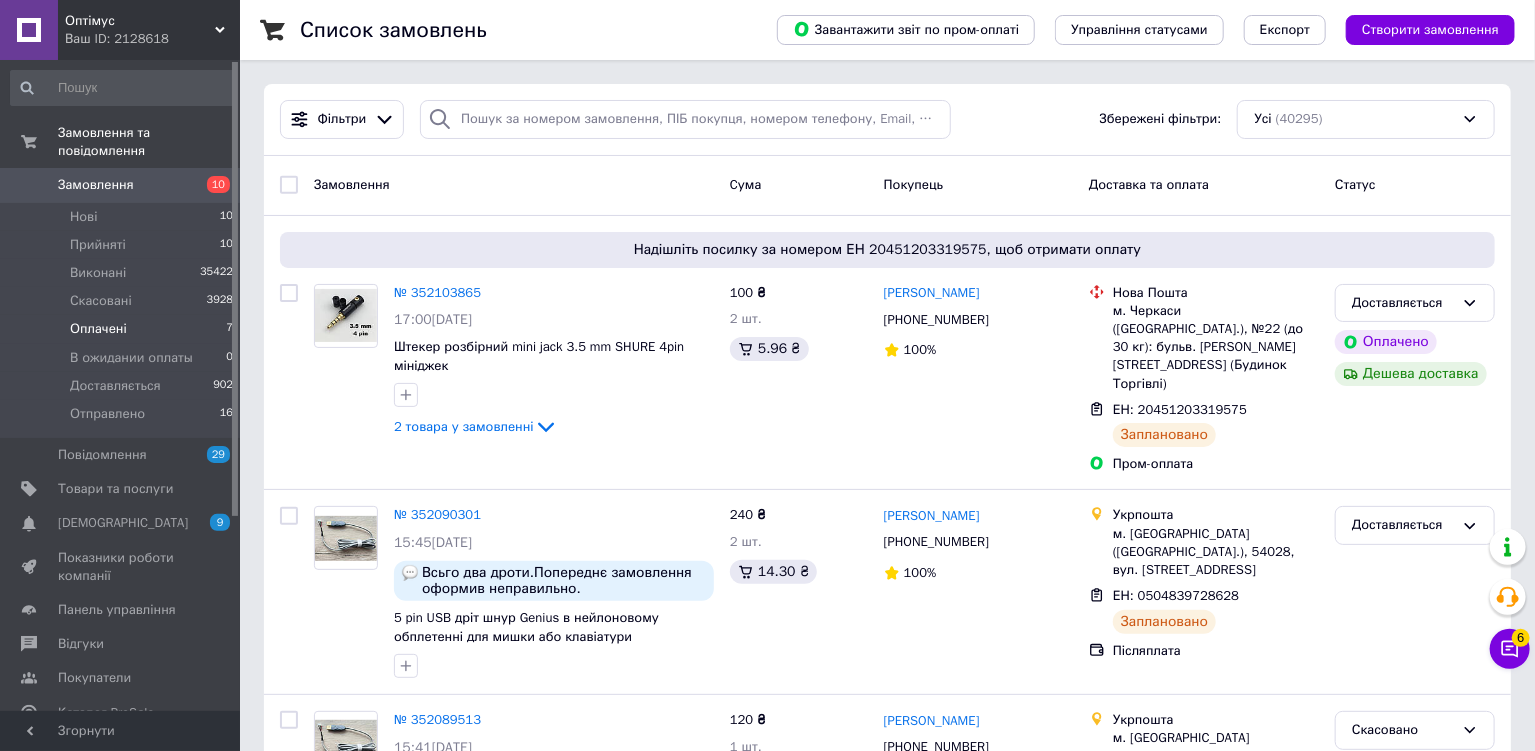 click on "Оплачені" at bounding box center [98, 329] 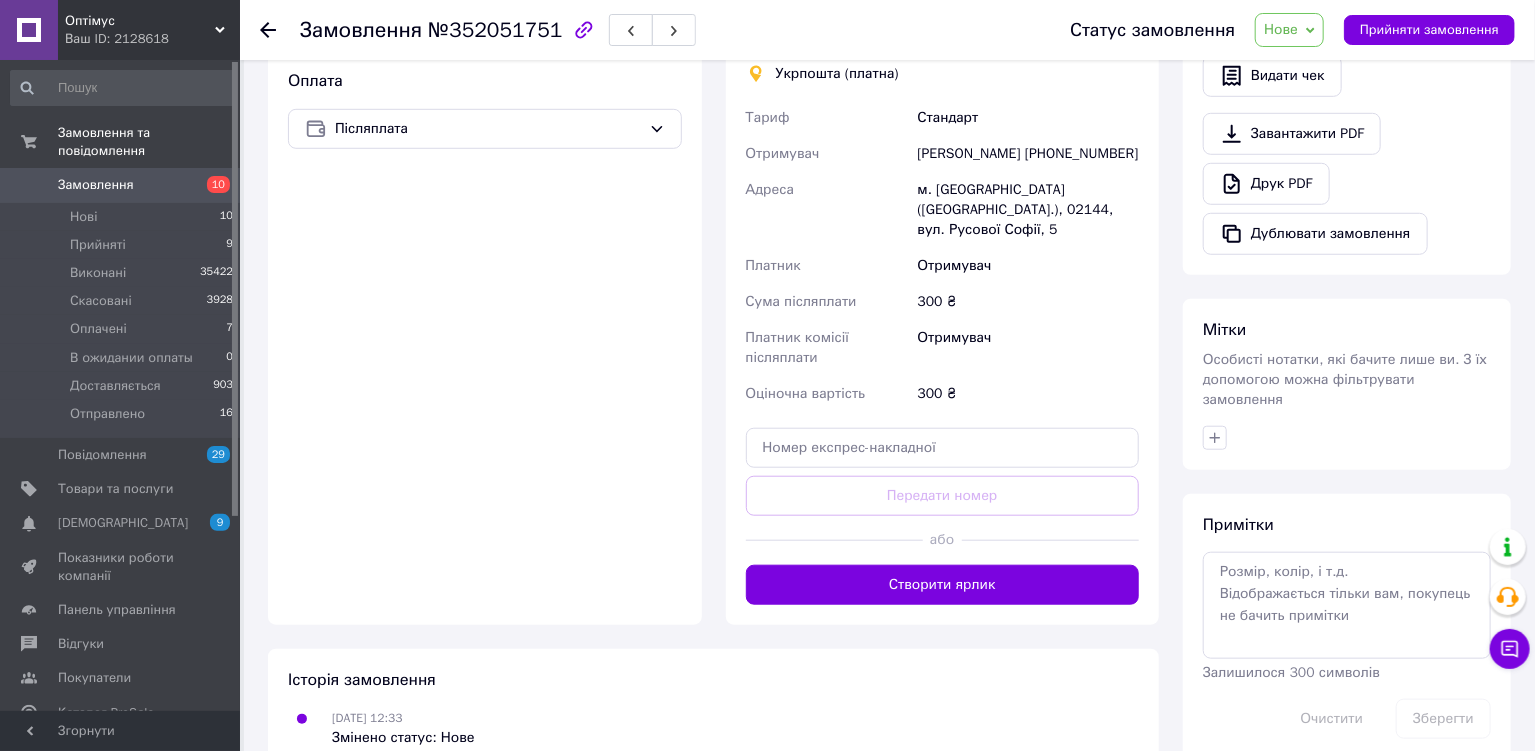 scroll, scrollTop: 678, scrollLeft: 0, axis: vertical 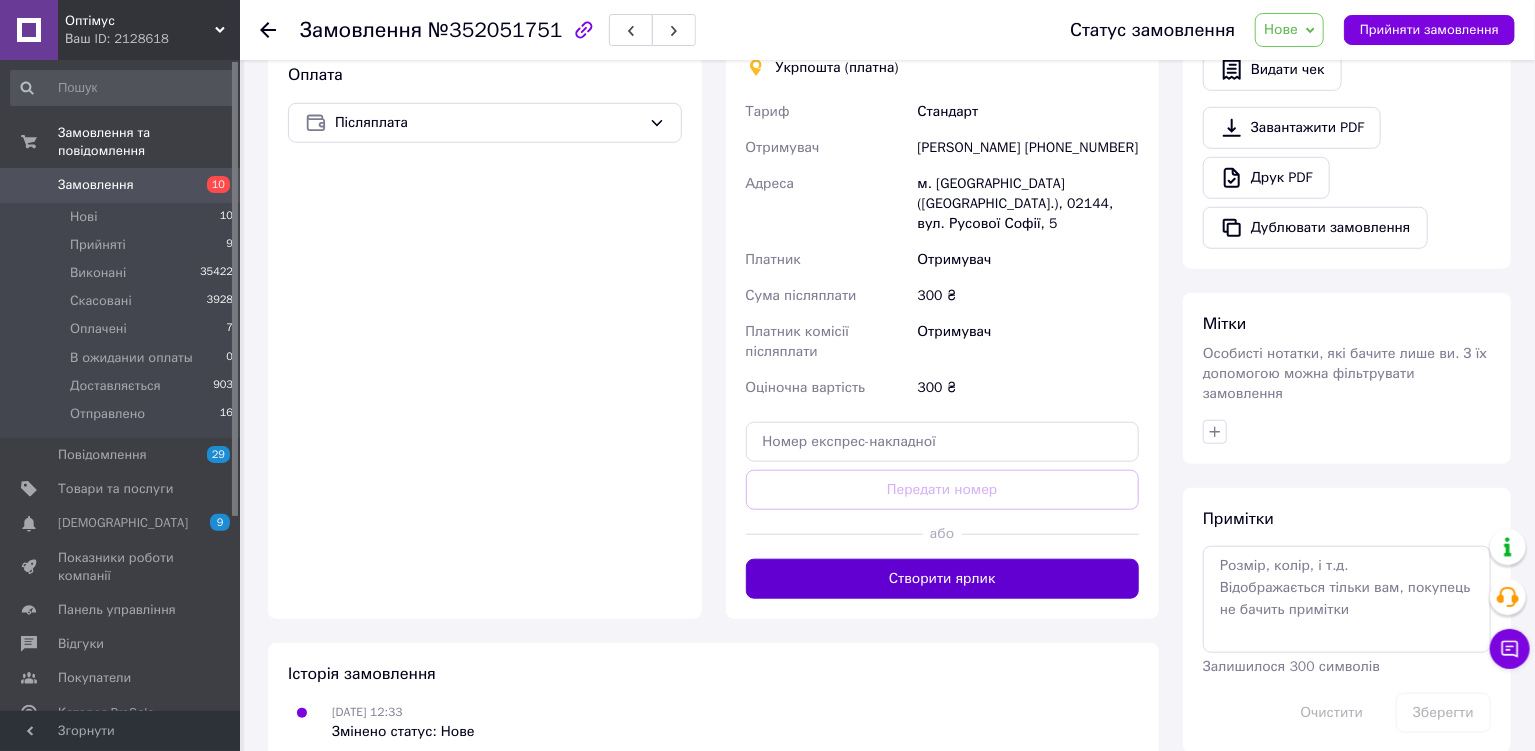 click on "Створити ярлик" at bounding box center [943, 579] 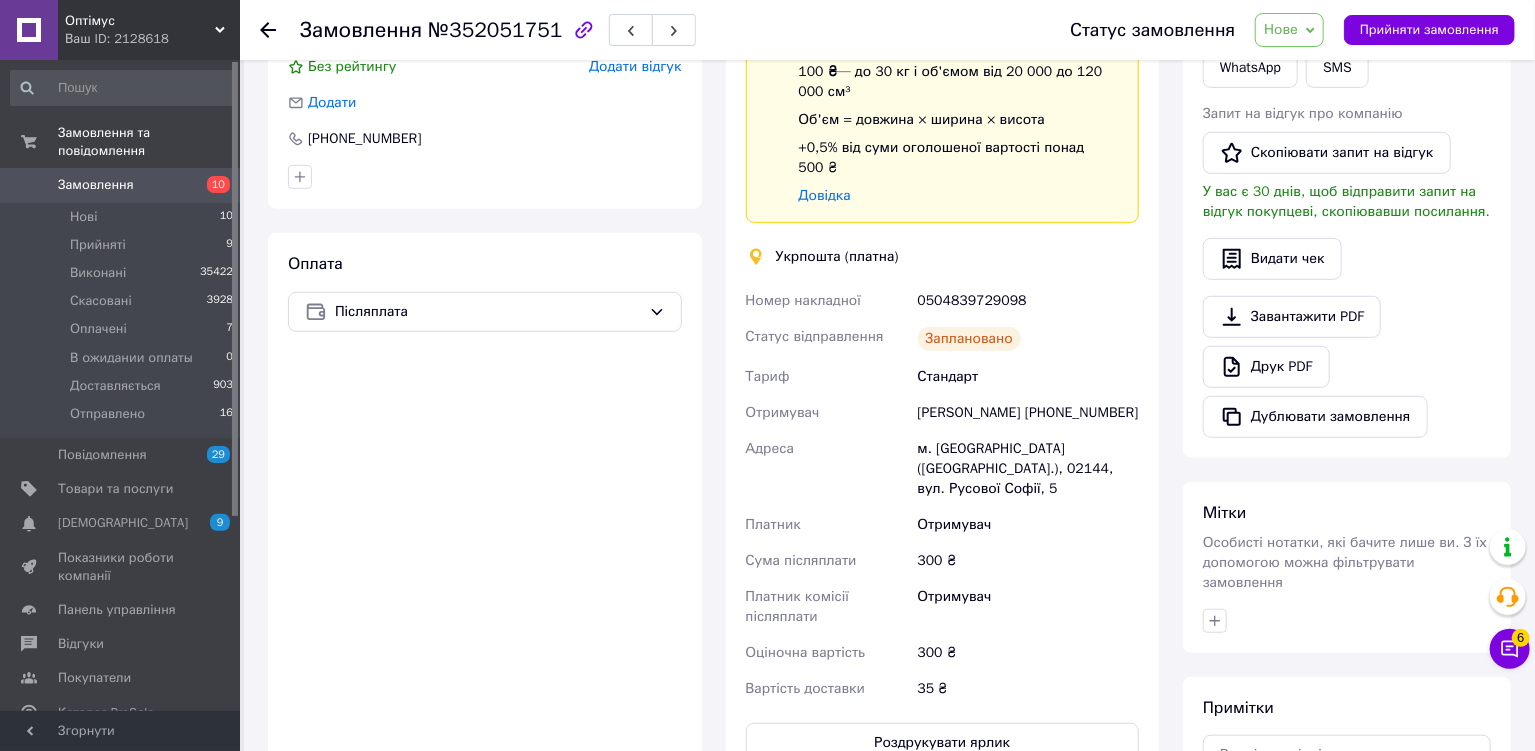 scroll, scrollTop: 244, scrollLeft: 0, axis: vertical 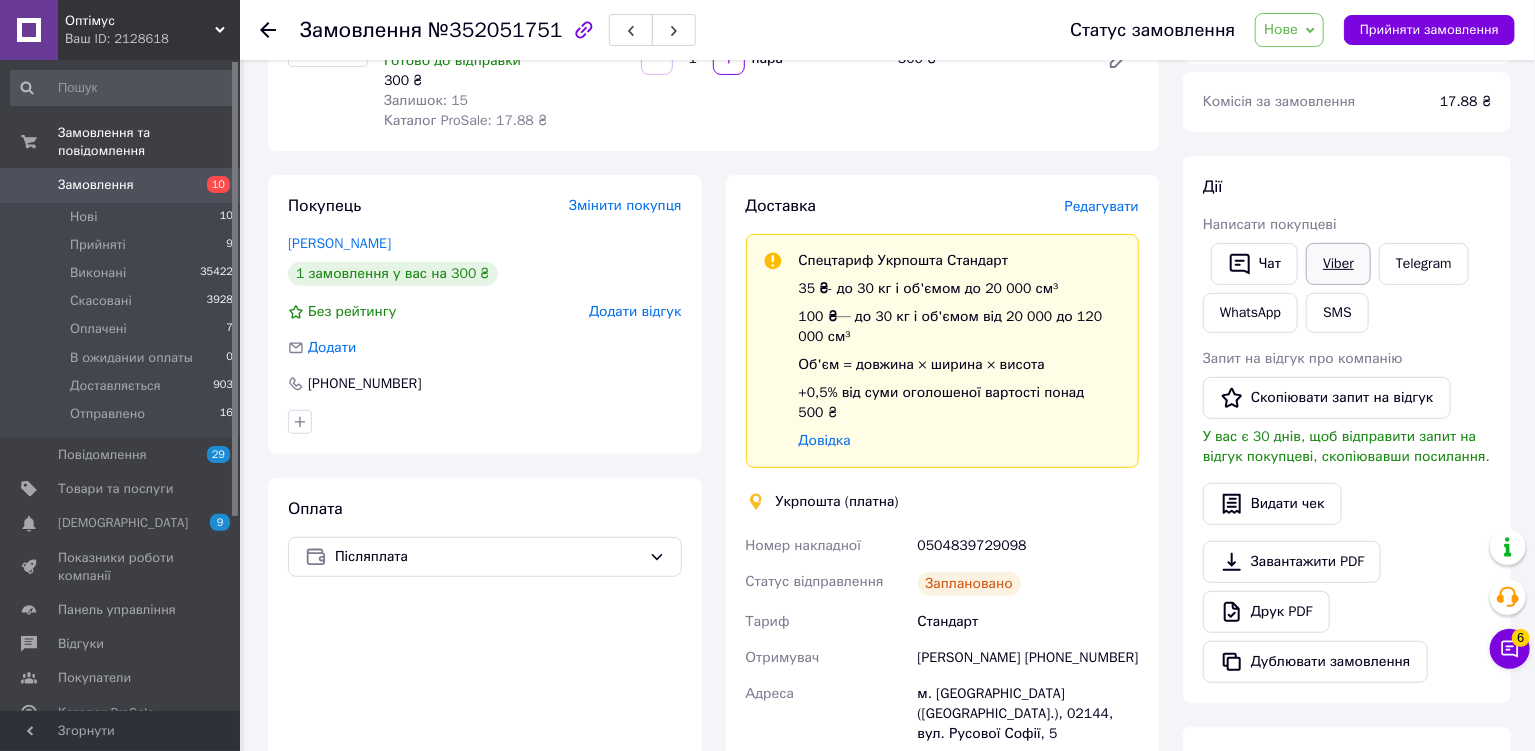 click on "Viber" at bounding box center [1338, 264] 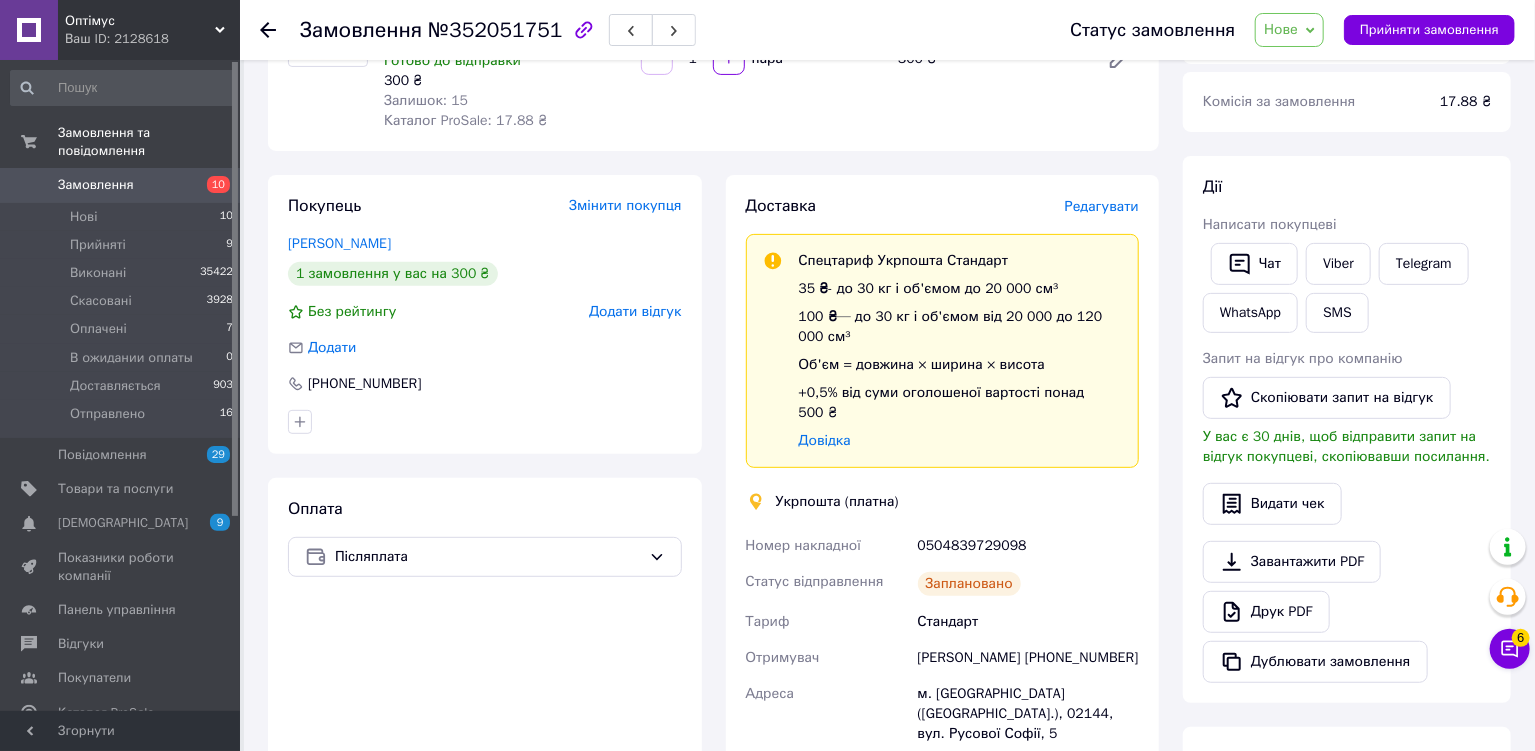click on "Отримувач" at bounding box center [1028, 770] 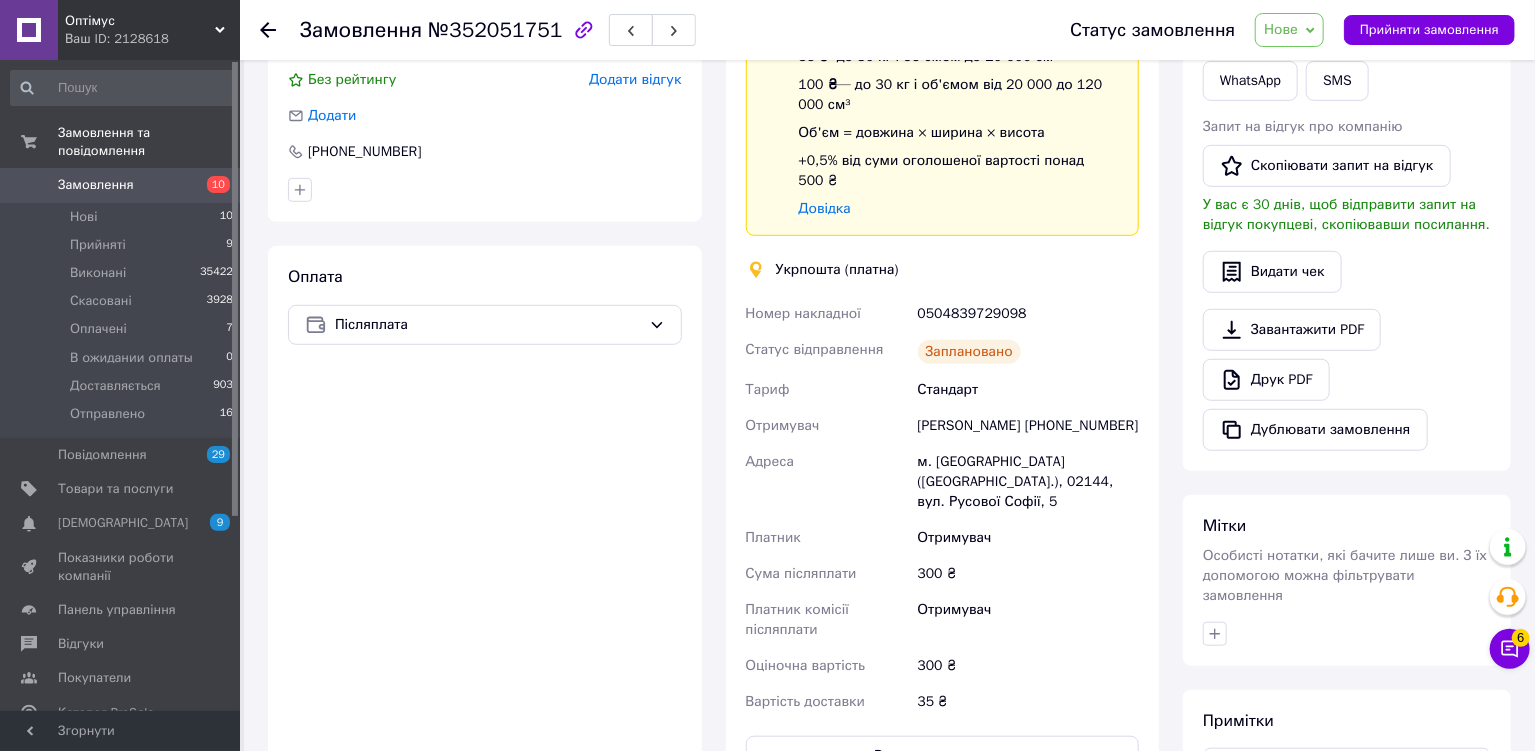 scroll, scrollTop: 678, scrollLeft: 0, axis: vertical 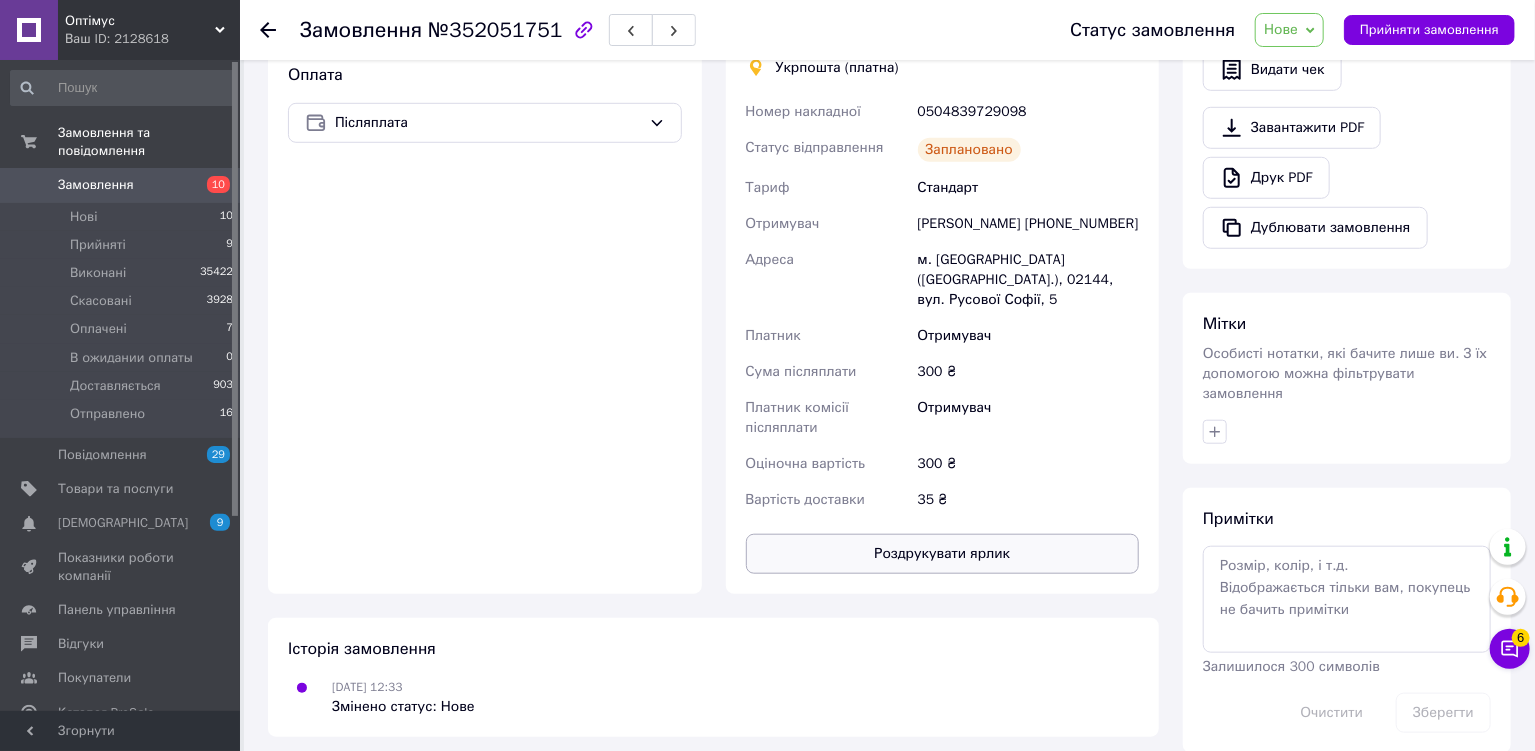 click on "Роздрукувати ярлик" at bounding box center [943, 554] 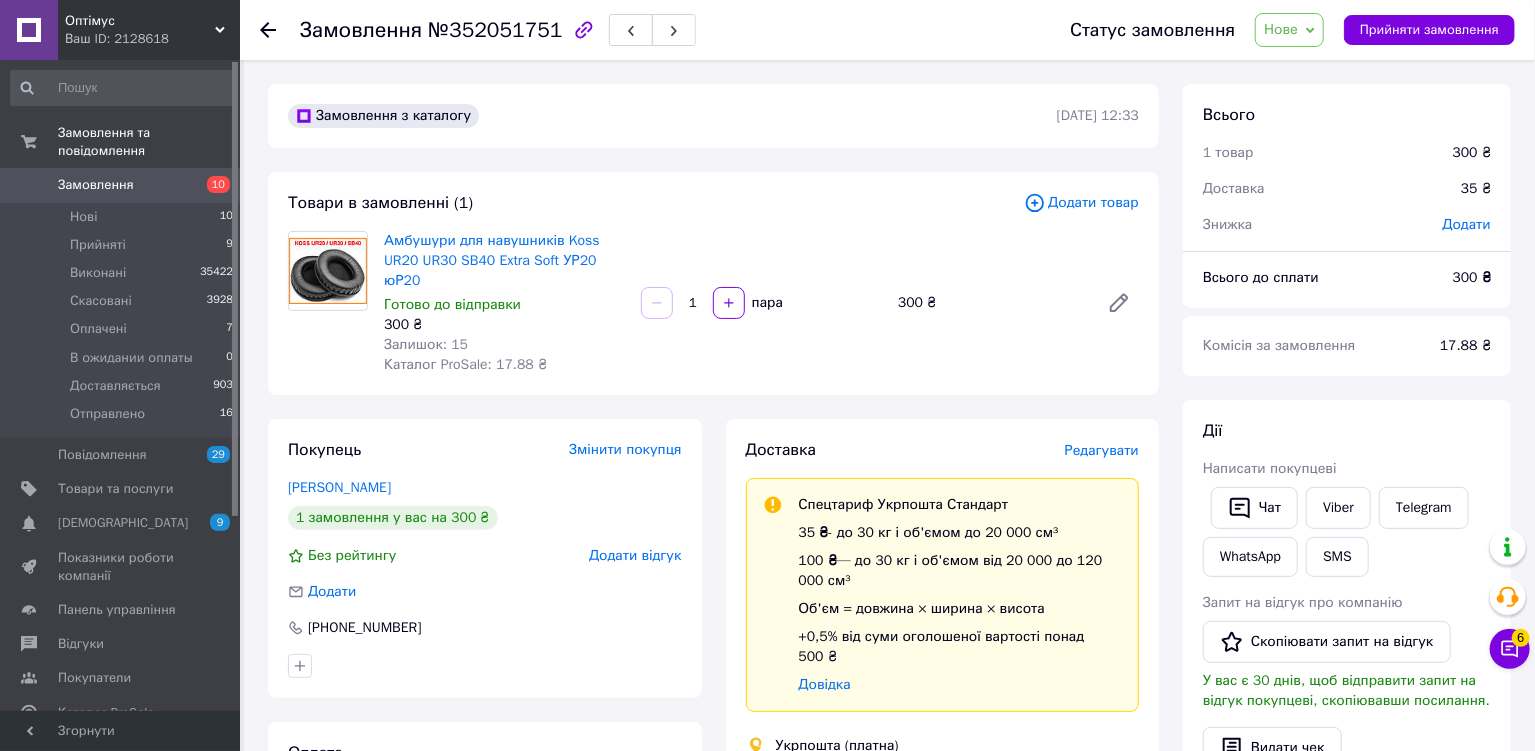 scroll, scrollTop: 489, scrollLeft: 0, axis: vertical 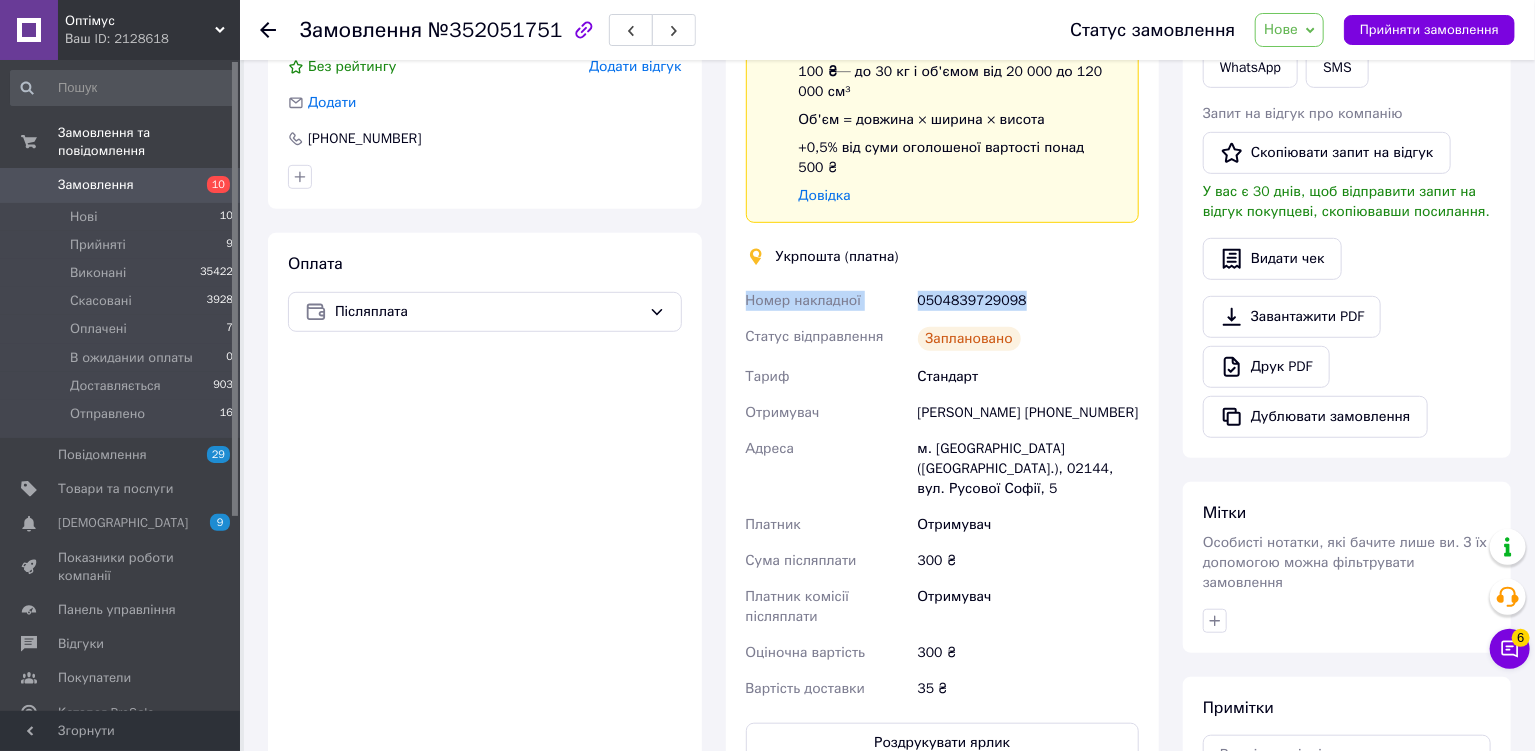 drag, startPoint x: 1027, startPoint y: 259, endPoint x: 730, endPoint y: 271, distance: 297.24234 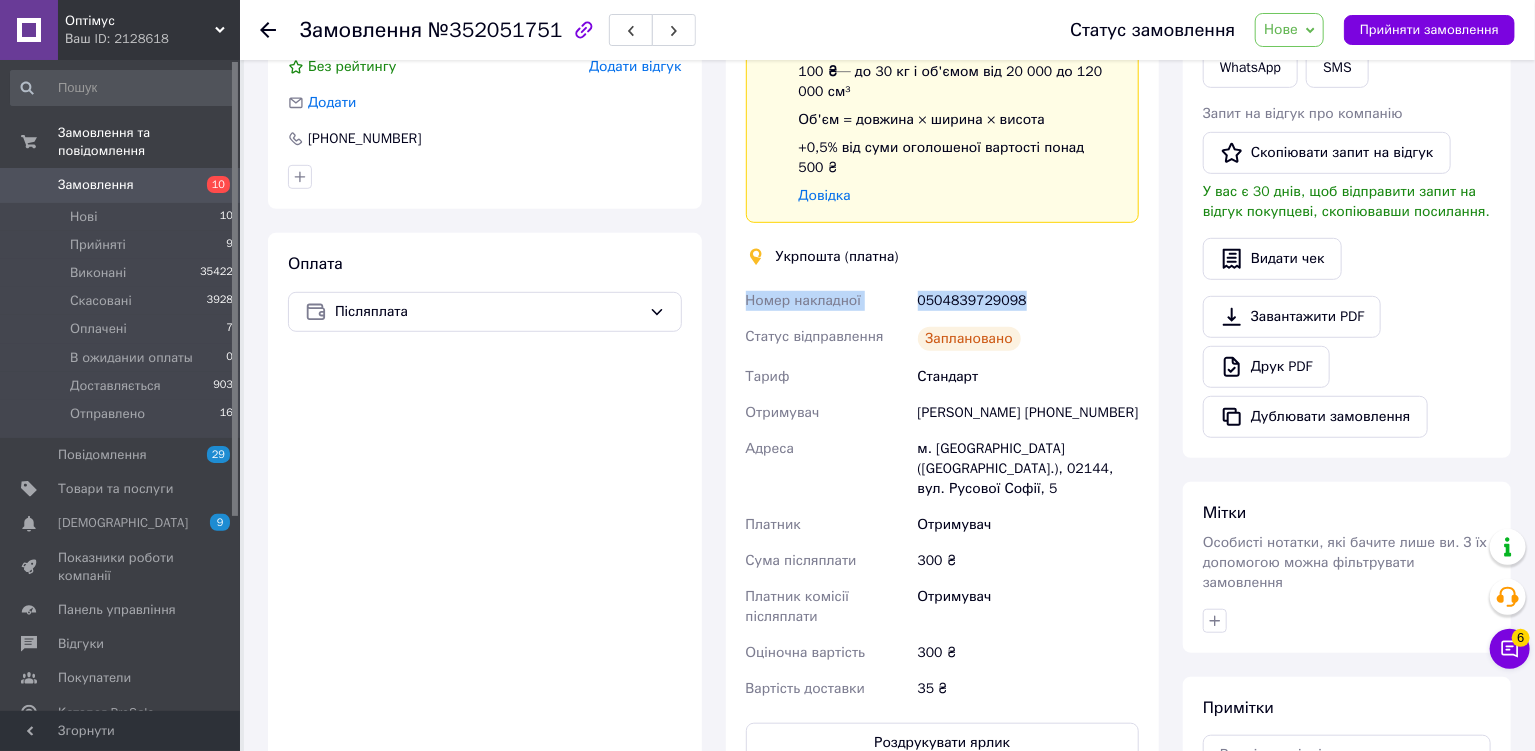 copy on "Номер накладної 0504839729098" 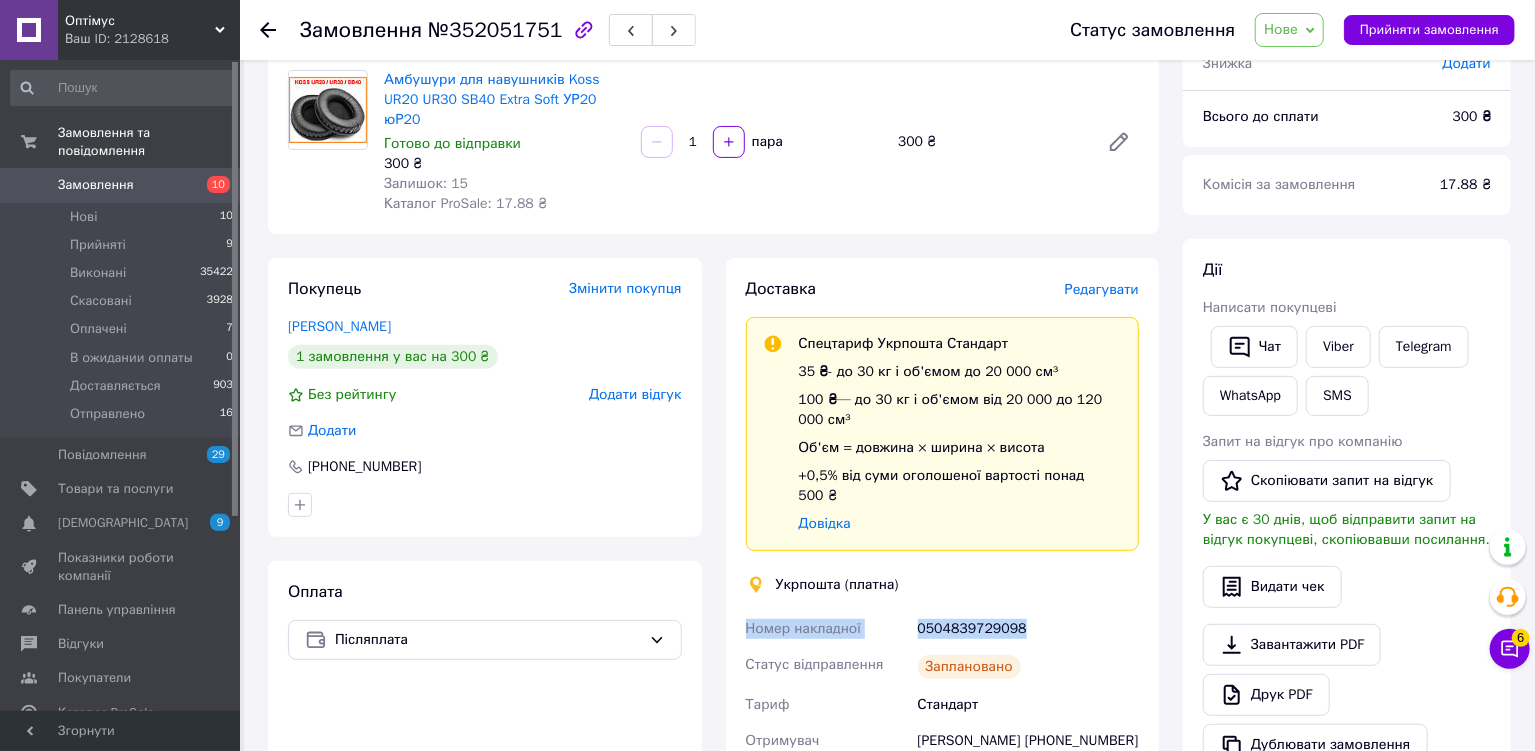 scroll, scrollTop: 0, scrollLeft: 0, axis: both 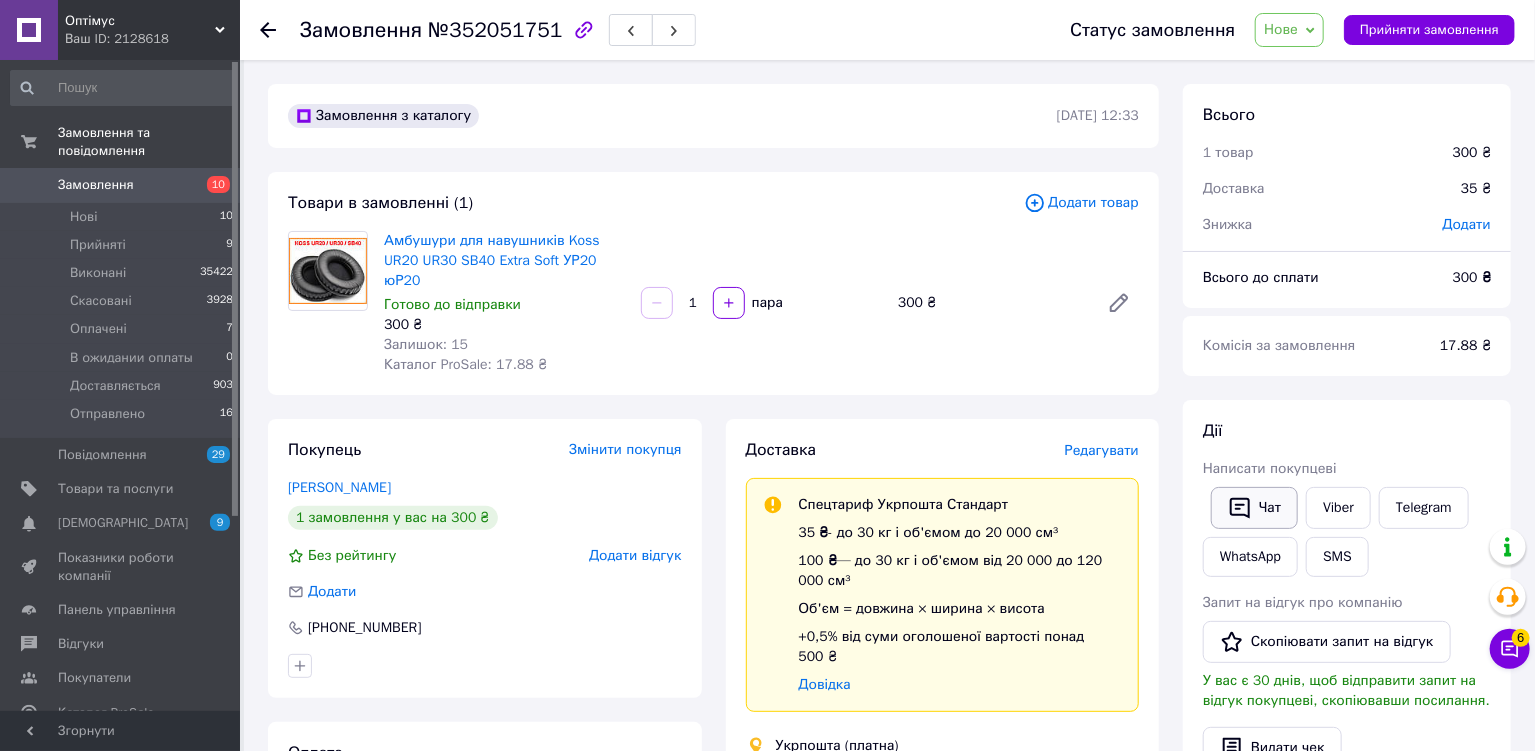 click on "Чат" at bounding box center (1254, 508) 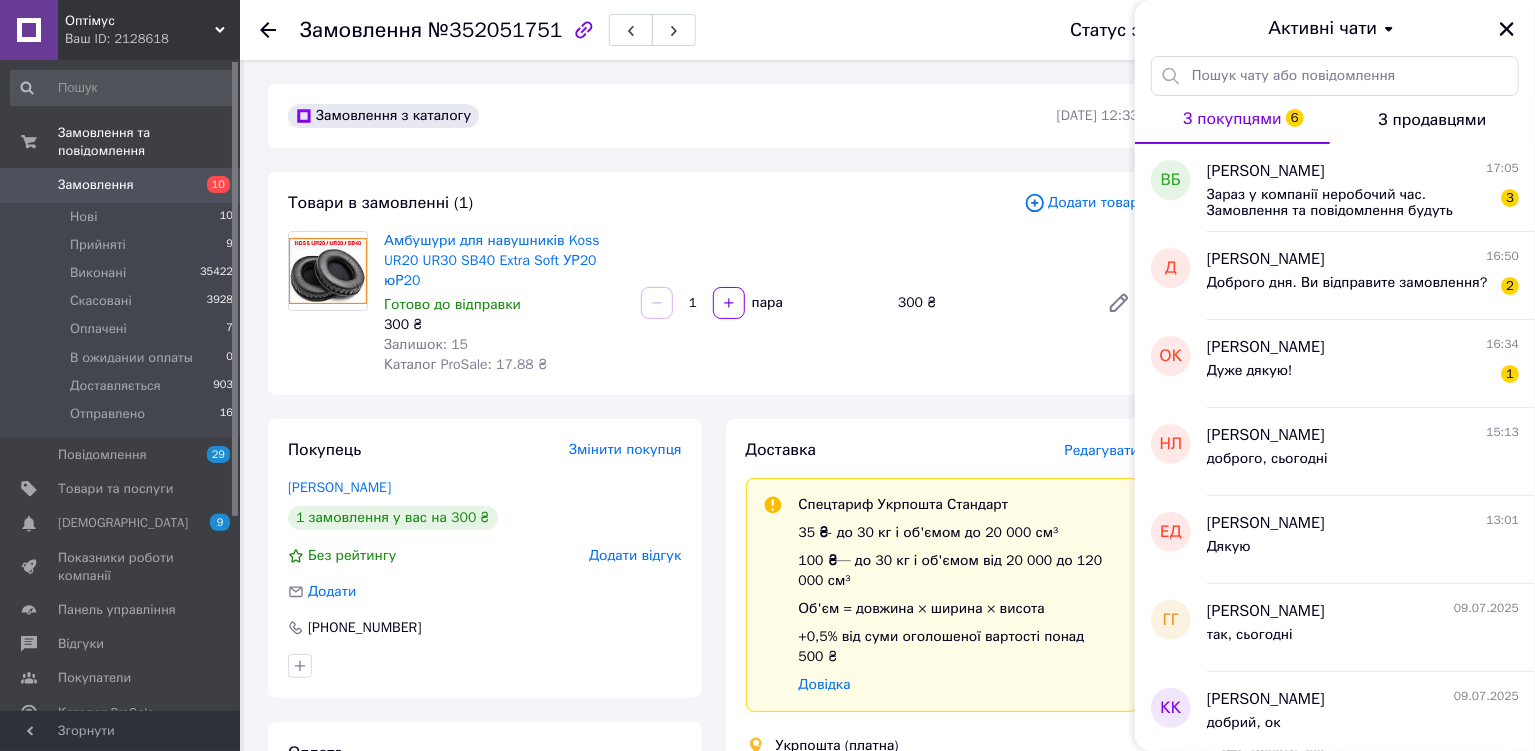 type 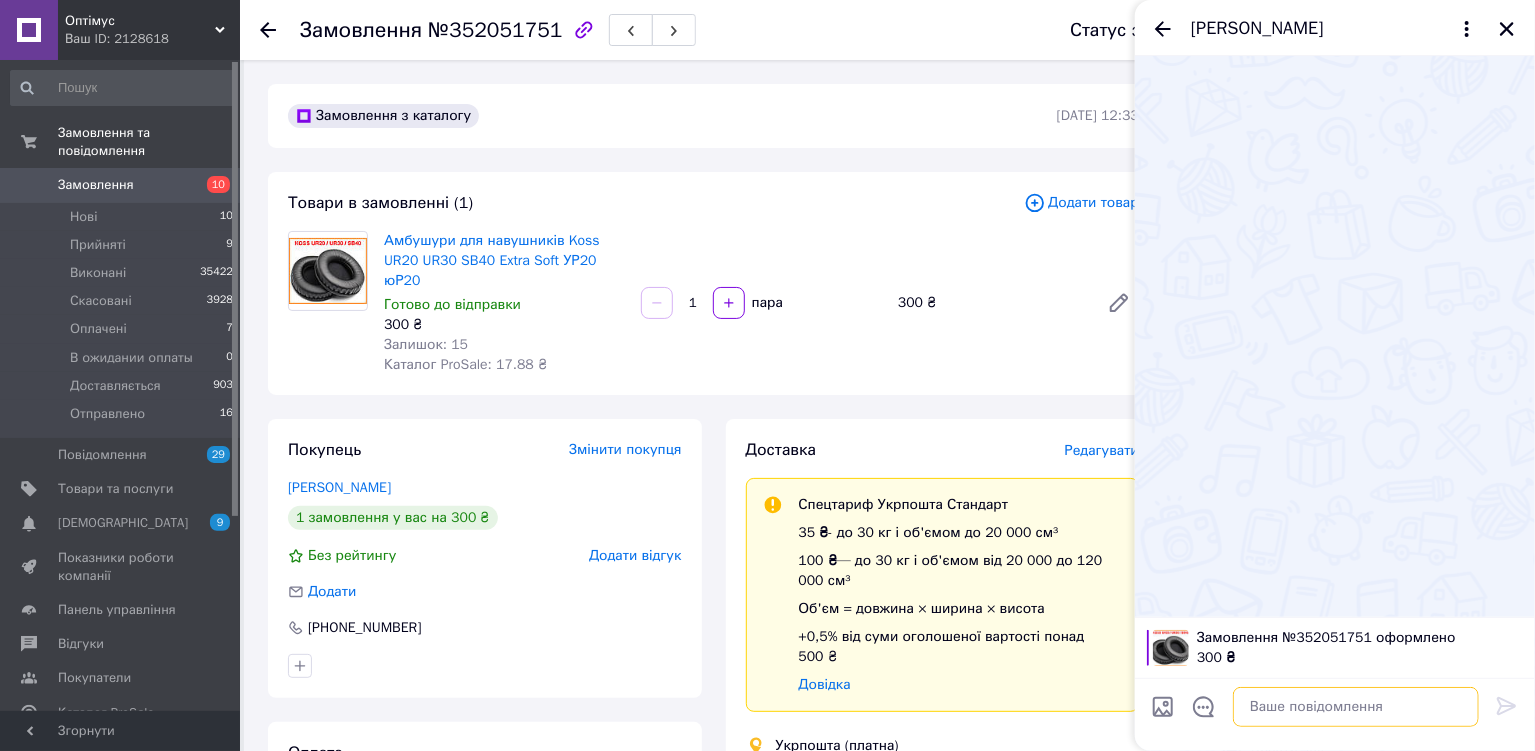 click at bounding box center (1356, 707) 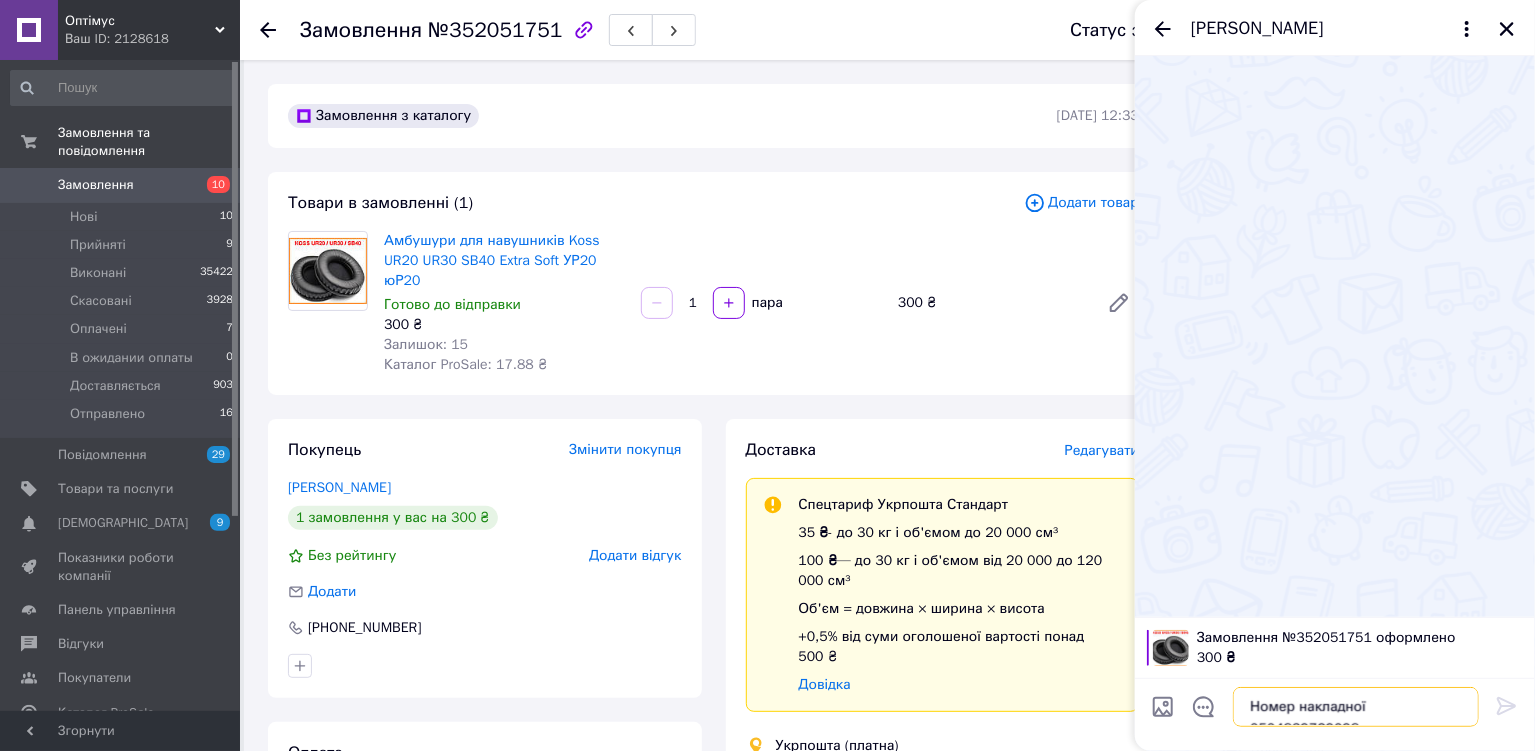 scroll, scrollTop: 11, scrollLeft: 0, axis: vertical 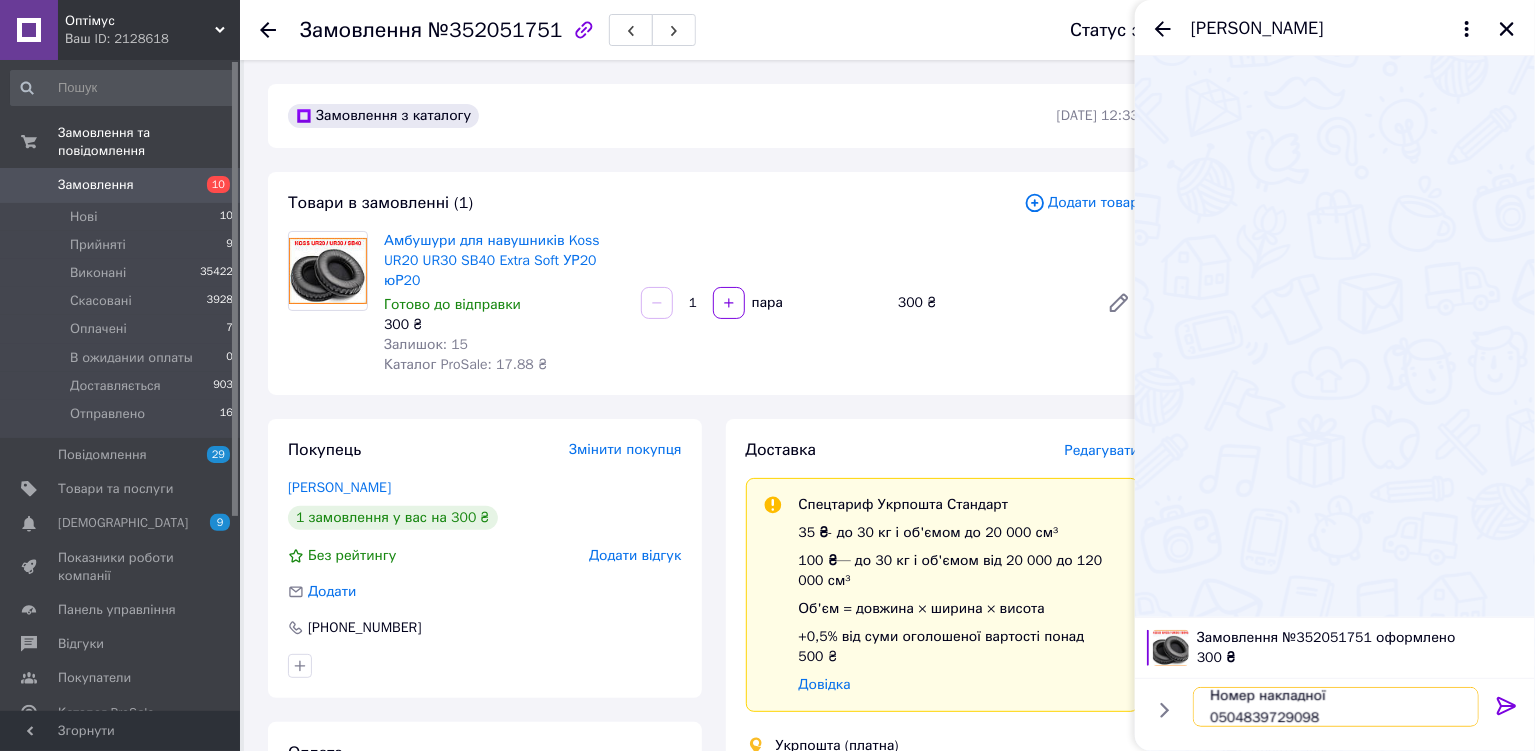 type on "Номер накладної
0504839729098" 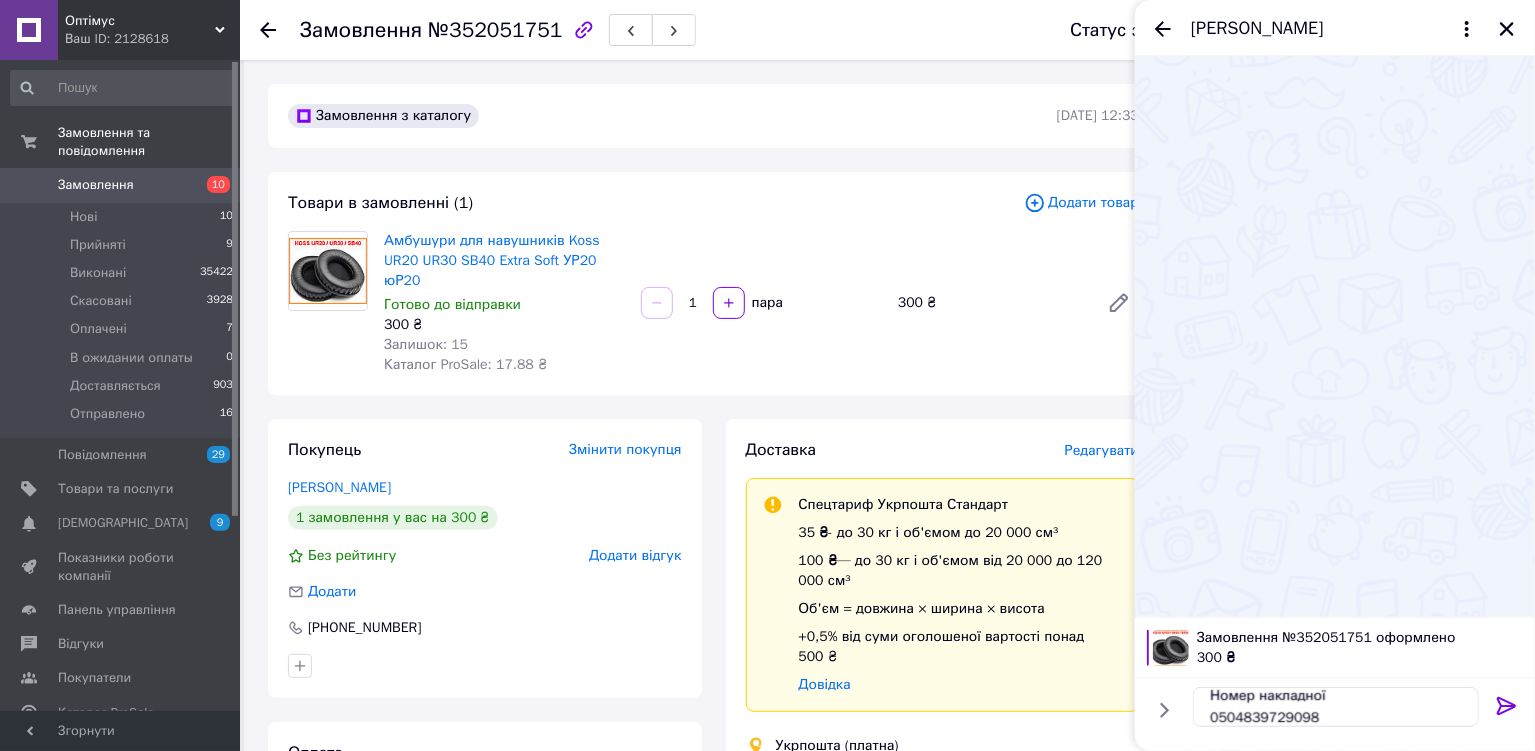 click 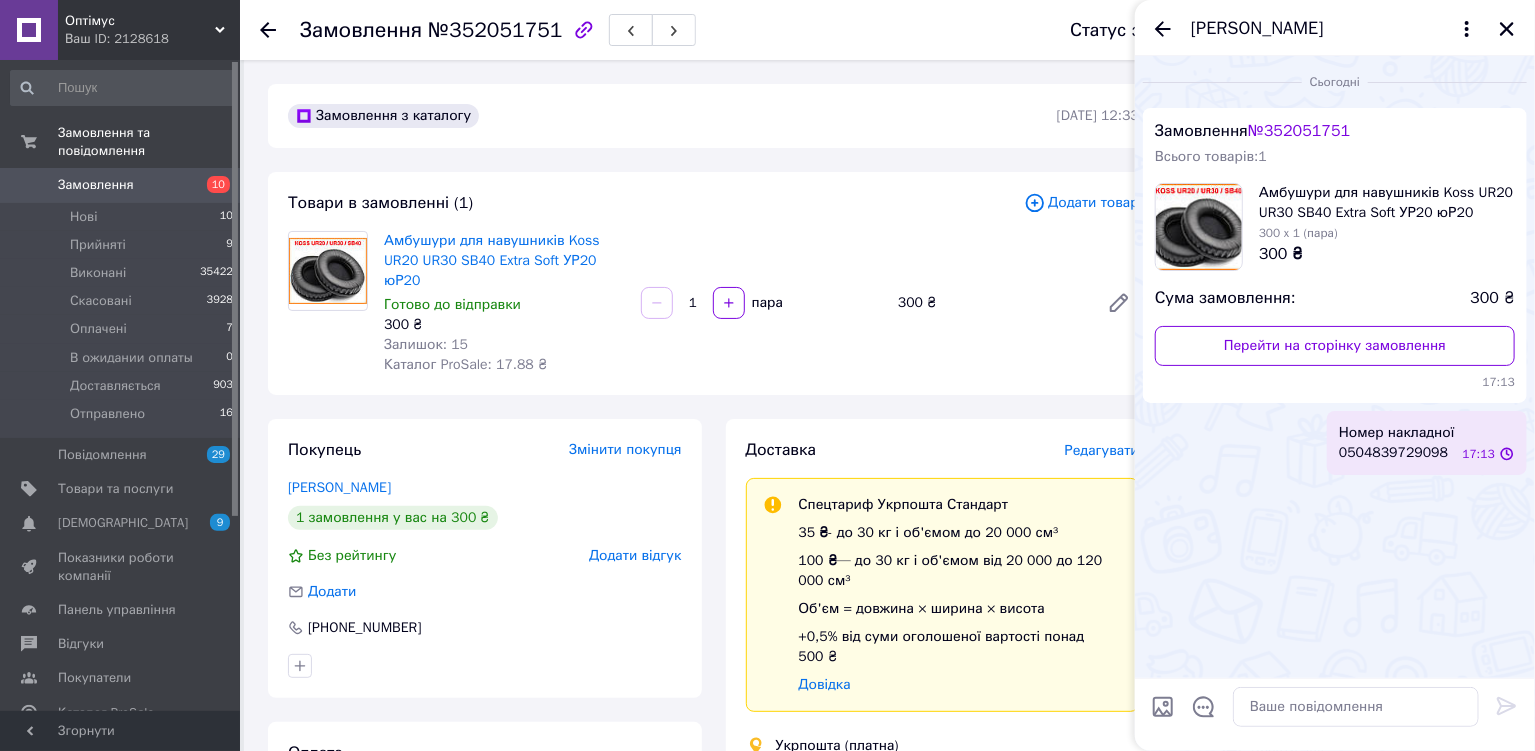scroll, scrollTop: 0, scrollLeft: 0, axis: both 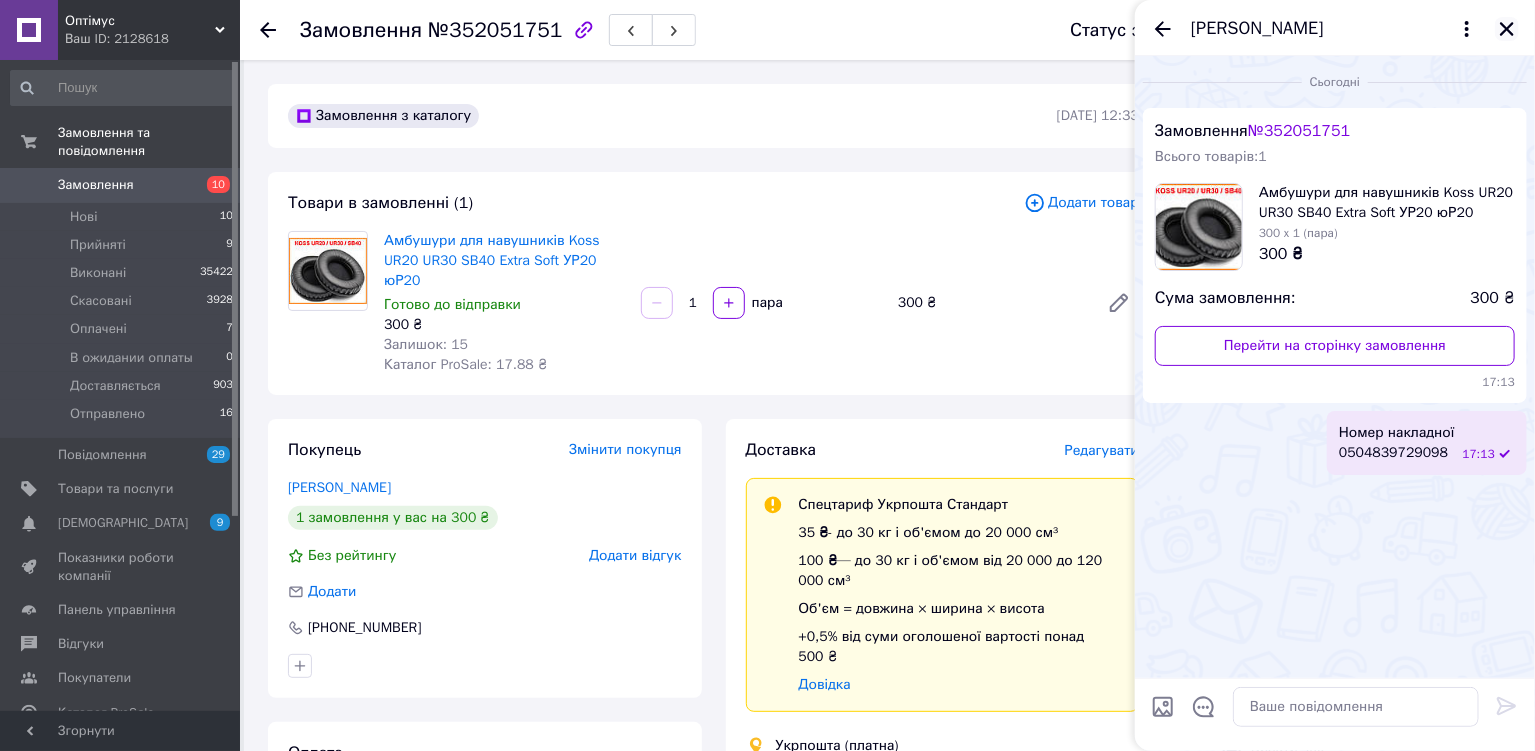 click 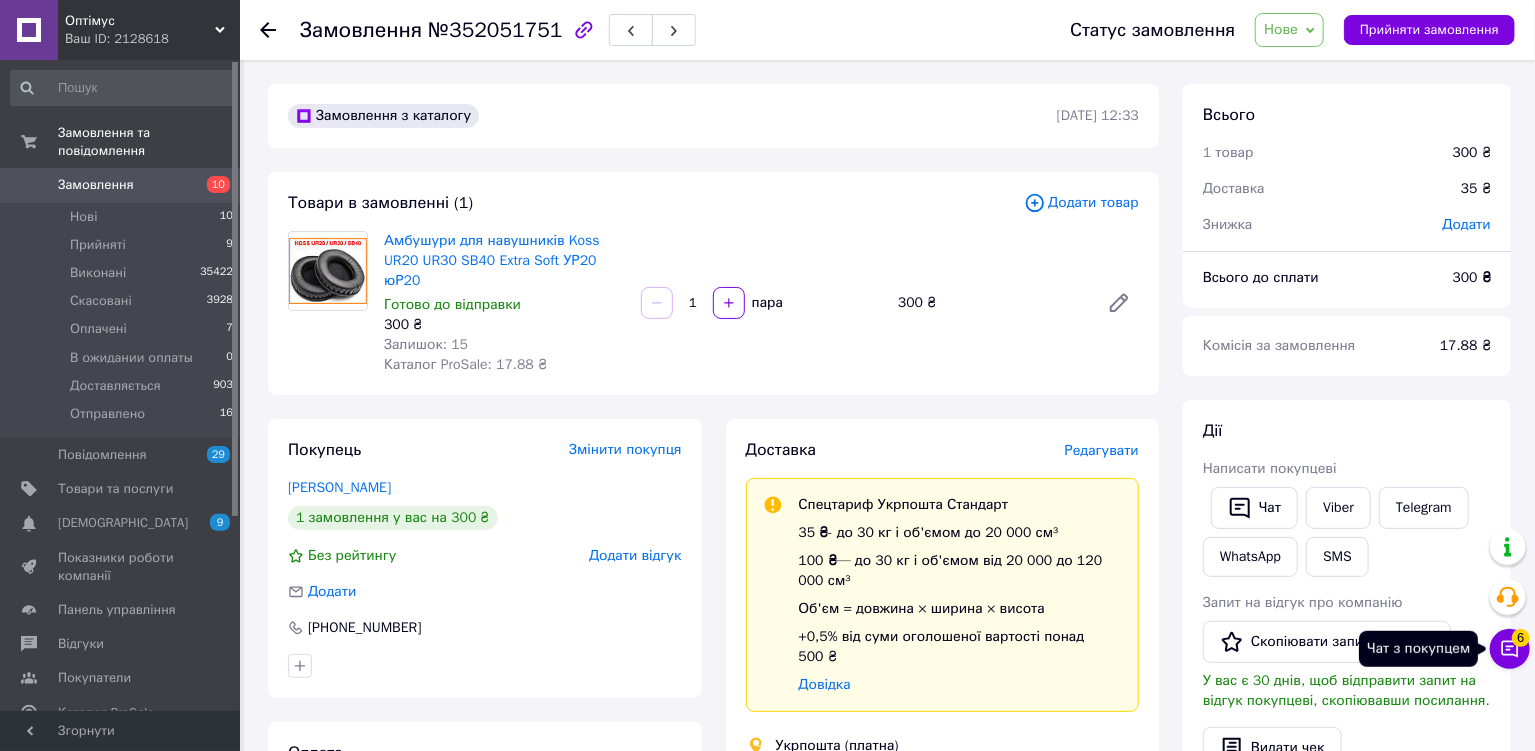 click 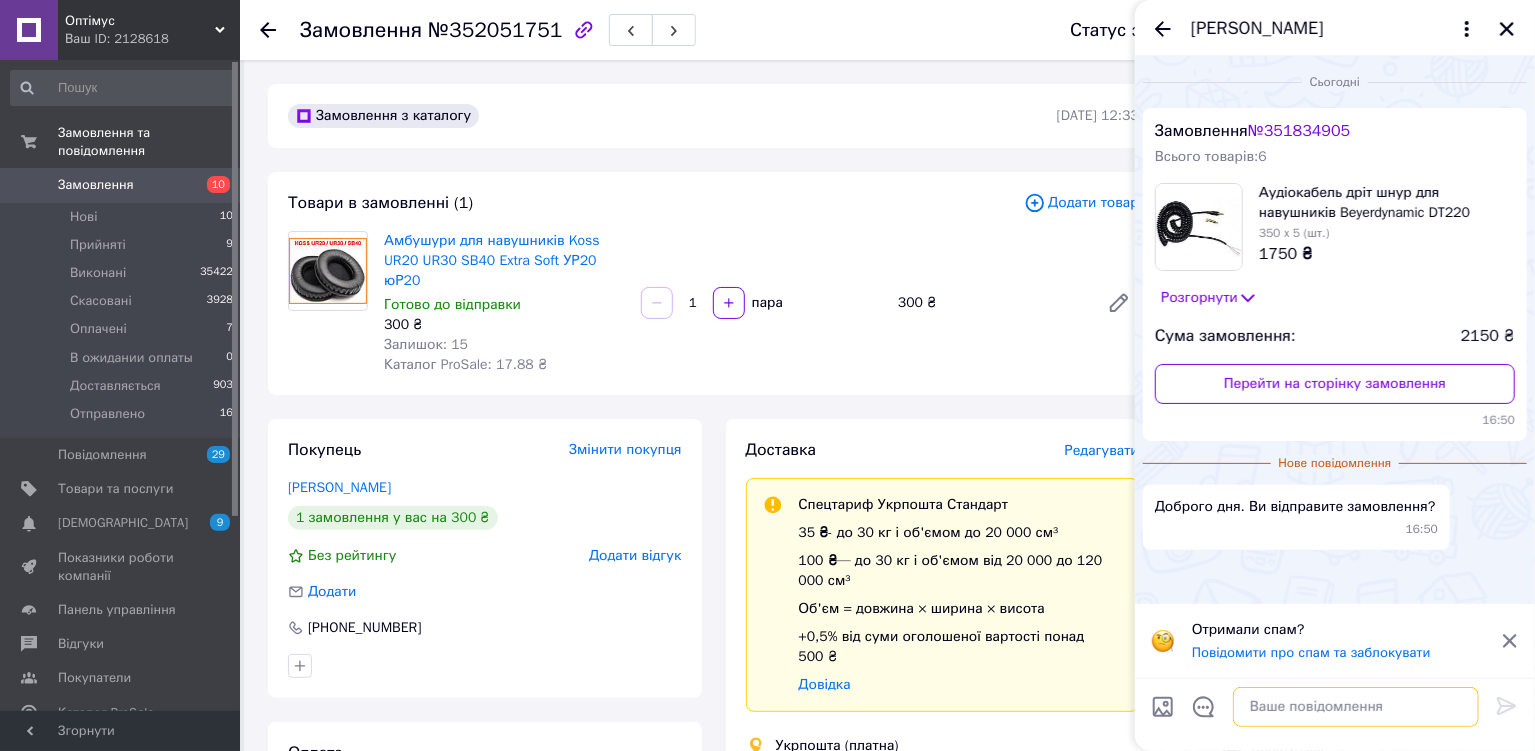 click at bounding box center [1356, 707] 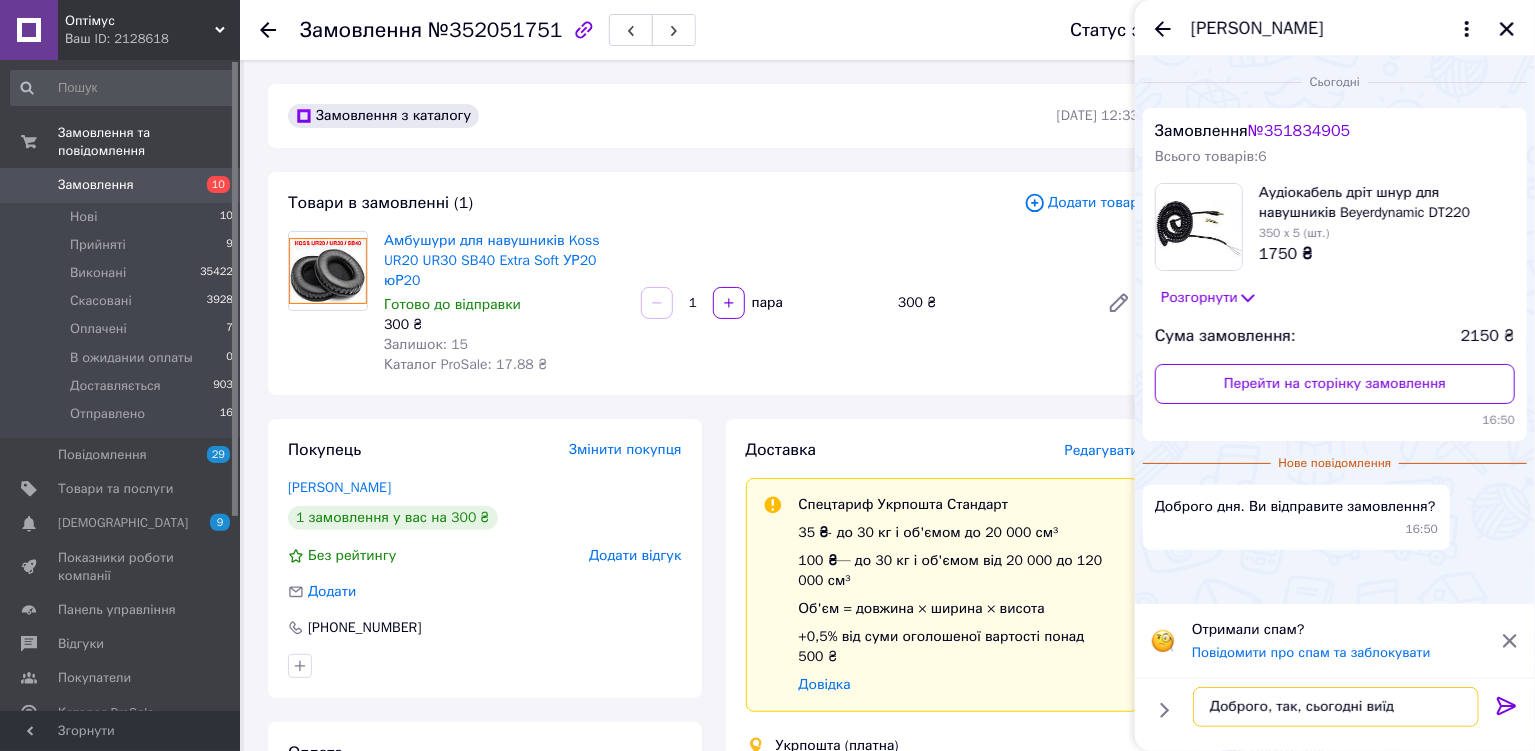 type on "Доброго, так, сьогодні виїде" 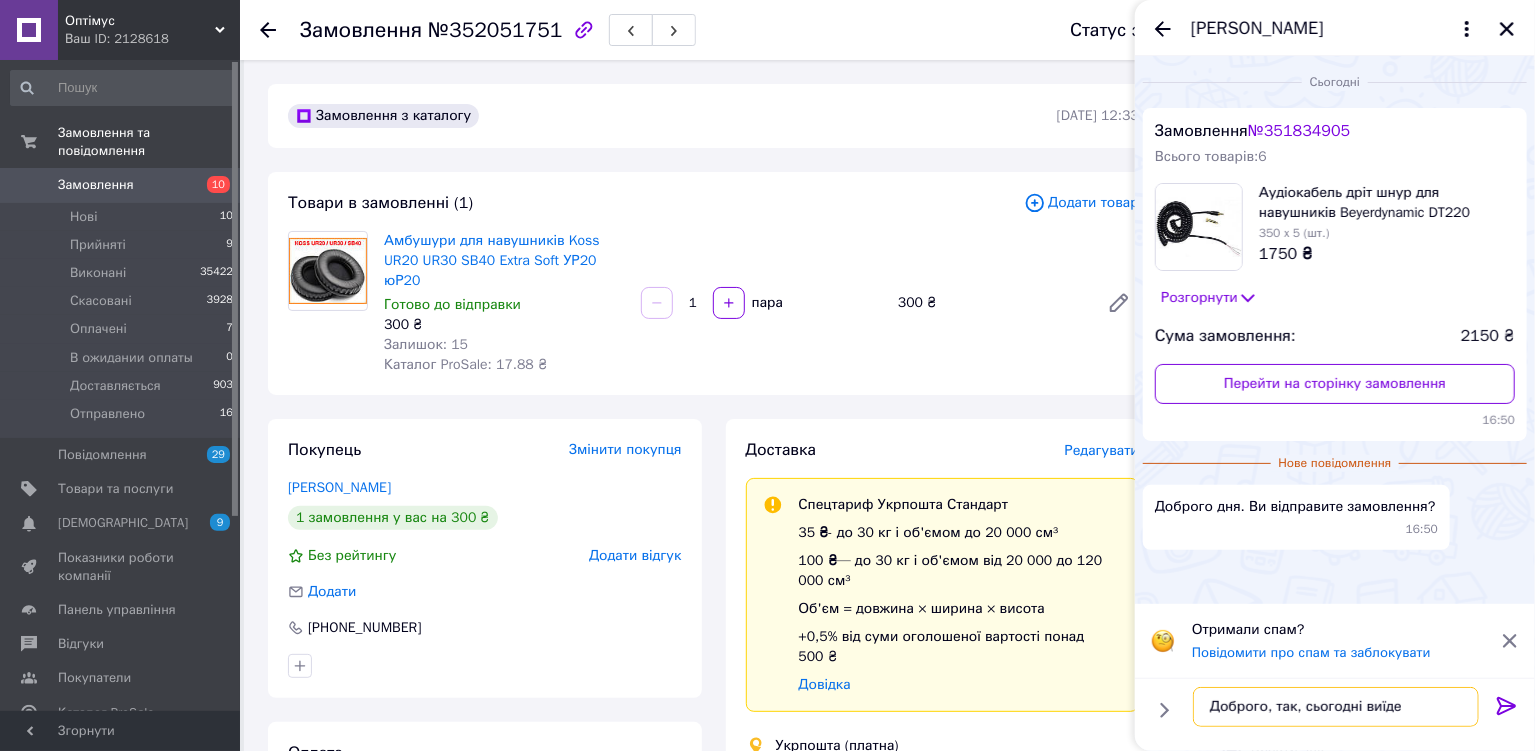 type 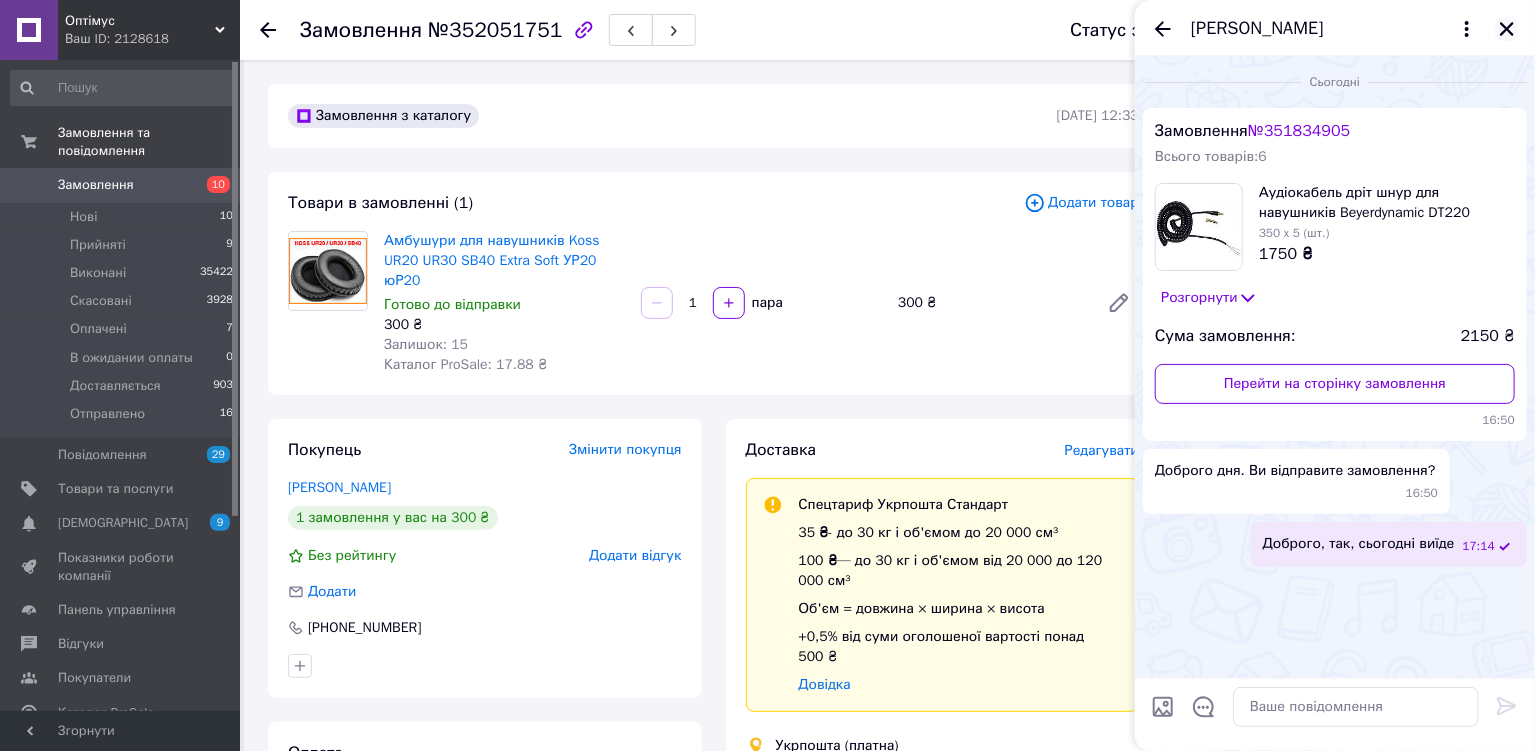 click 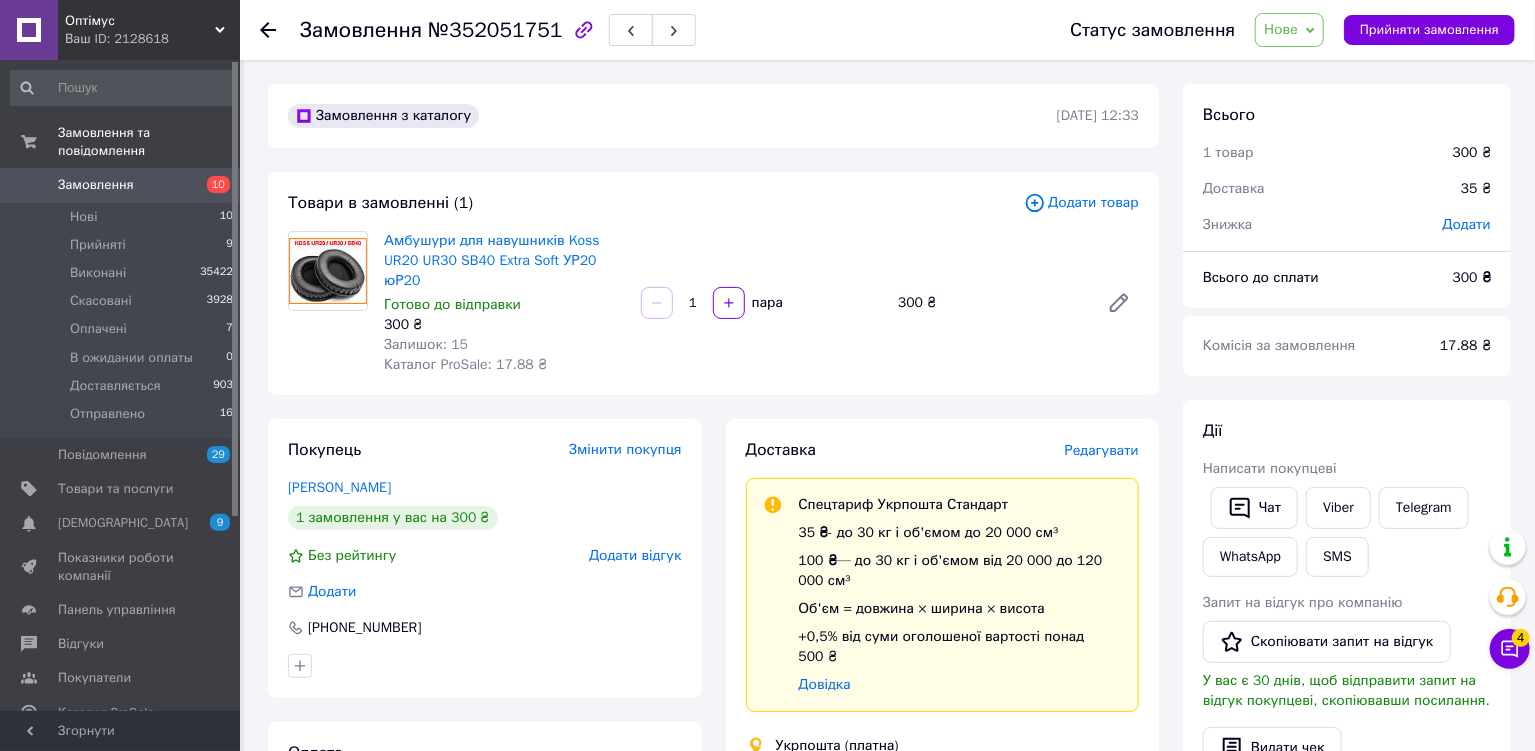 click on "Нове" at bounding box center (1281, 29) 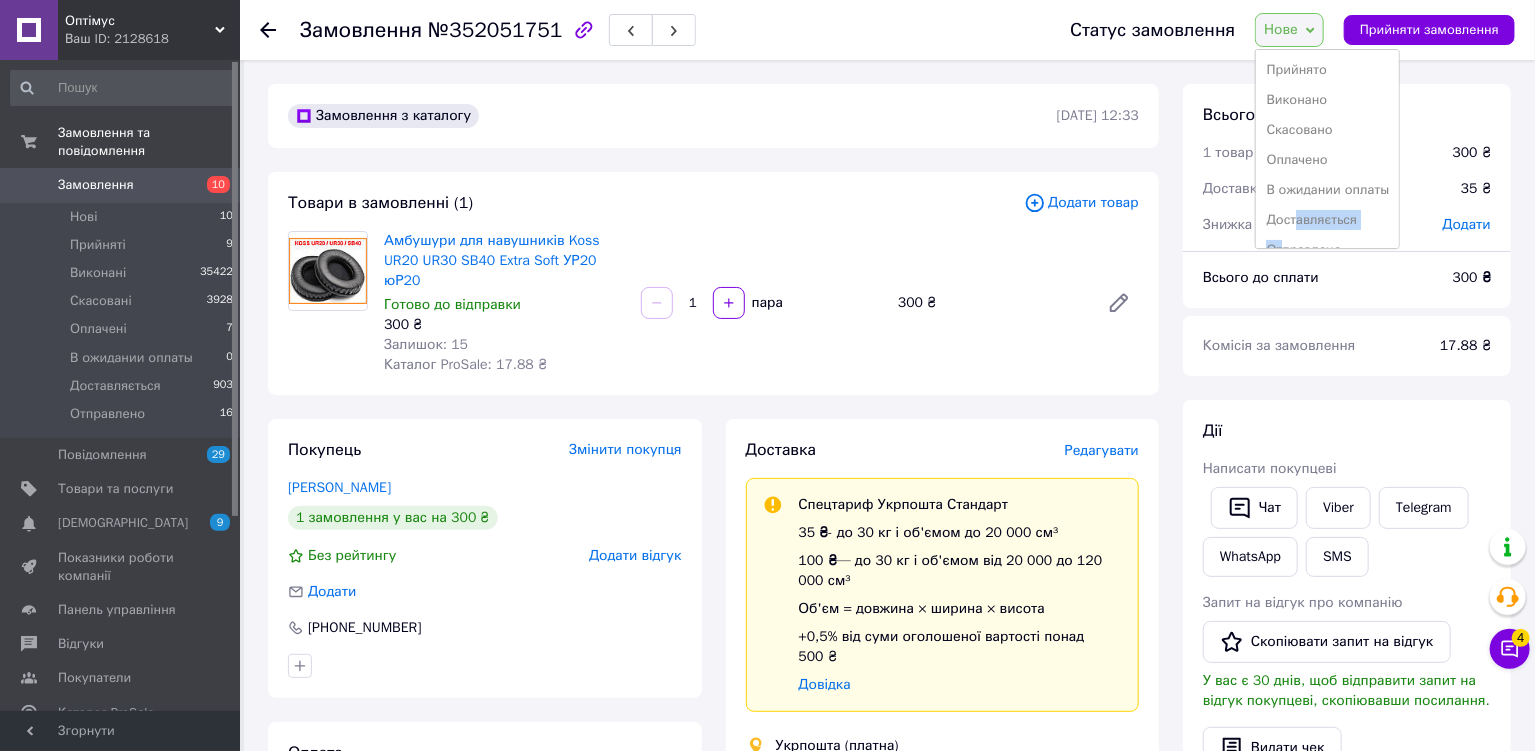 scroll, scrollTop: 21, scrollLeft: 0, axis: vertical 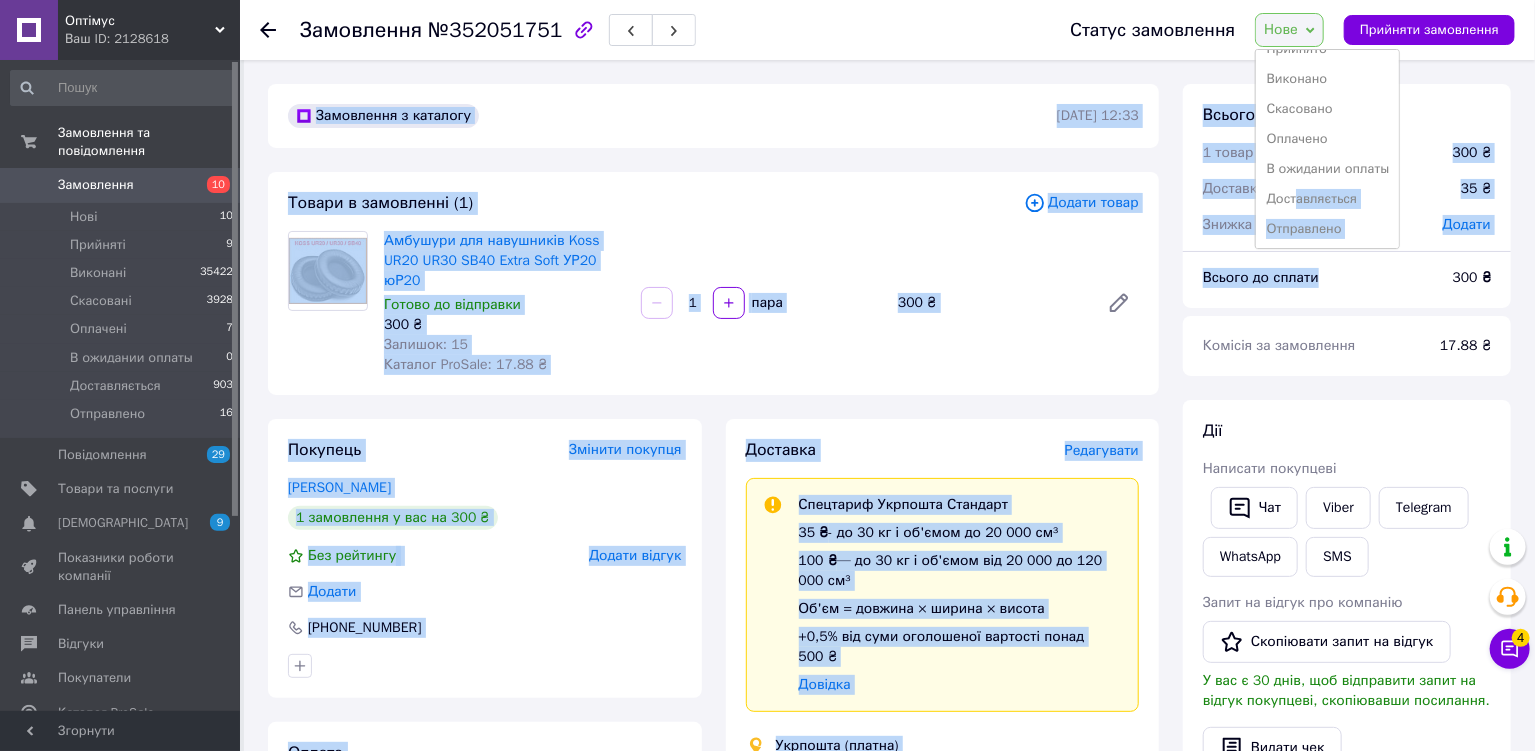 drag, startPoint x: 1300, startPoint y: 217, endPoint x: 1356, endPoint y: 267, distance: 75.073296 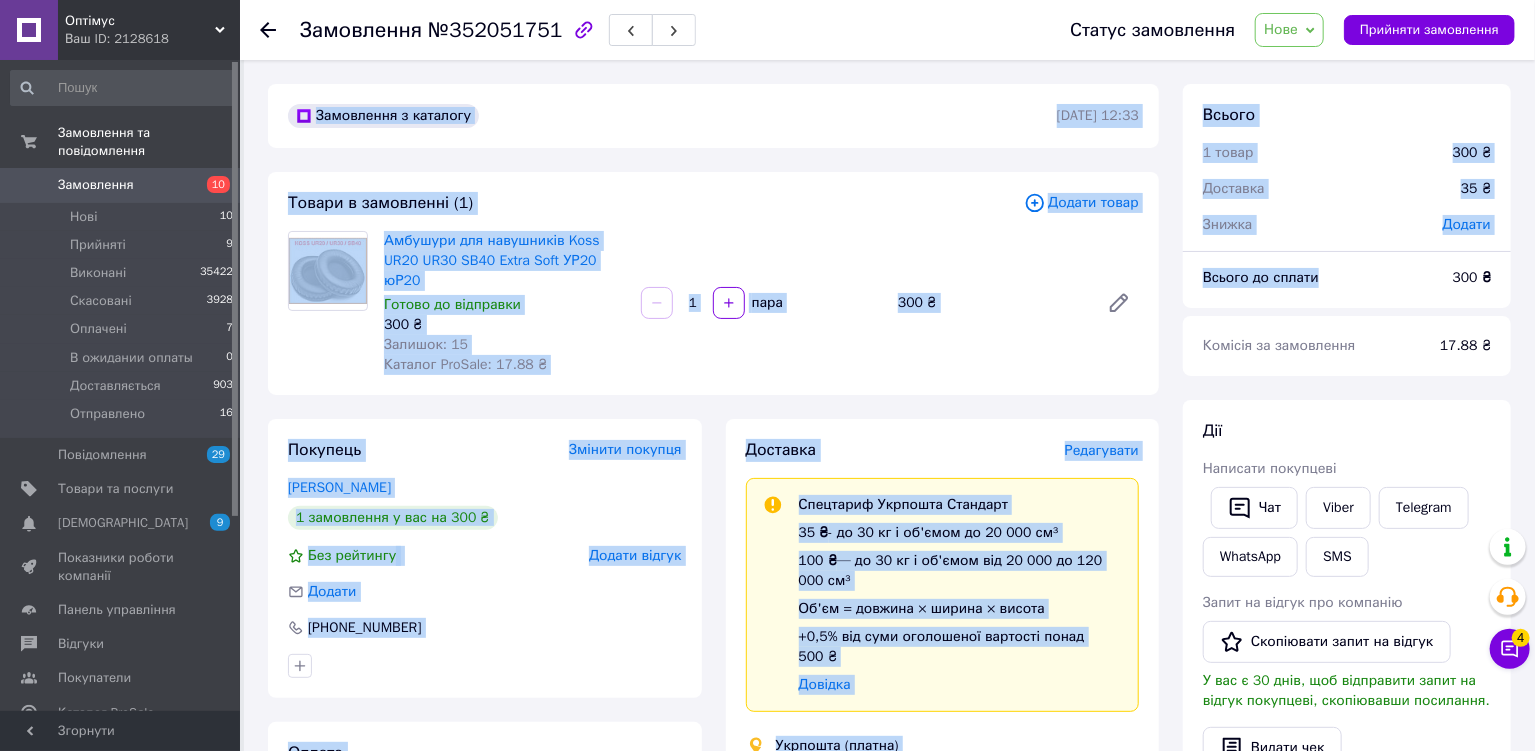 click on "Всього до сплати" at bounding box center [1316, 278] 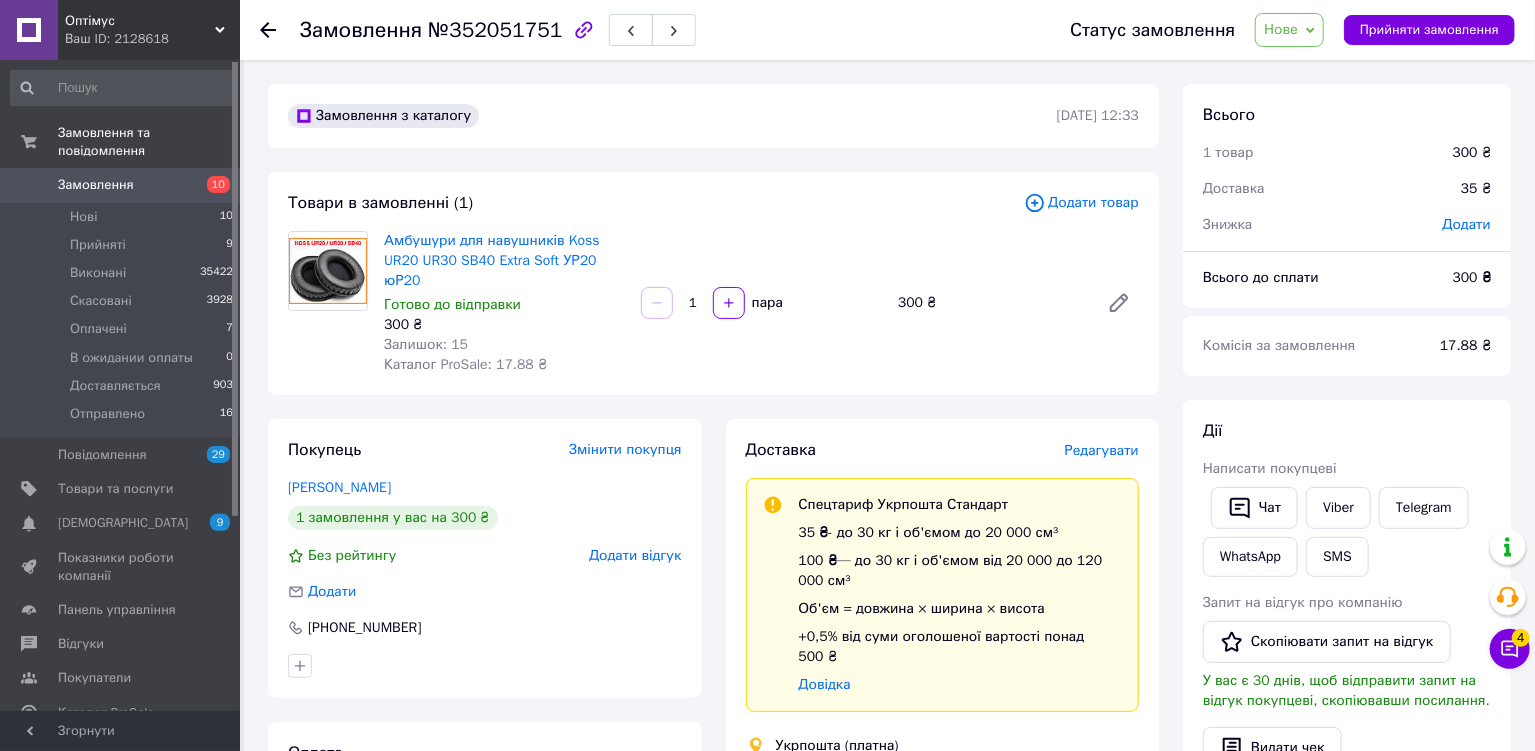 scroll, scrollTop: 489, scrollLeft: 0, axis: vertical 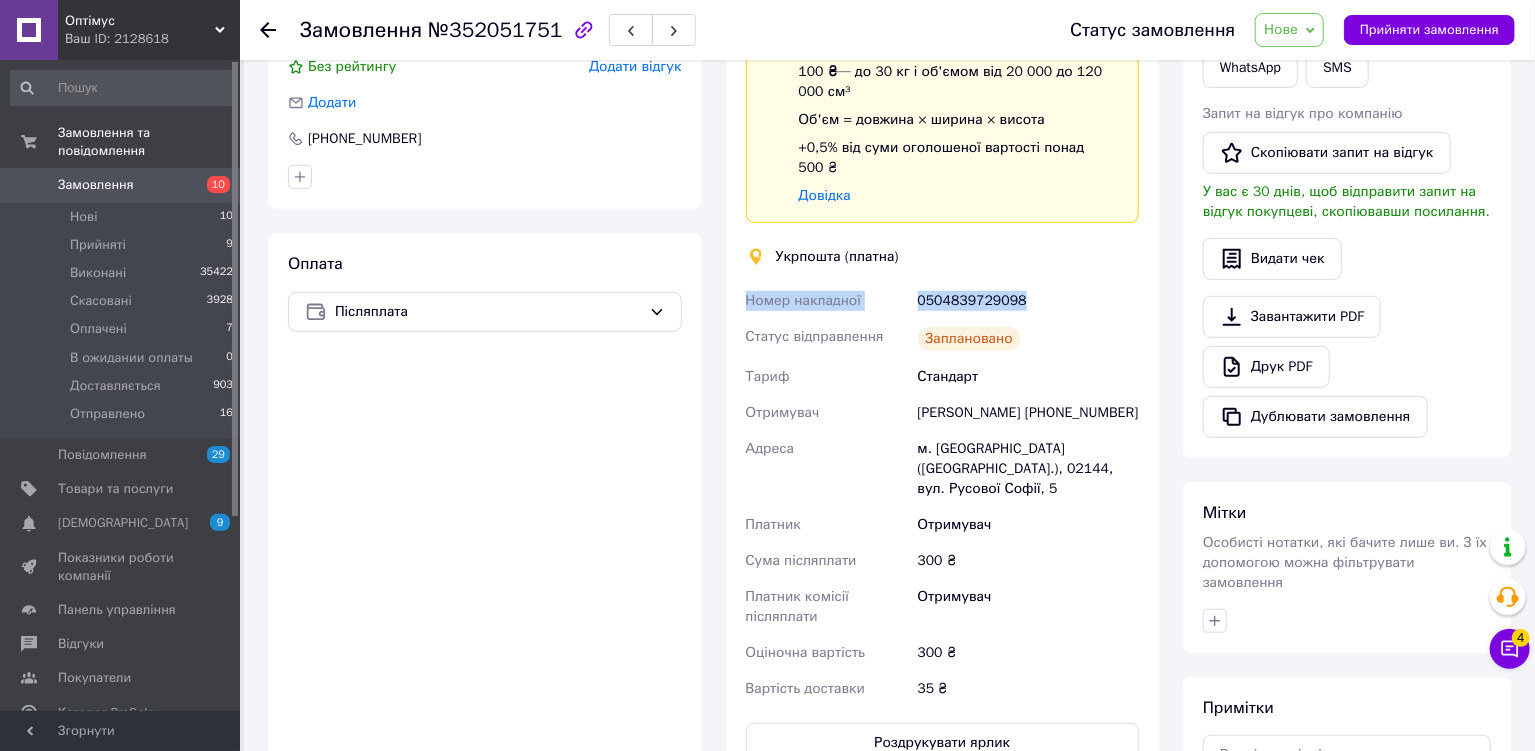 drag, startPoint x: 1036, startPoint y: 269, endPoint x: 739, endPoint y: 259, distance: 297.1683 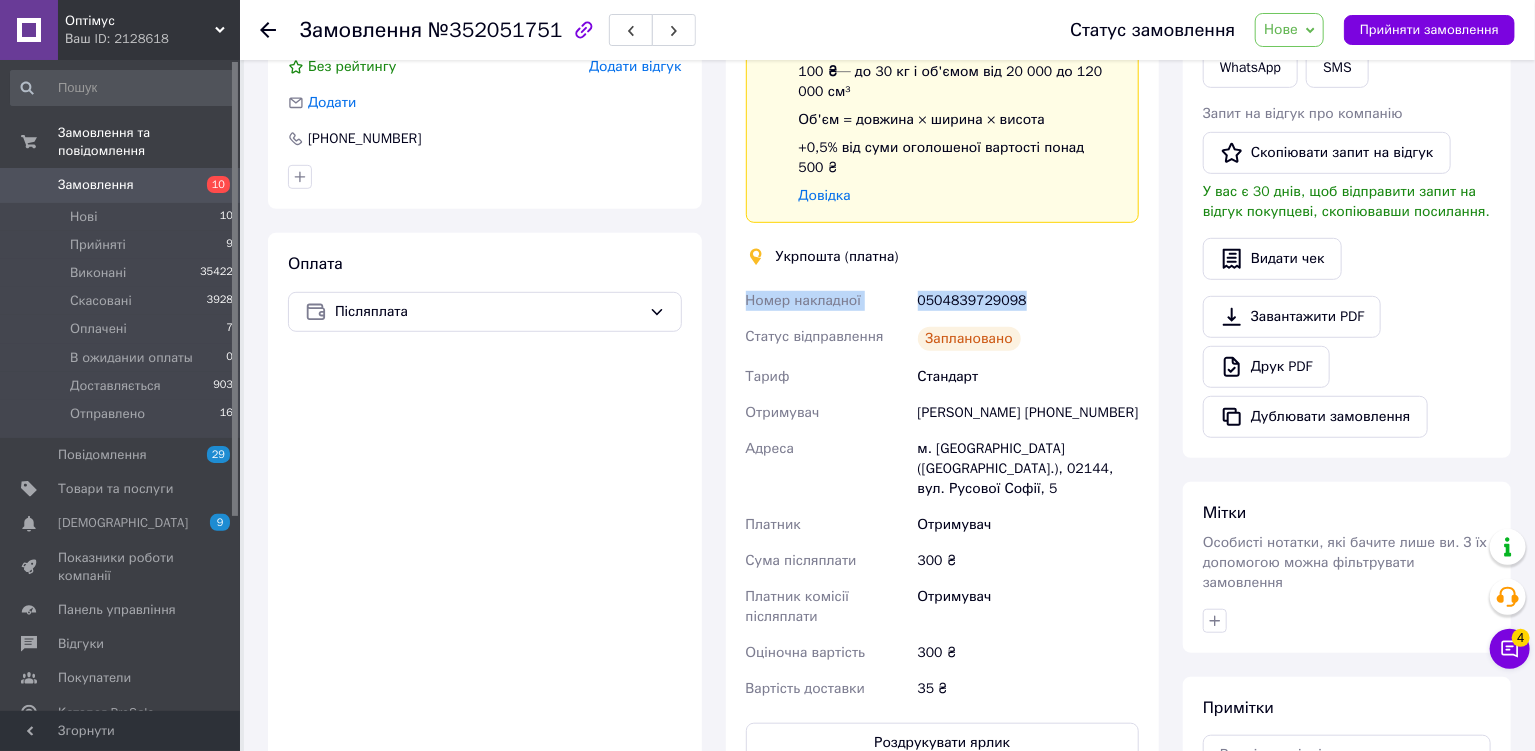 copy on "Номер накладної 0504839729098" 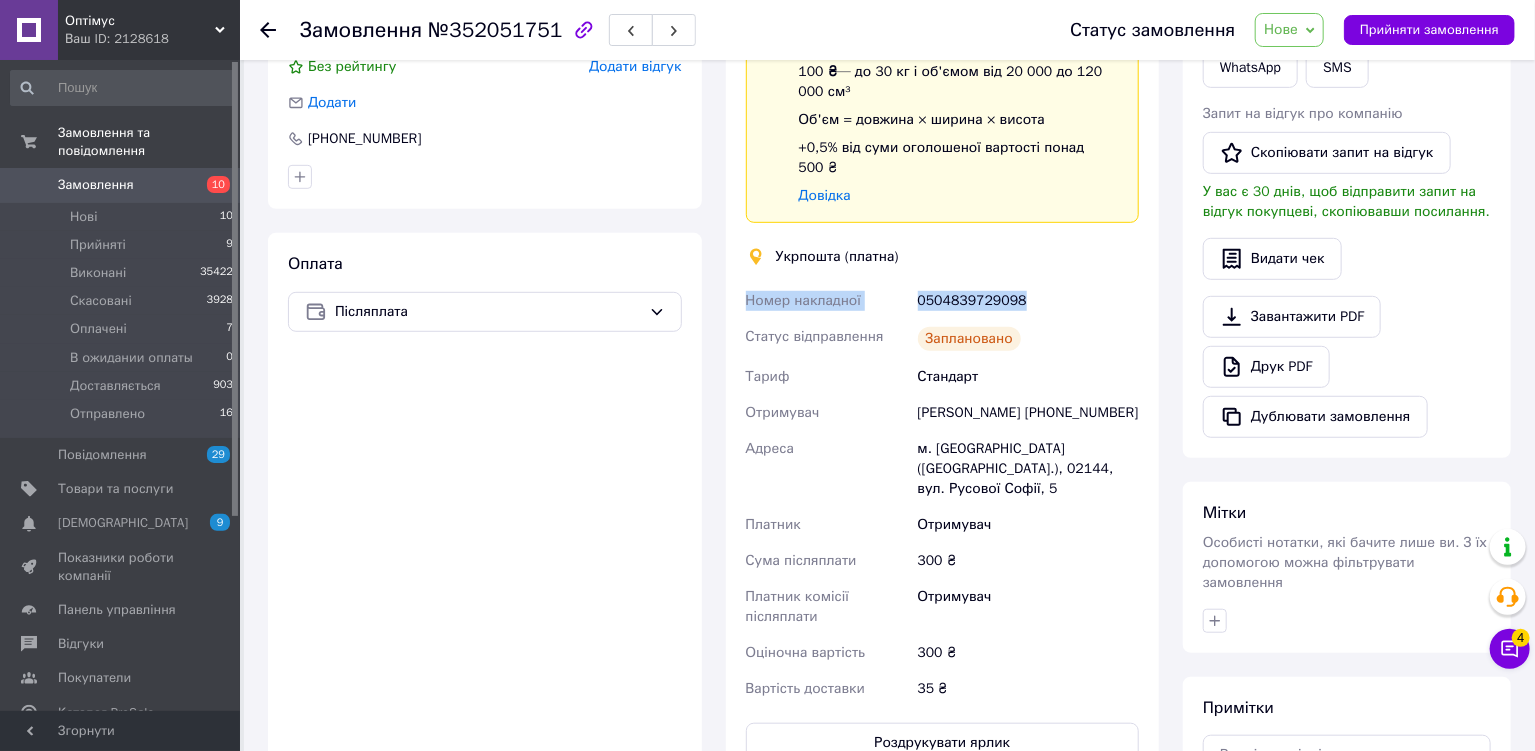 scroll, scrollTop: 244, scrollLeft: 0, axis: vertical 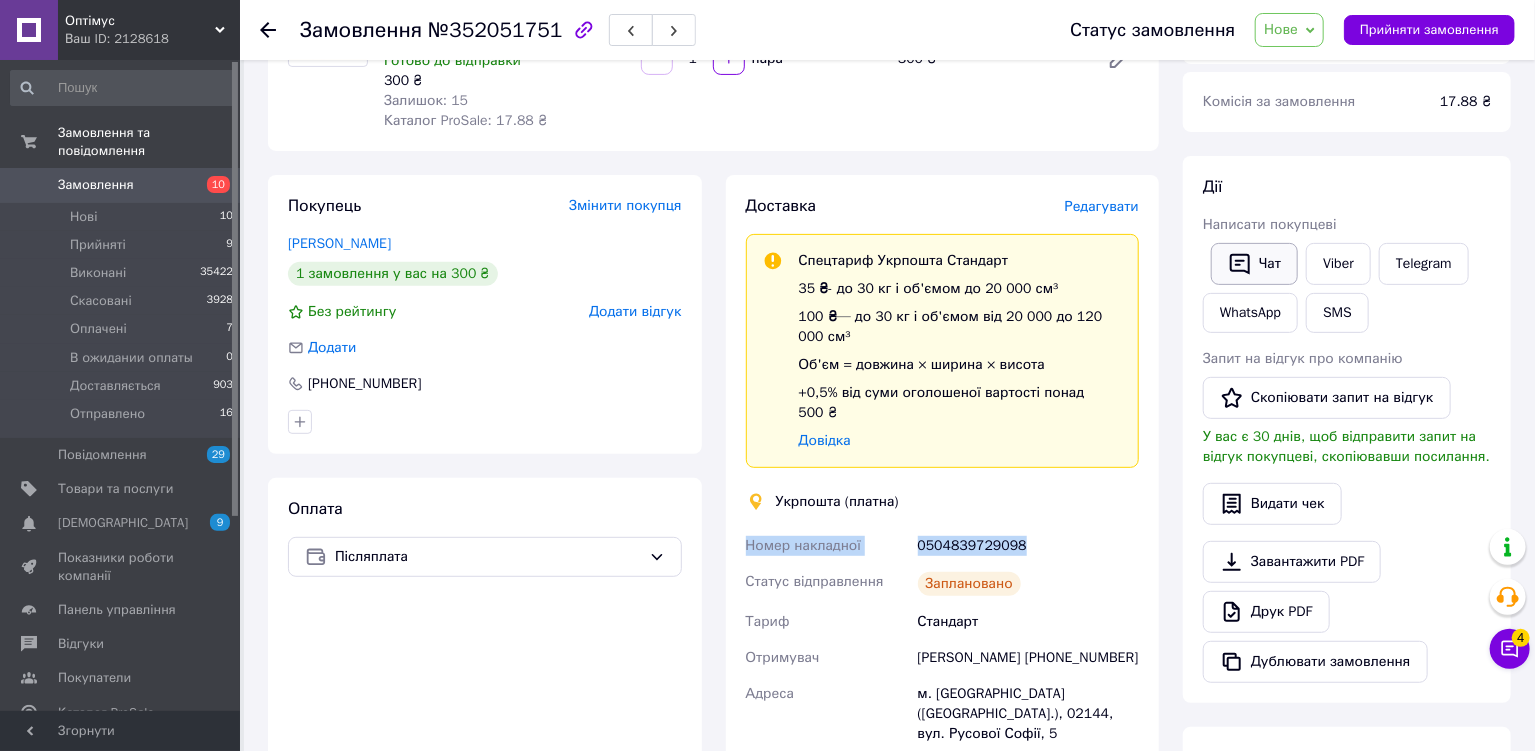 click on "Чат" at bounding box center [1254, 264] 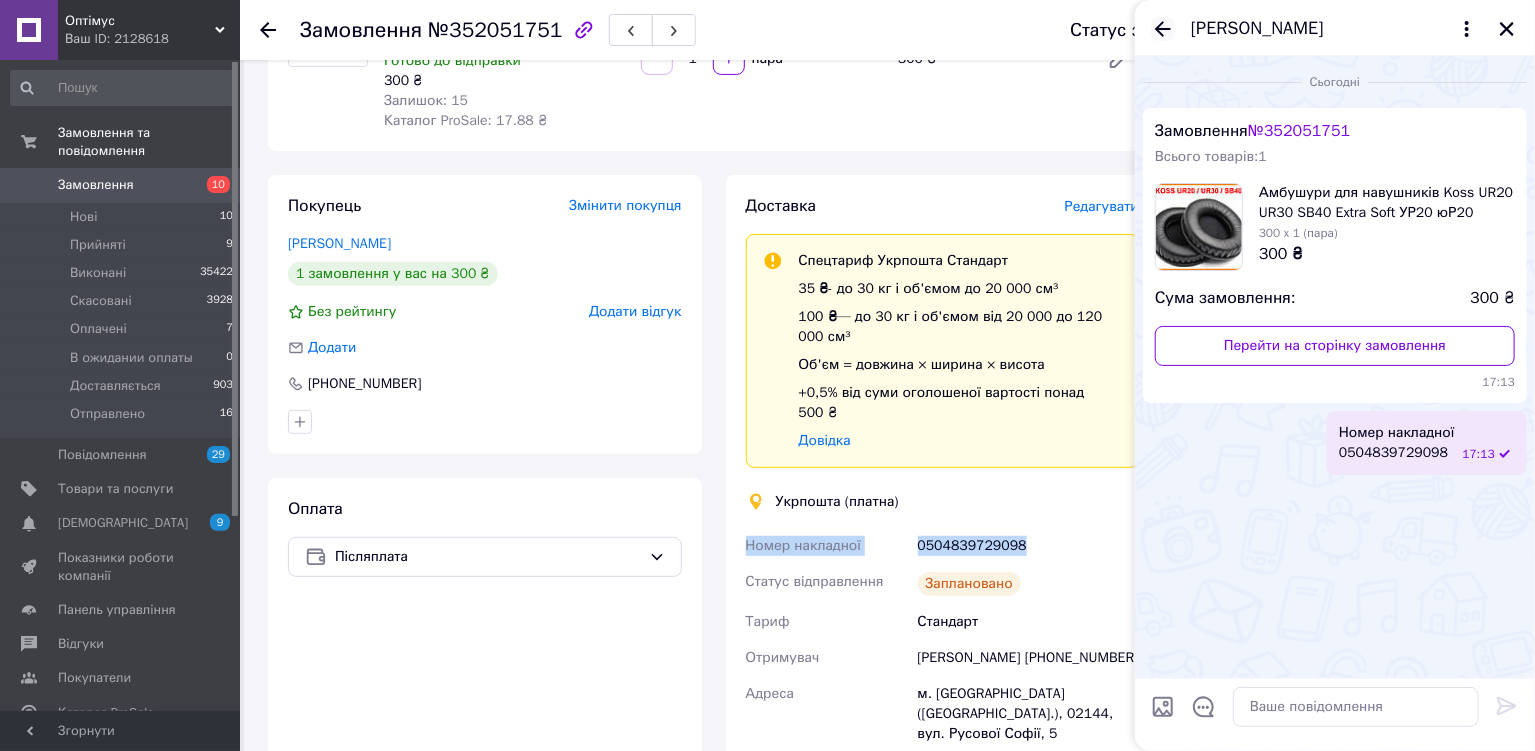 click 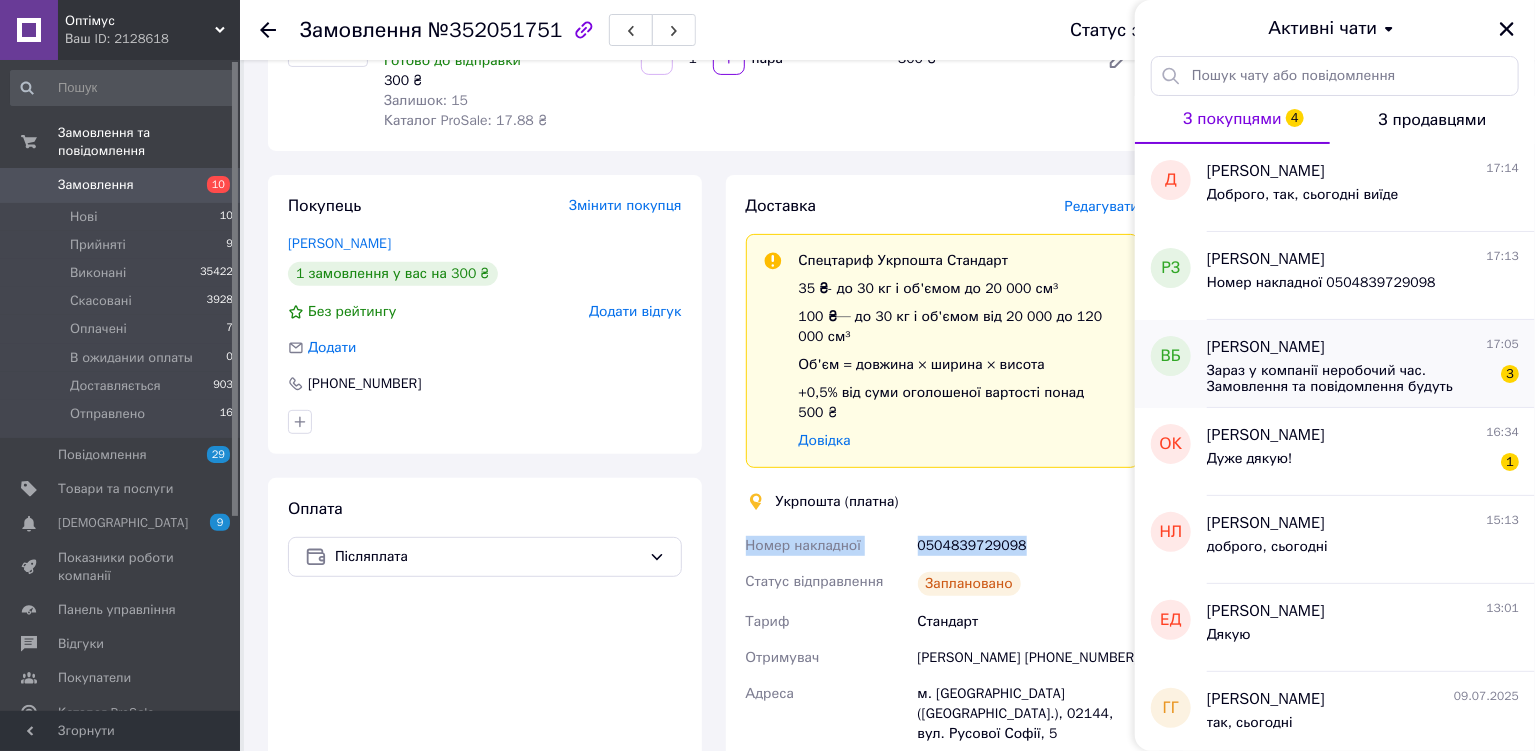 click on "Владислав Борщевський" at bounding box center [1266, 347] 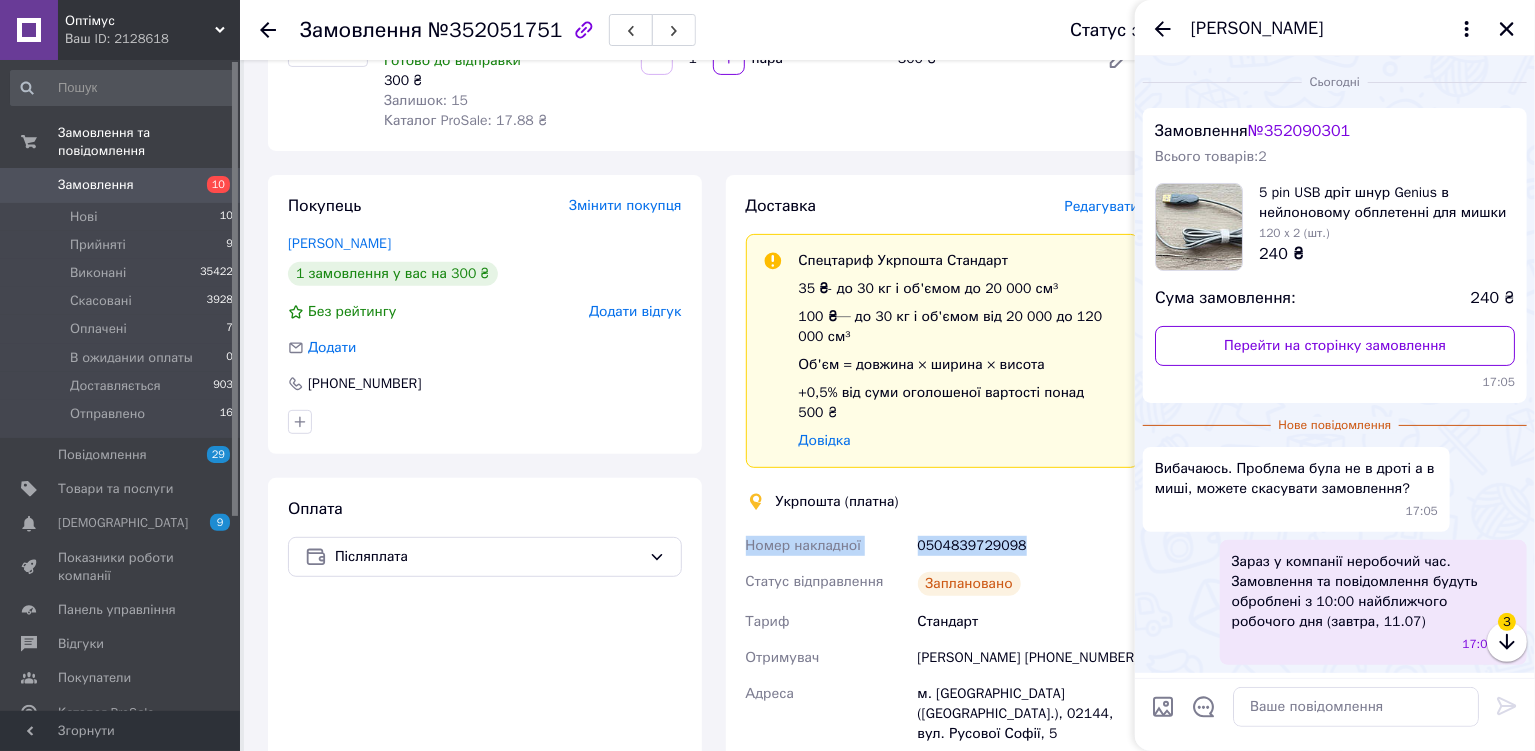 scroll, scrollTop: 68, scrollLeft: 0, axis: vertical 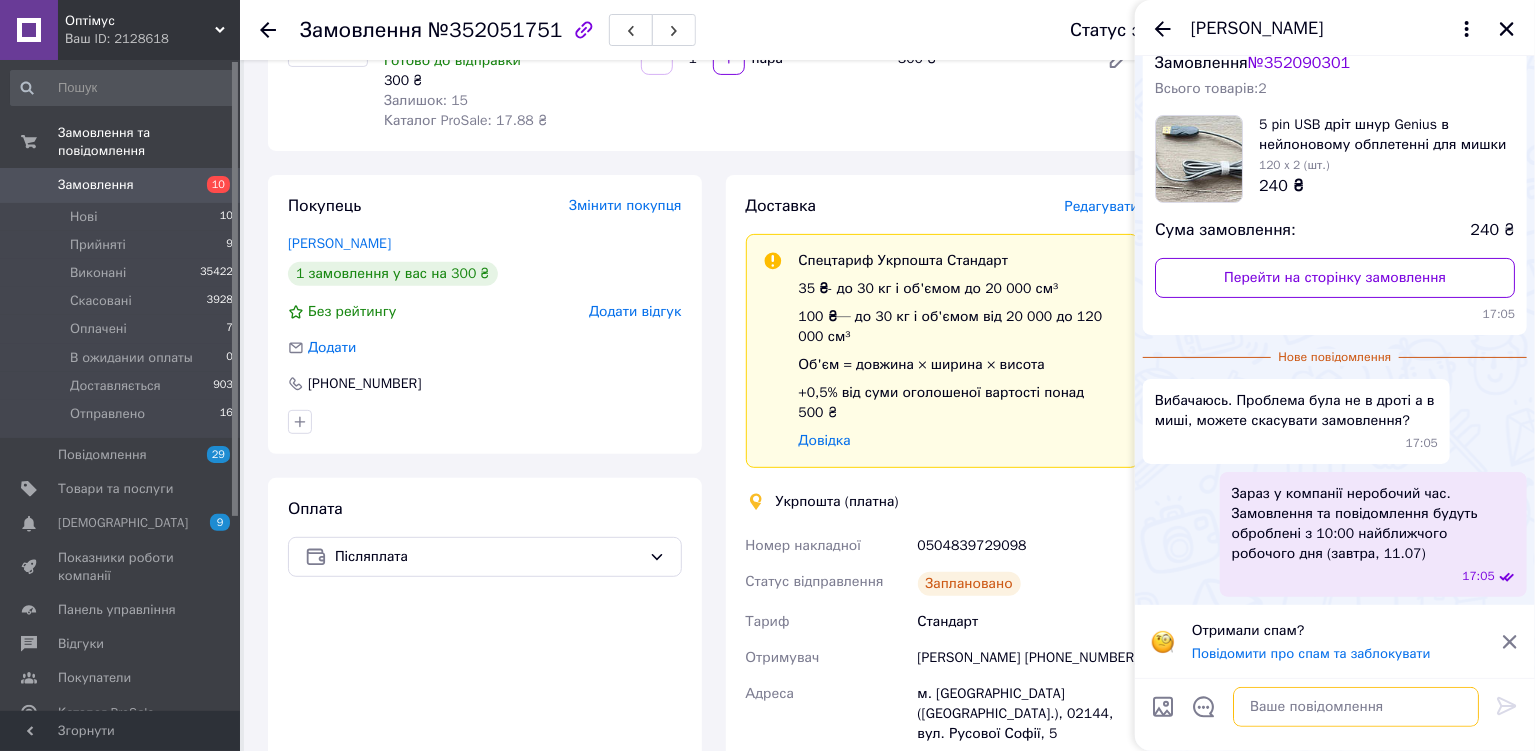 click at bounding box center (1356, 707) 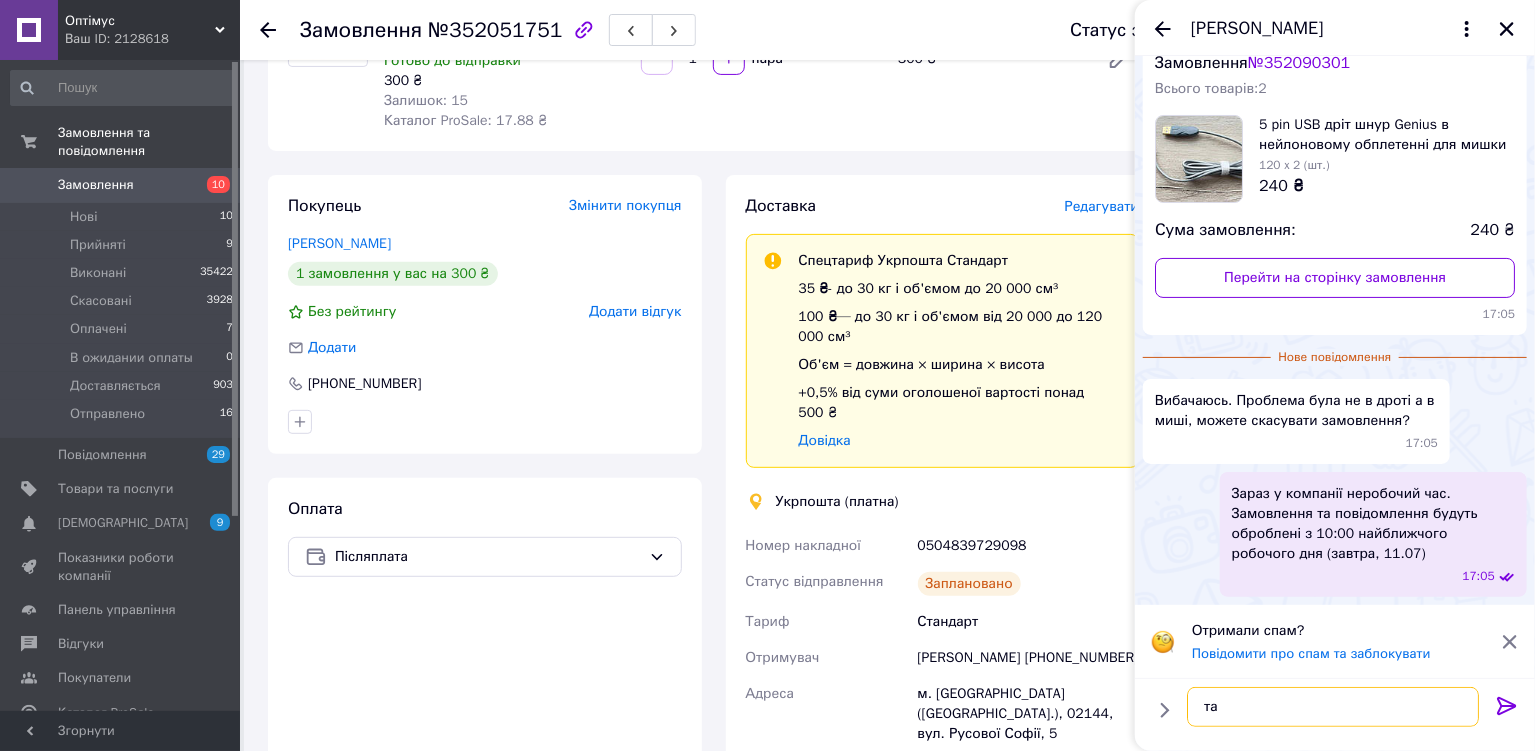 type on "так" 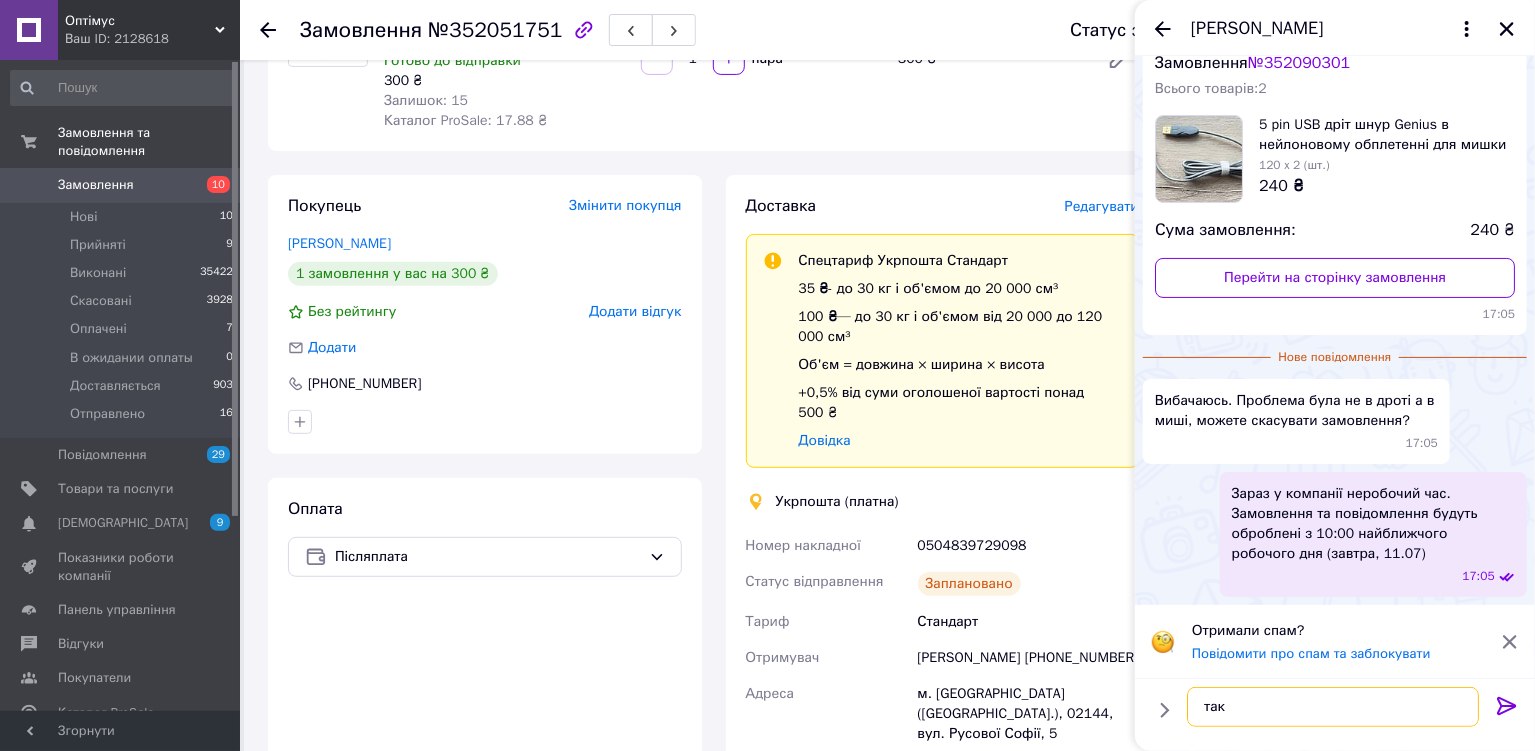 type 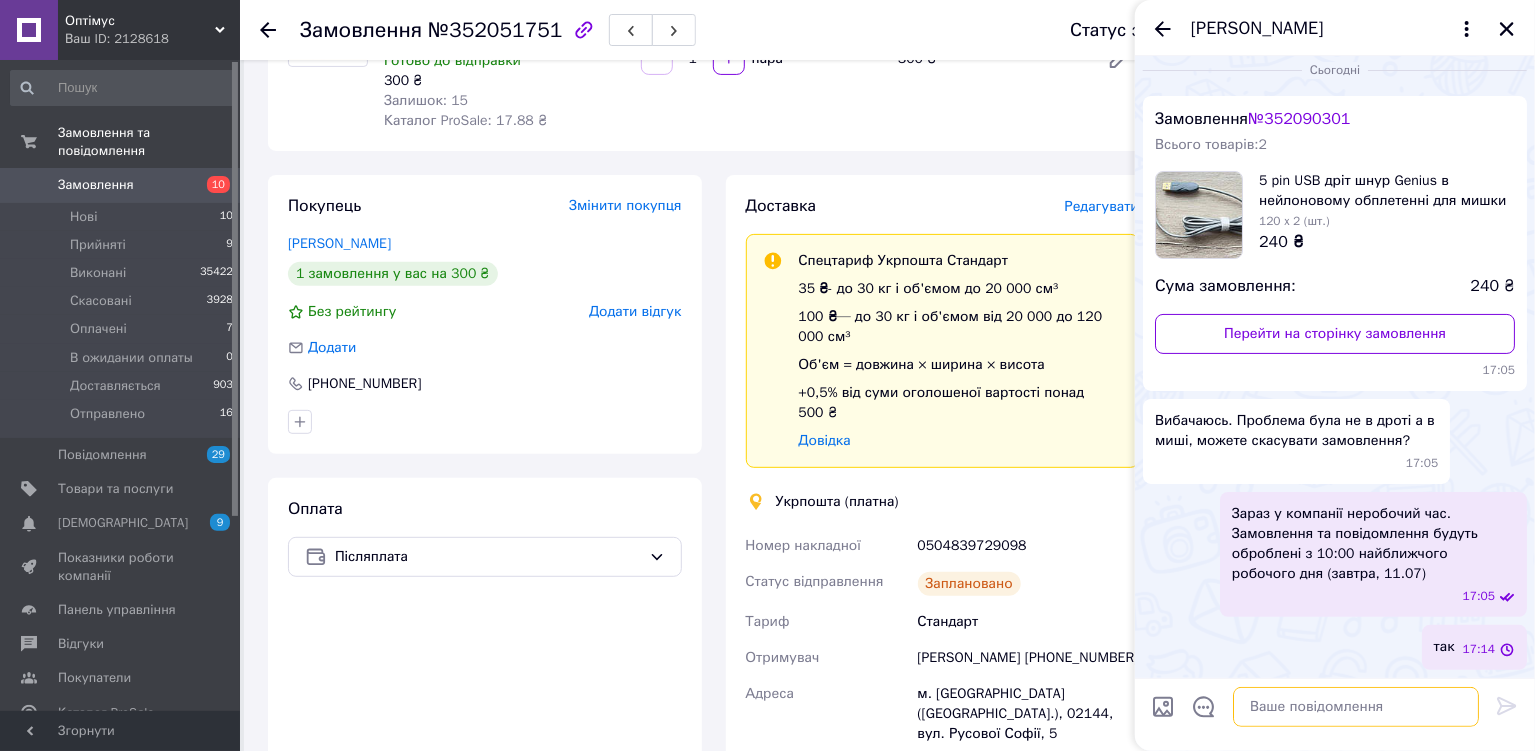 scroll, scrollTop: 11, scrollLeft: 0, axis: vertical 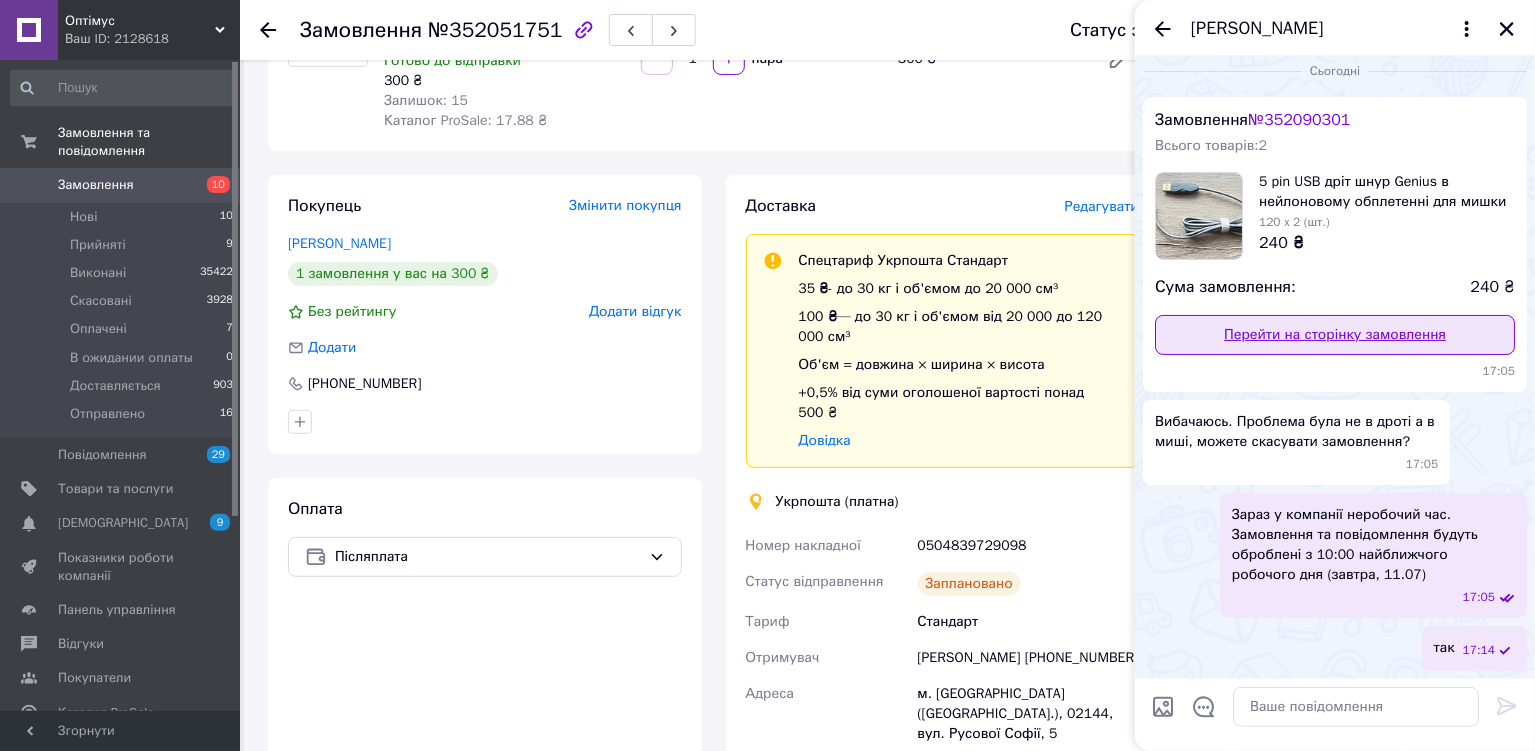 click on "Перейти на сторінку замовлення" at bounding box center (1335, 335) 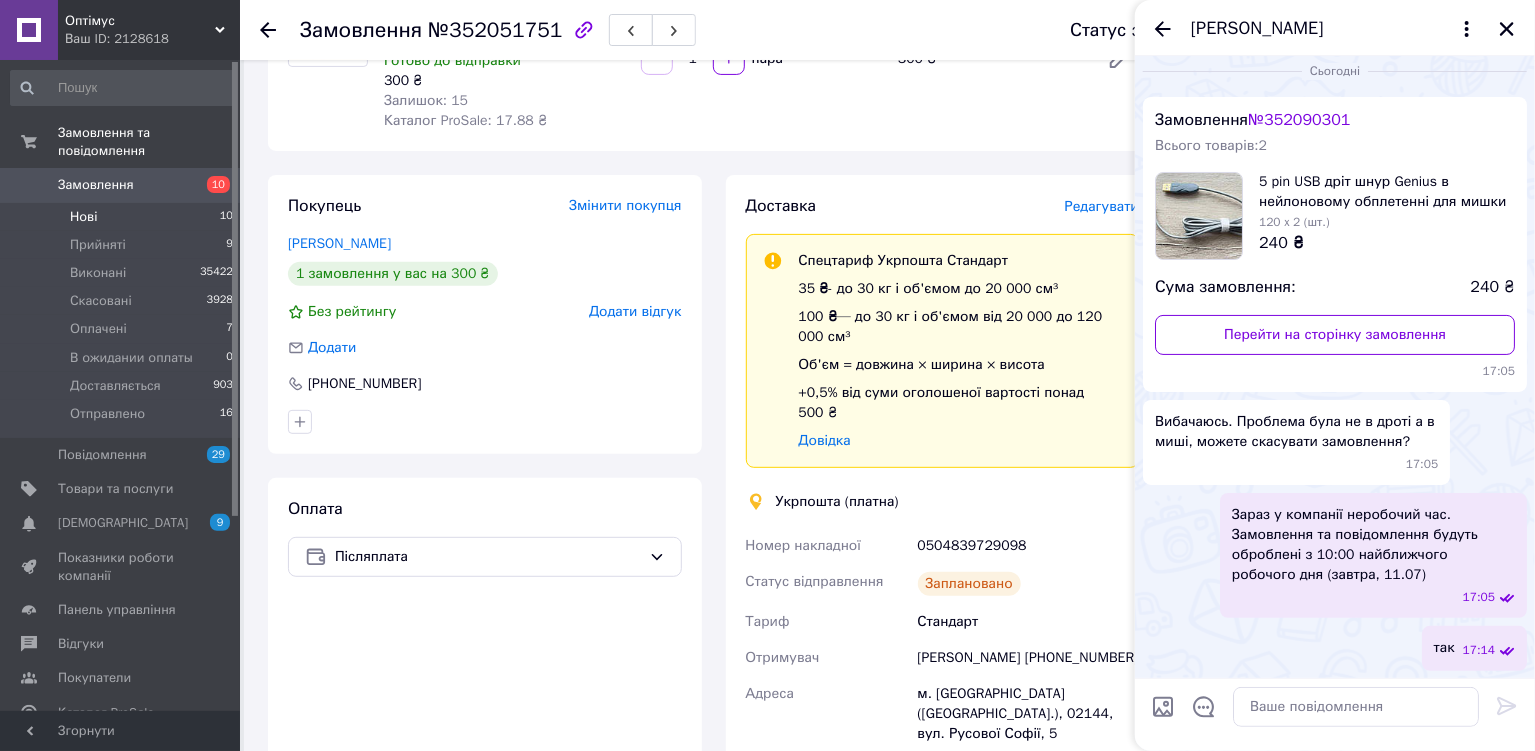 click on "Нові" at bounding box center [83, 217] 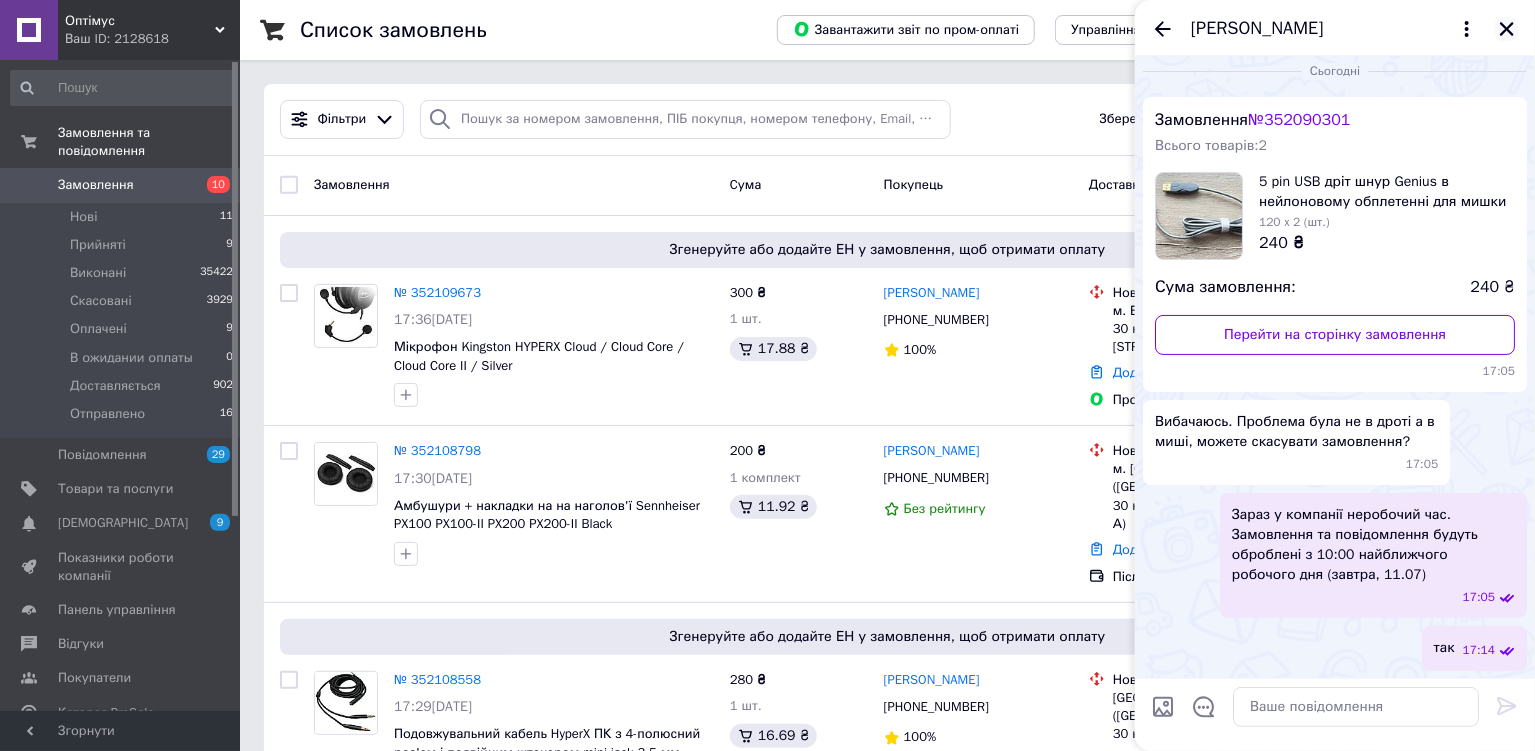 click 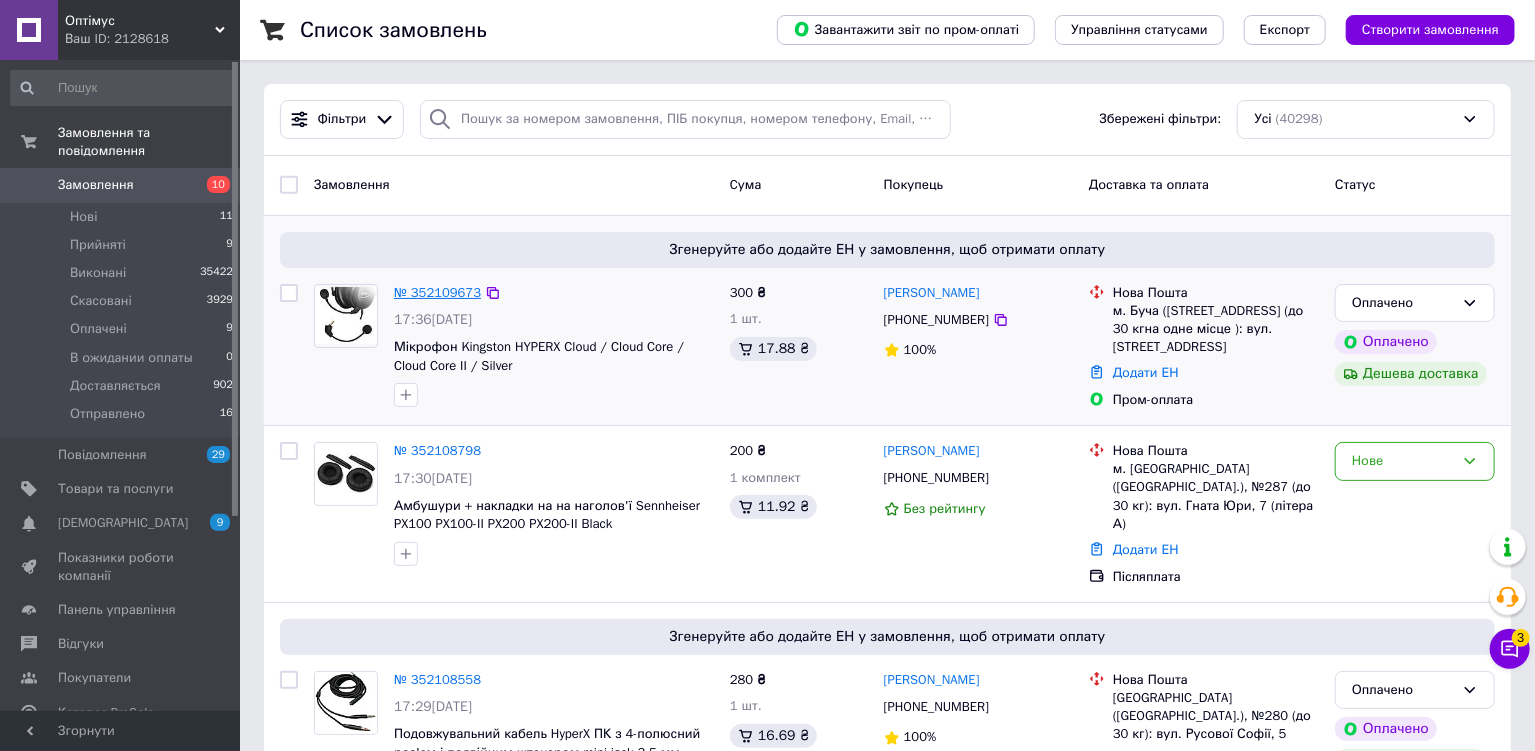 click on "№ 352109673" at bounding box center (437, 292) 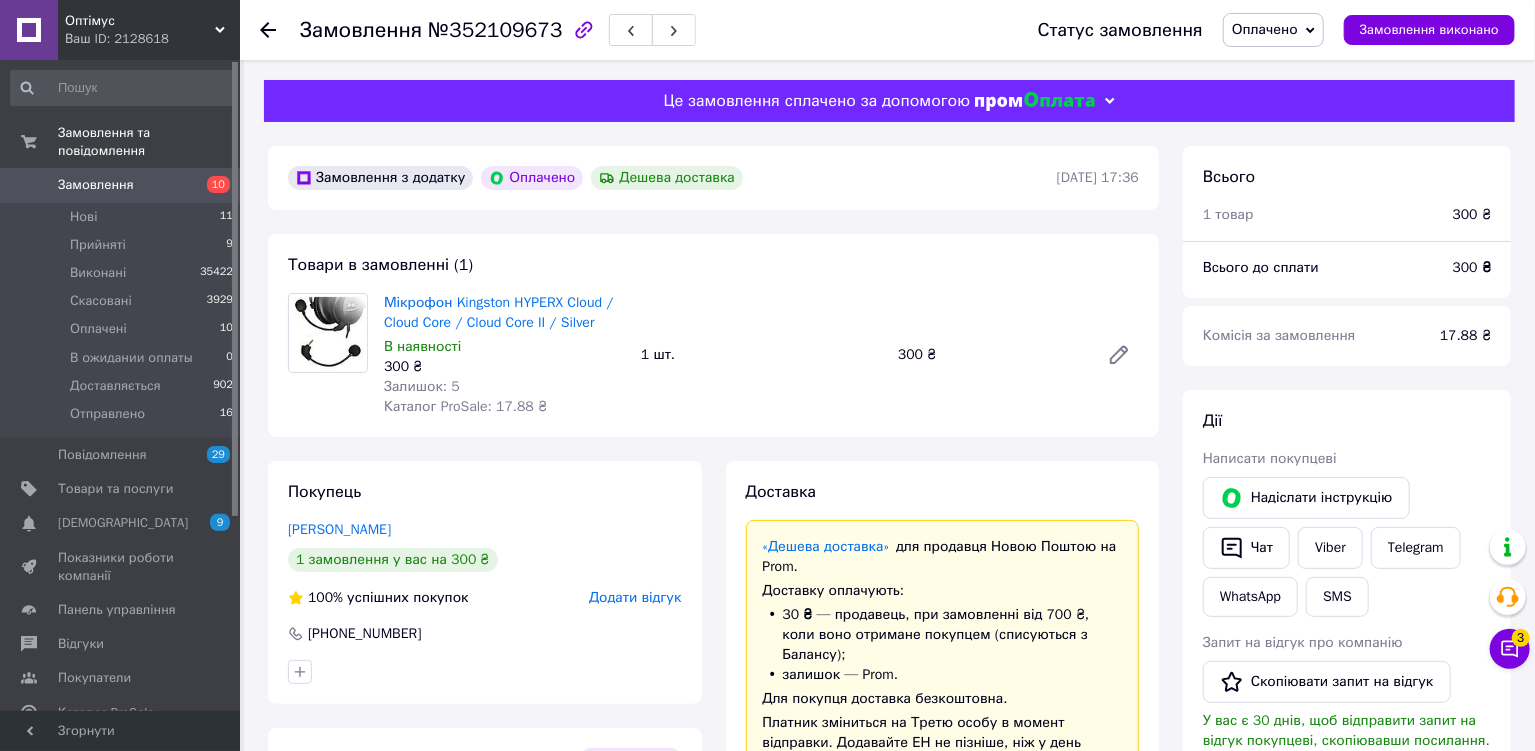 scroll, scrollTop: 726, scrollLeft: 0, axis: vertical 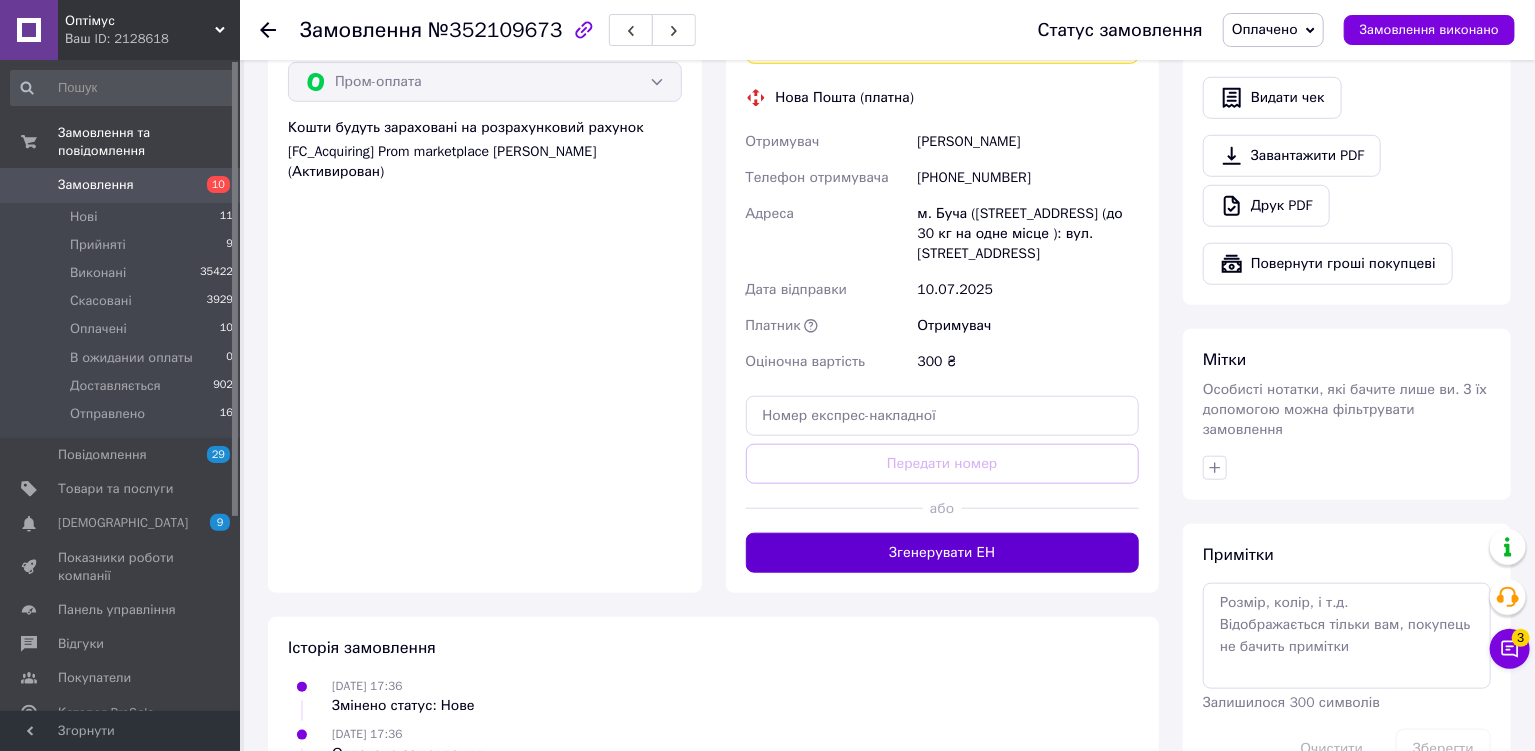 click on "Згенерувати ЕН" at bounding box center [943, 553] 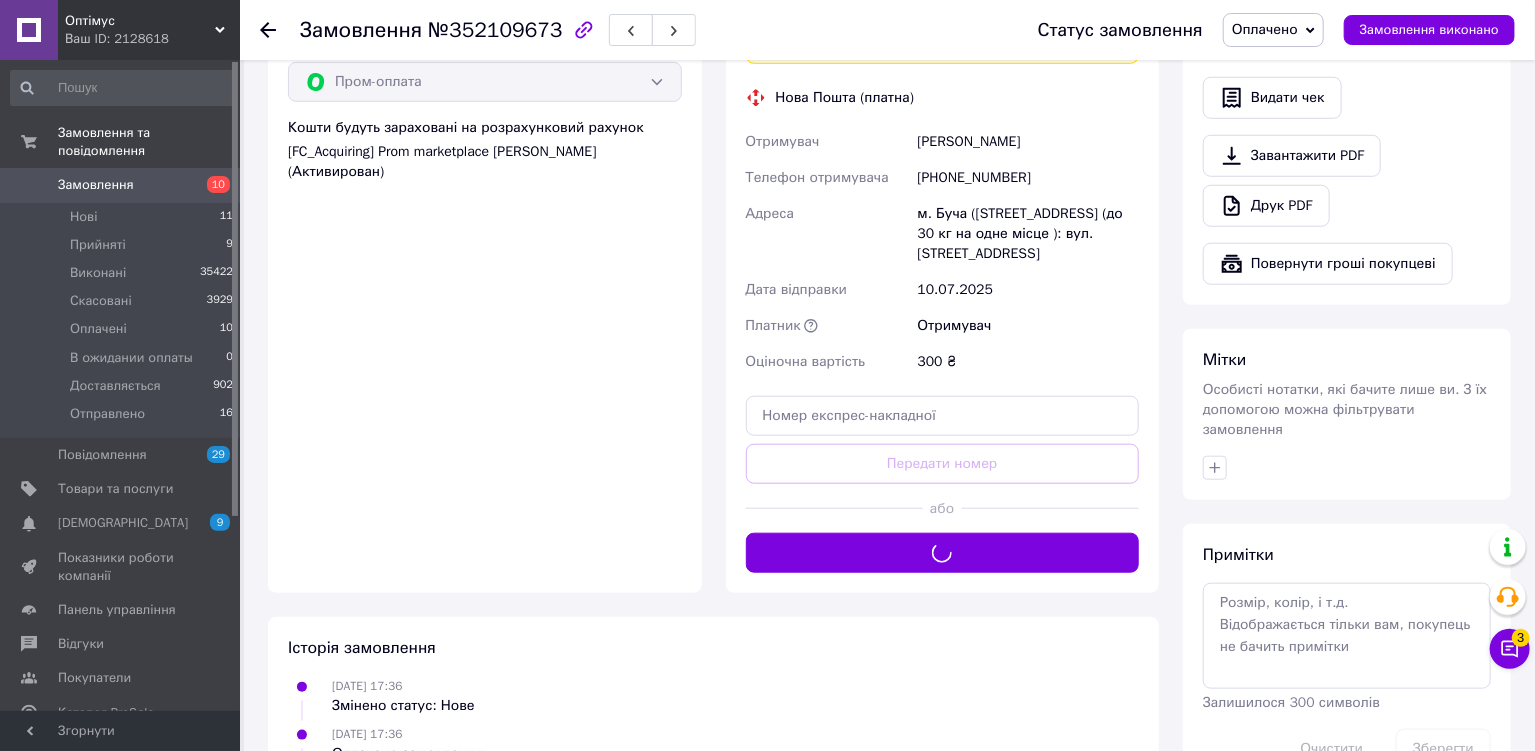 click on "Оплачено" at bounding box center (1265, 29) 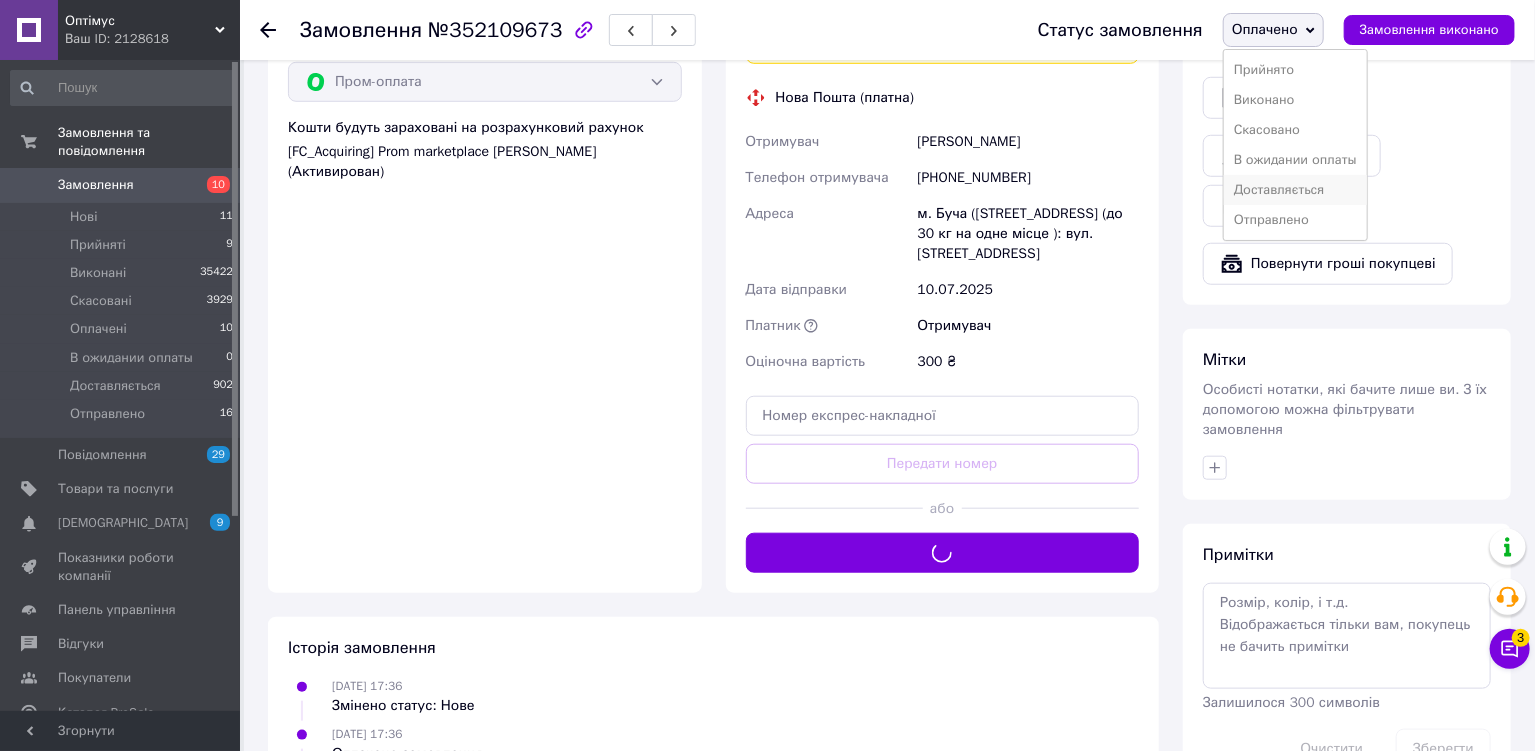 click on "Доставляється" at bounding box center [1295, 190] 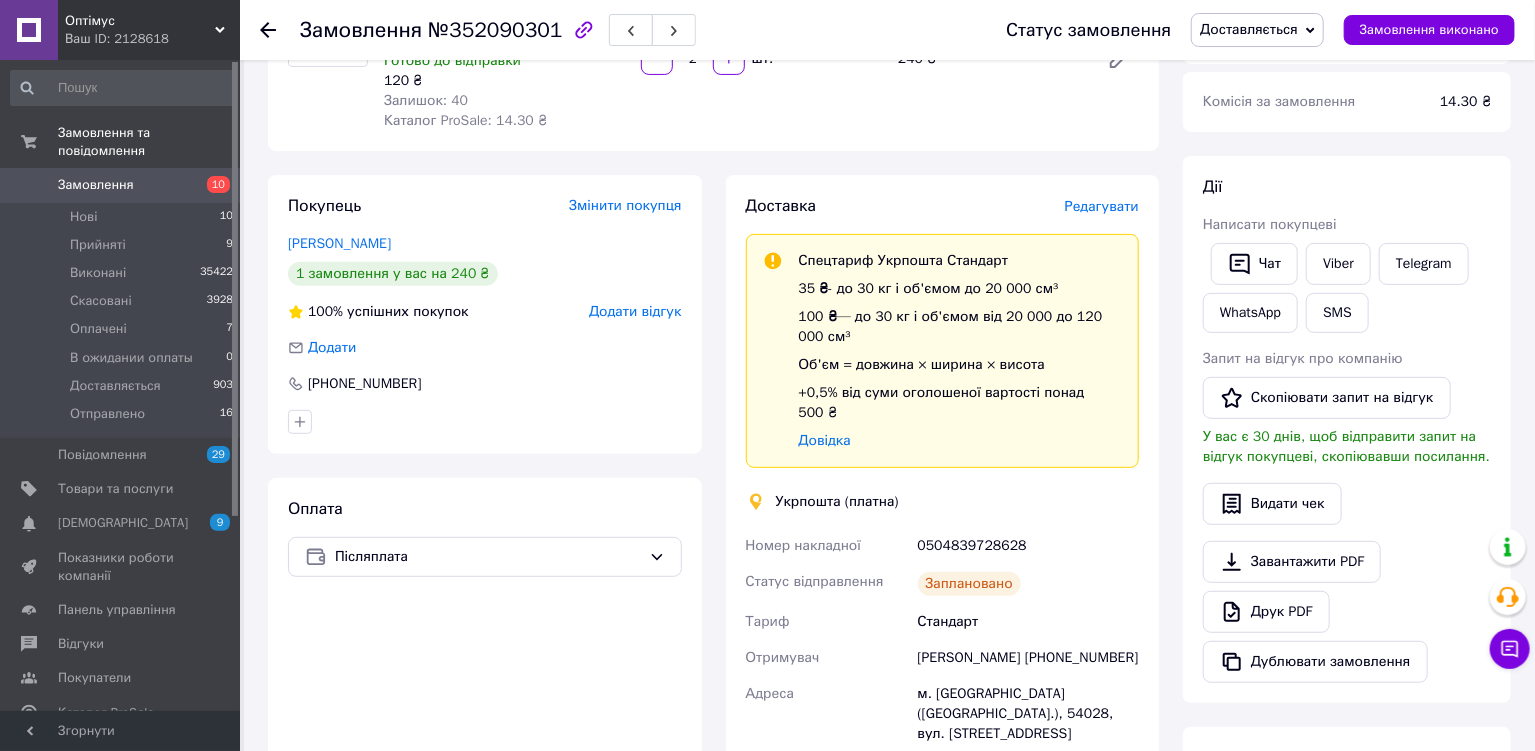 click on "Доставляється" at bounding box center (1257, 30) 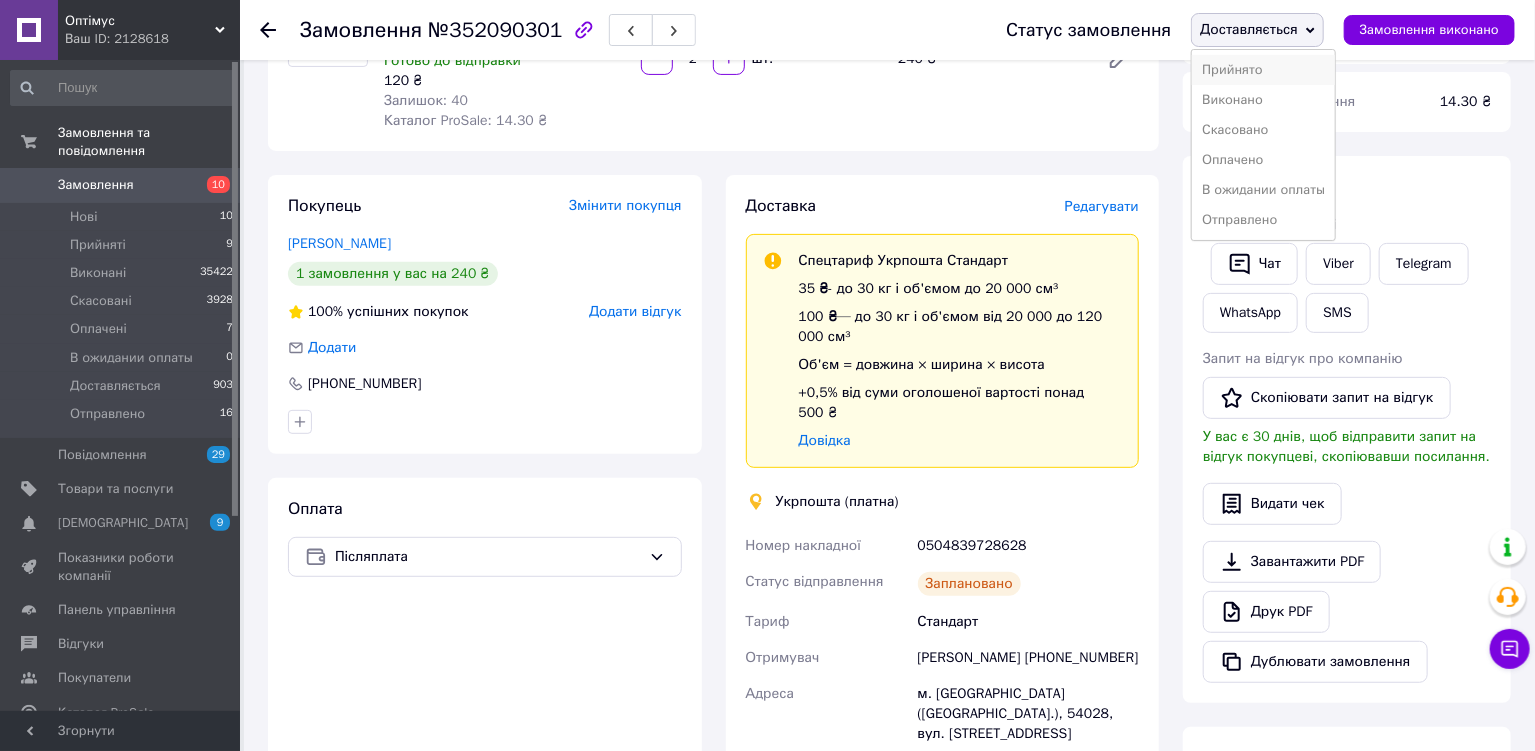 click on "Прийнято" at bounding box center [1263, 70] 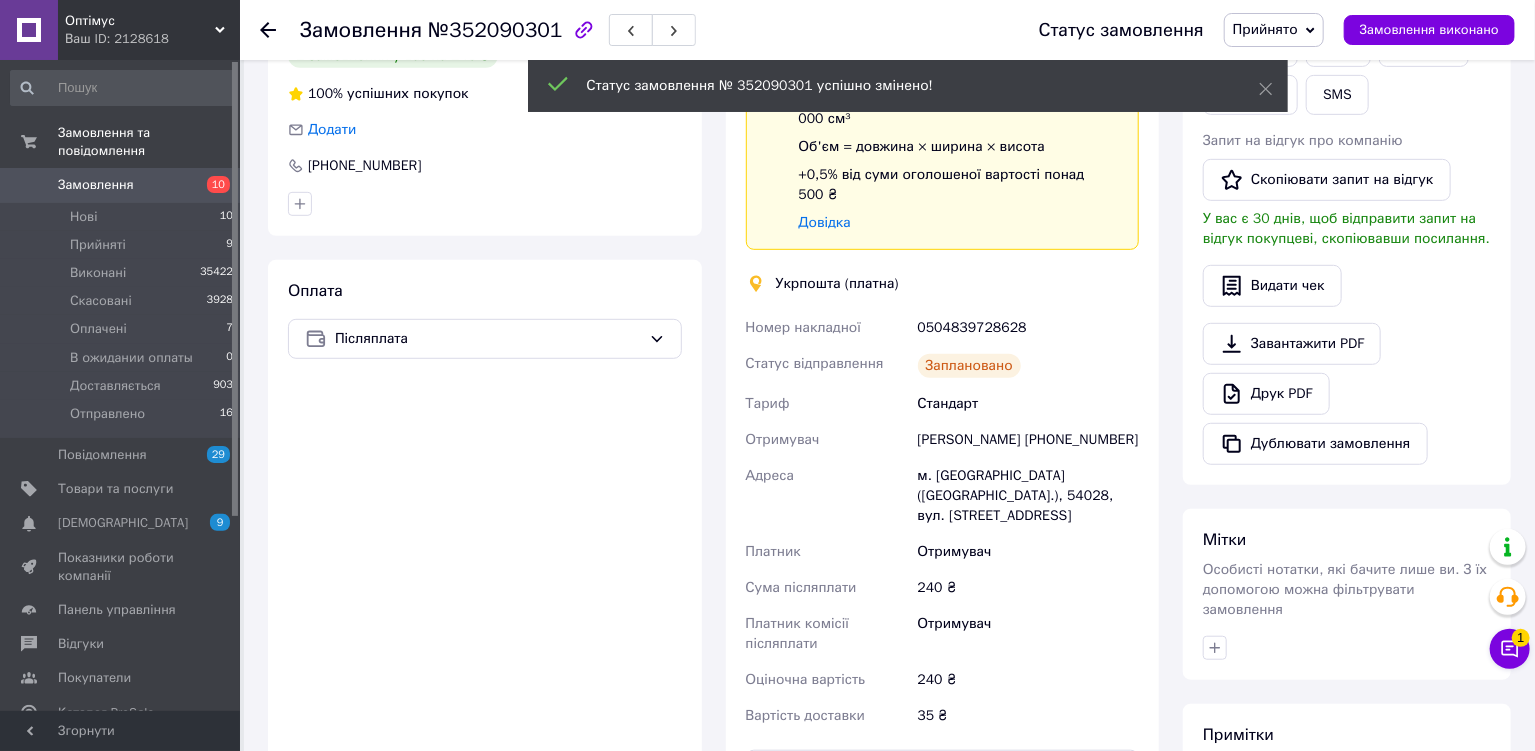 scroll, scrollTop: 244, scrollLeft: 0, axis: vertical 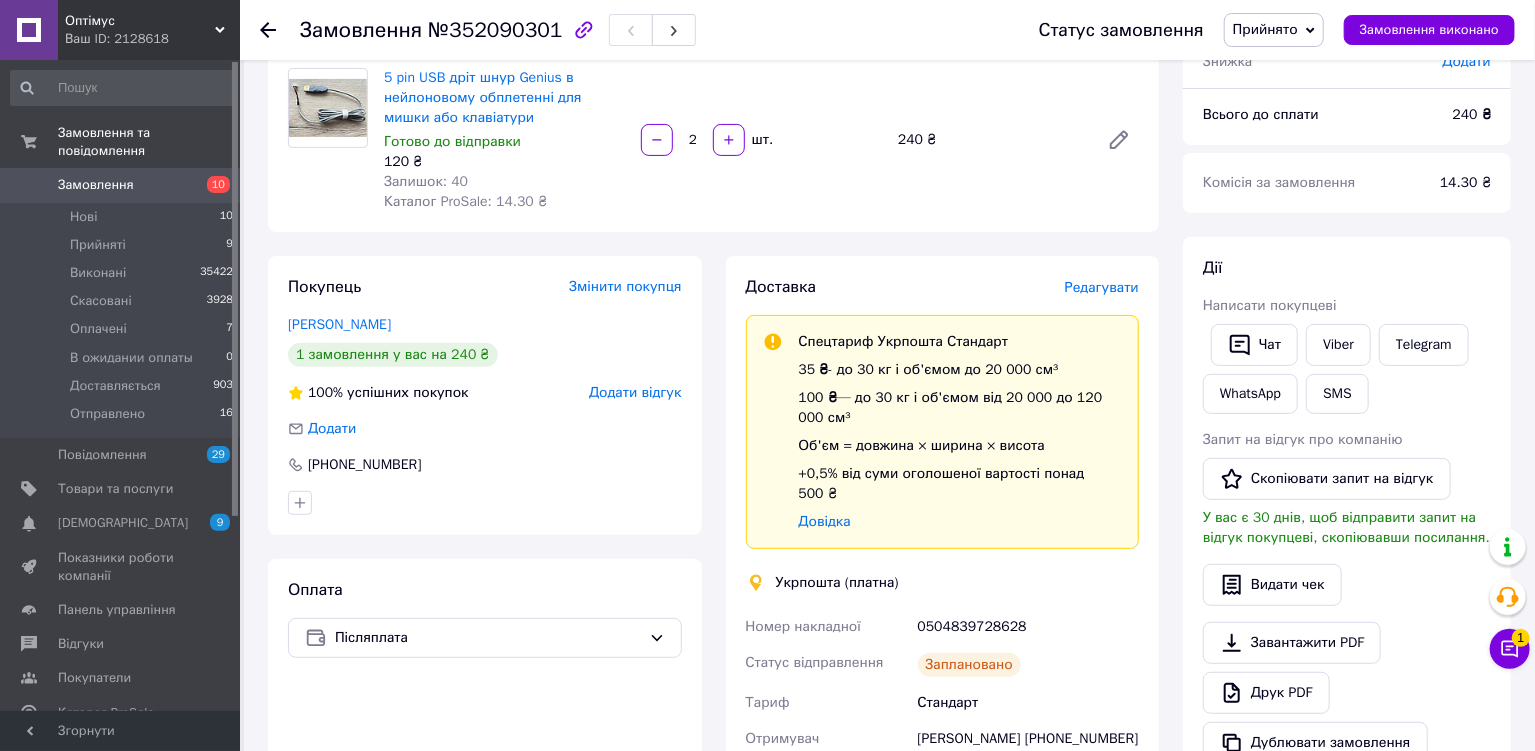click on "Редагувати" at bounding box center (1102, 287) 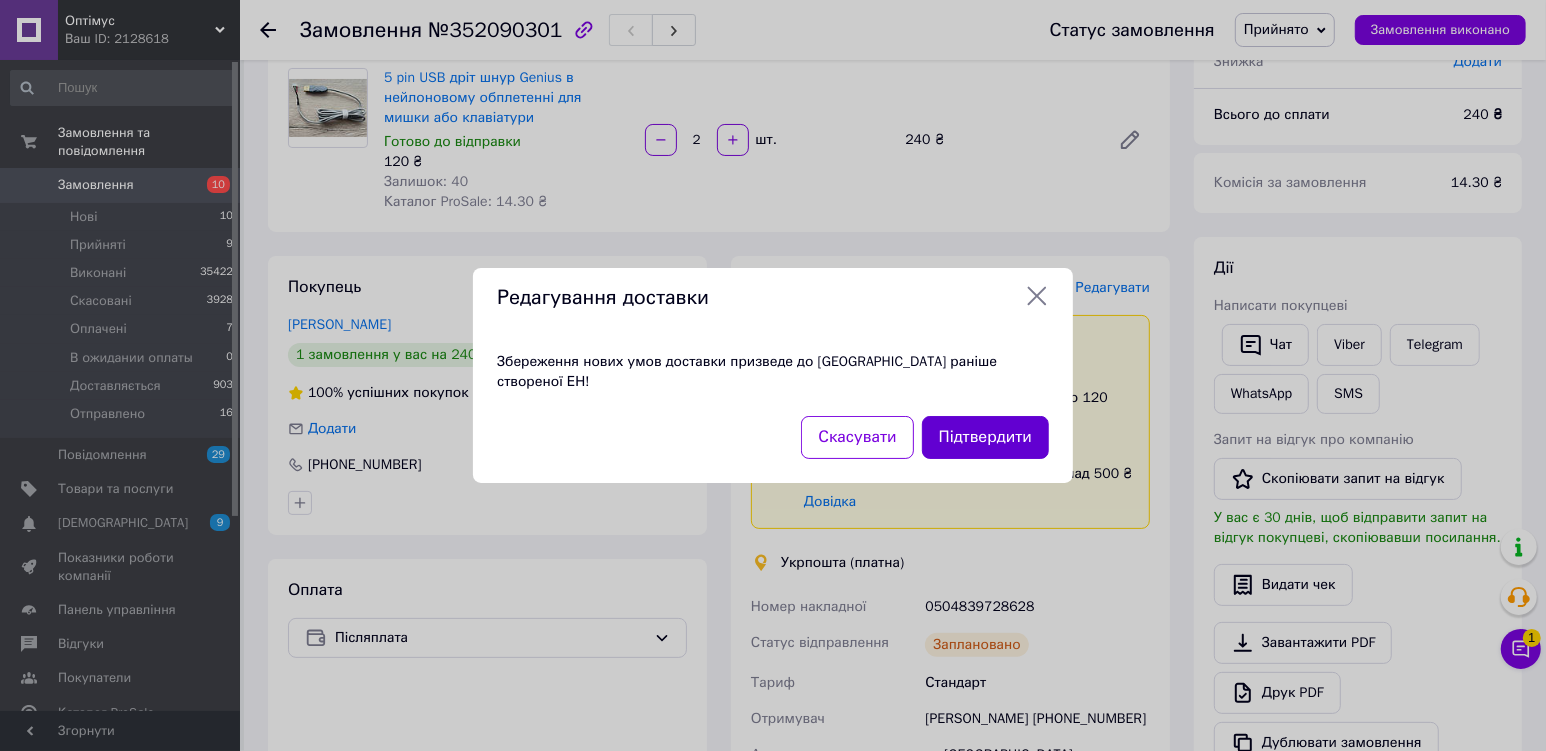 click on "Підтвердити" at bounding box center [985, 437] 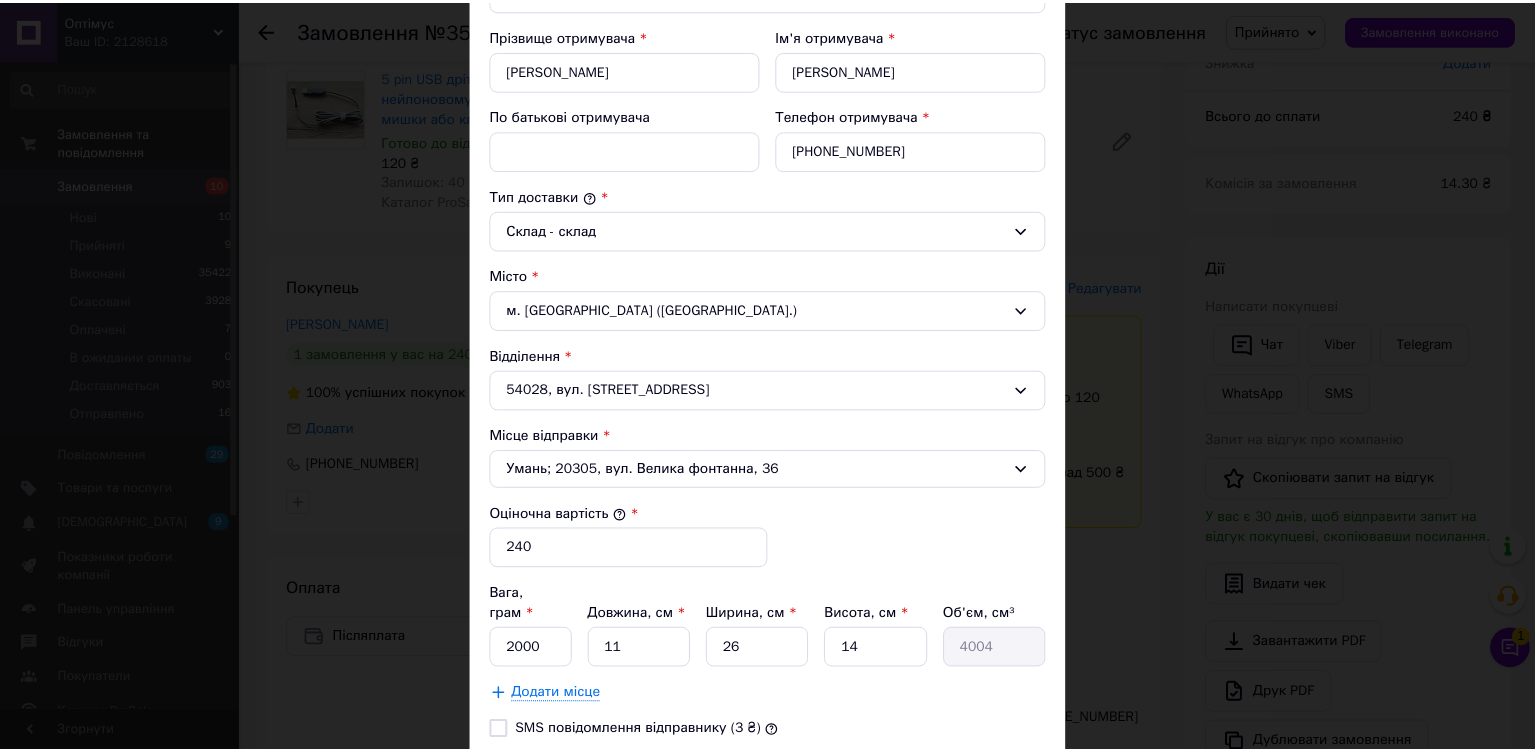 scroll, scrollTop: 650, scrollLeft: 0, axis: vertical 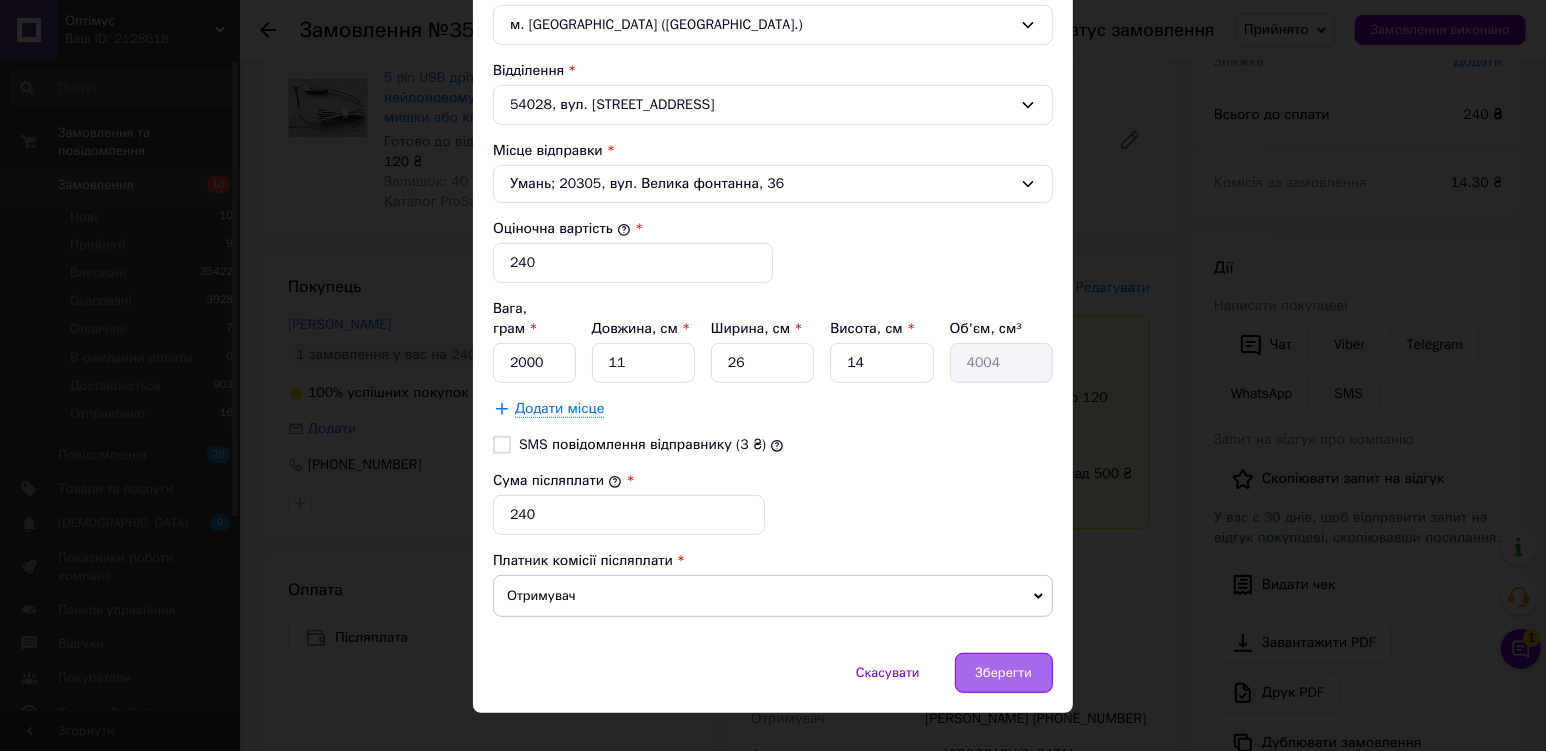 click on "Зберегти" at bounding box center [1004, 673] 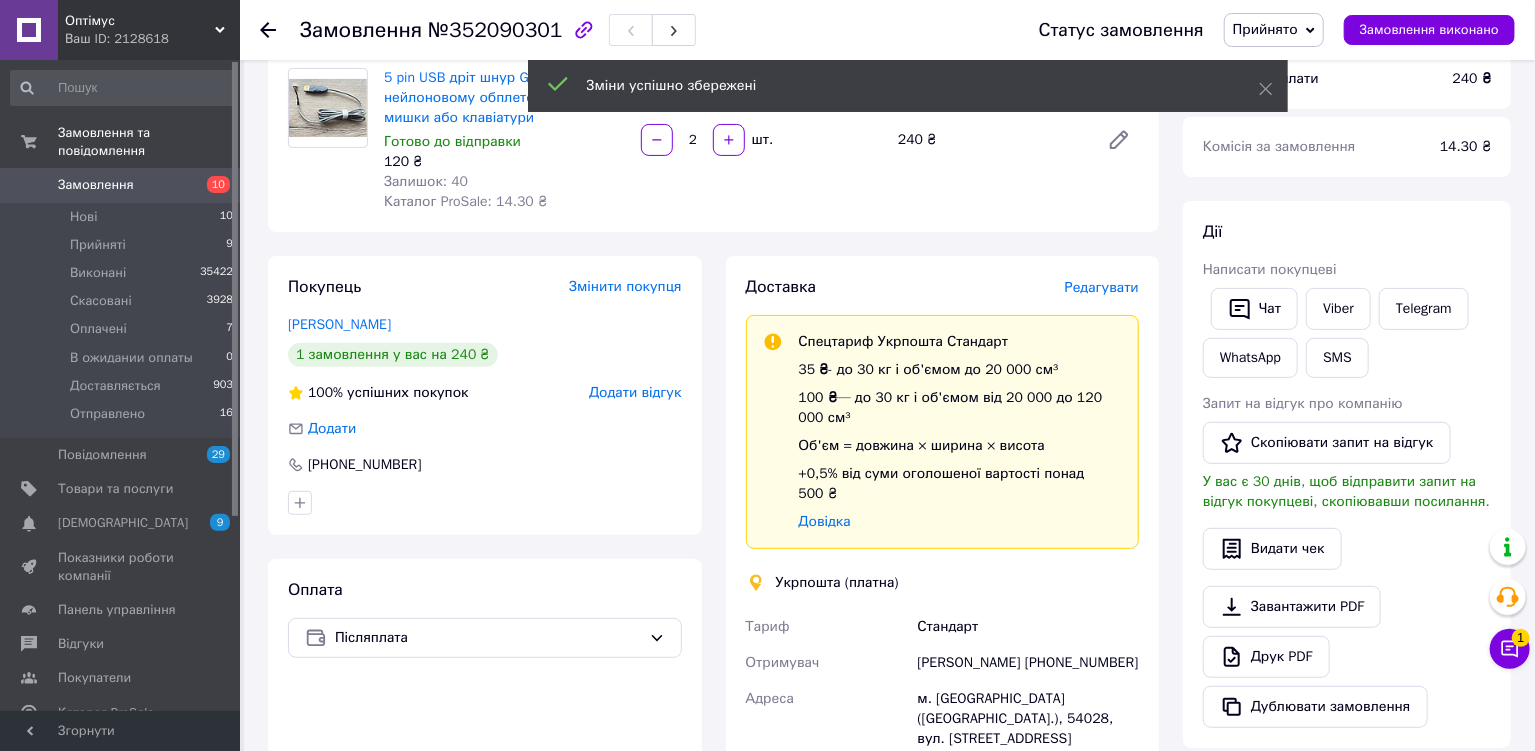 click on "Прийнято" at bounding box center (1265, 29) 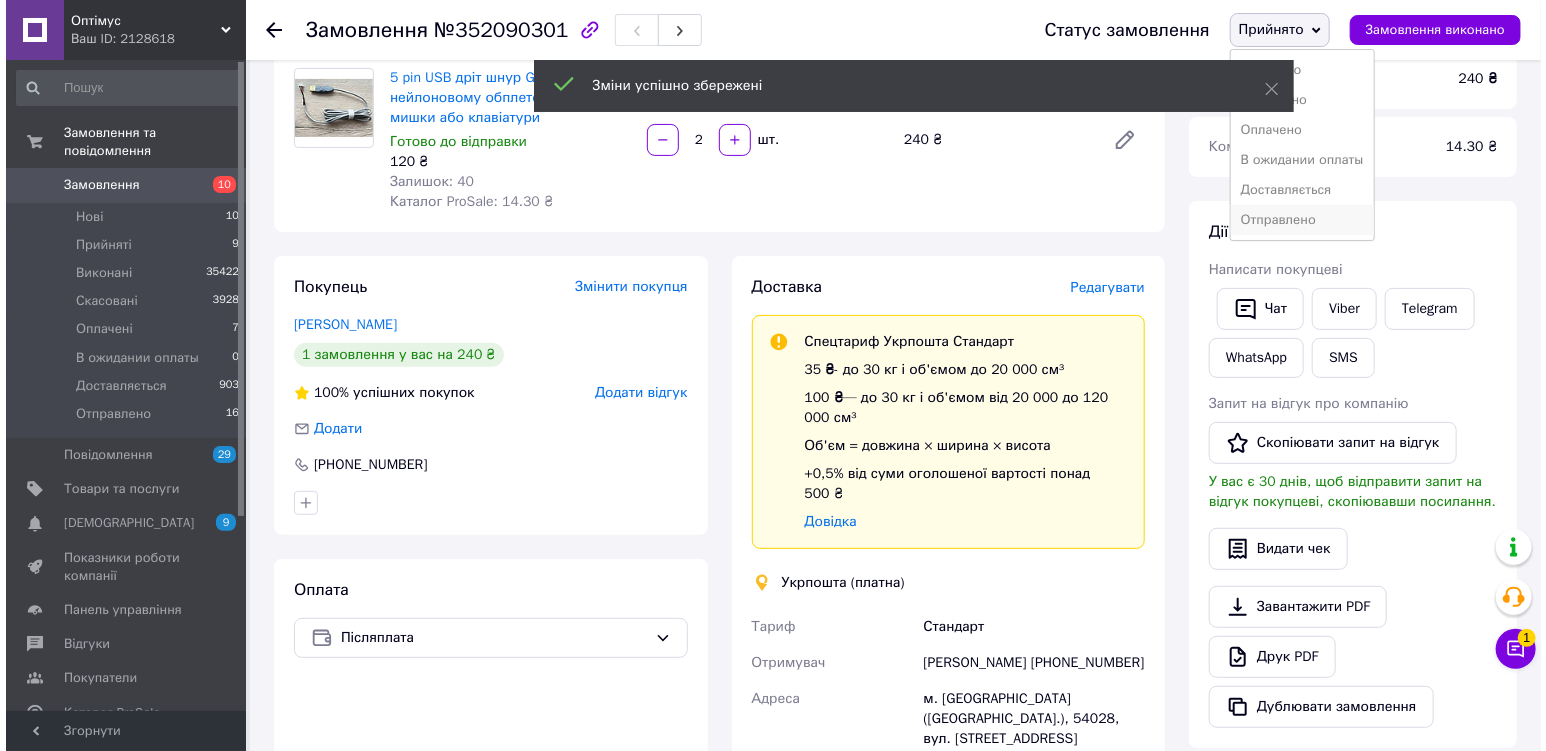scroll, scrollTop: 0, scrollLeft: 0, axis: both 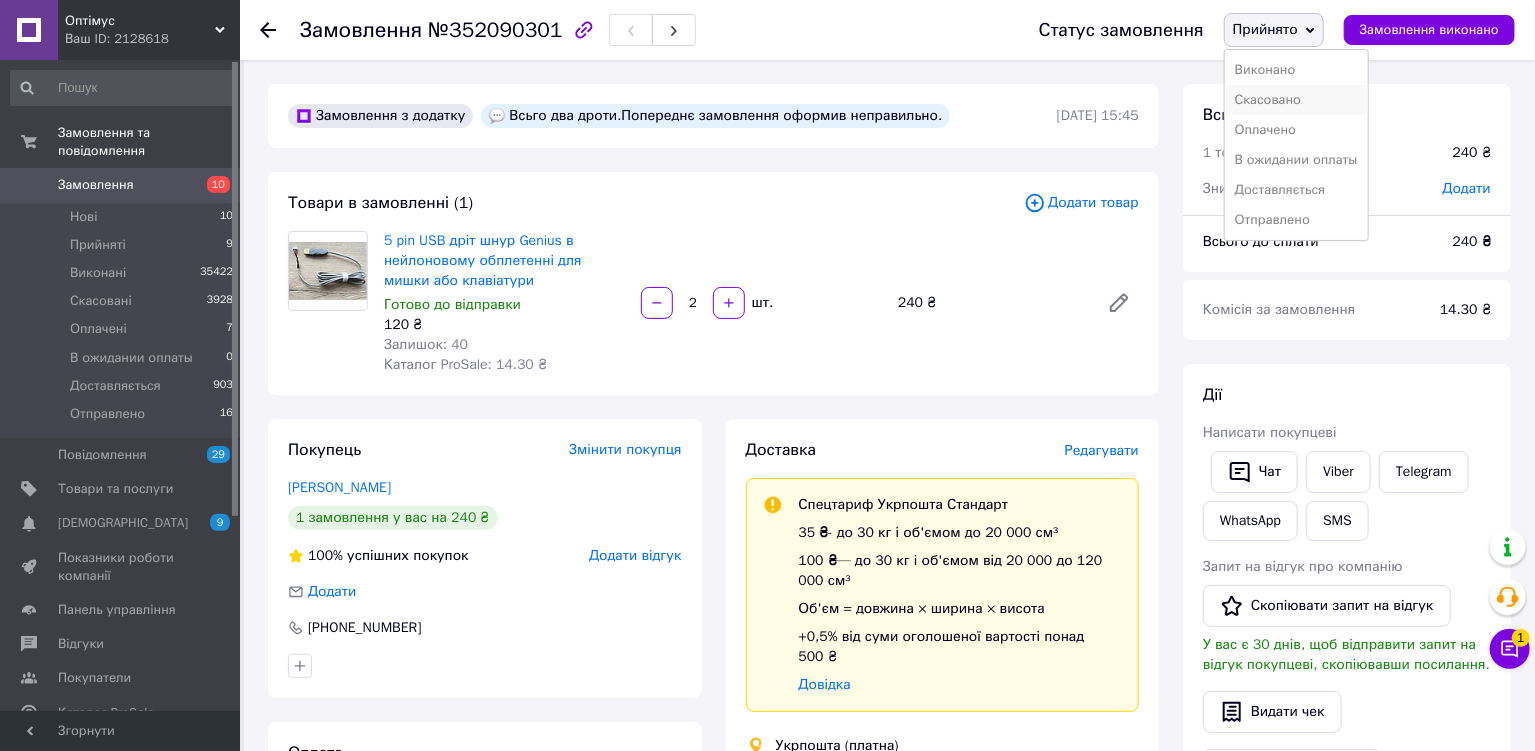 click on "Скасовано" at bounding box center (1296, 100) 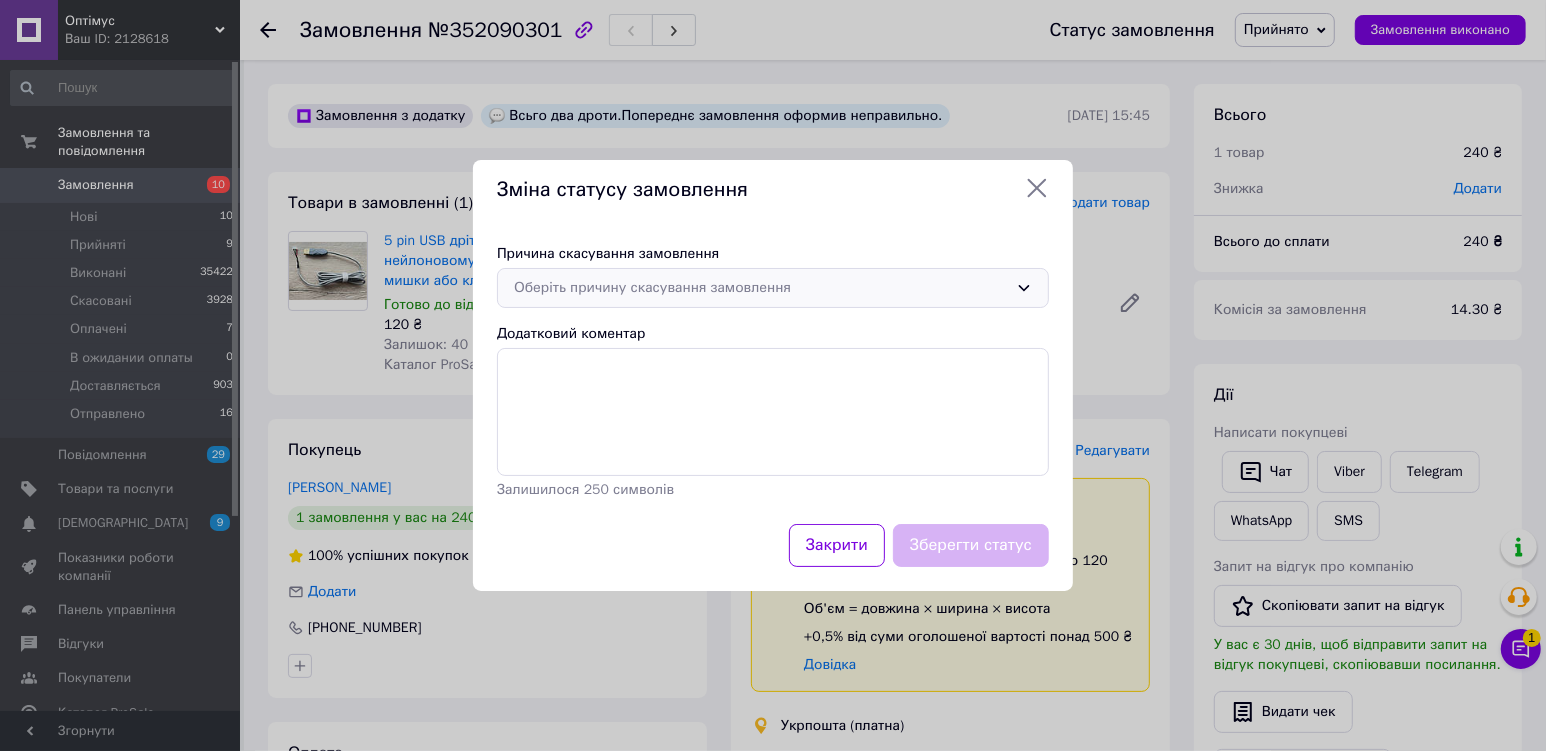 click on "Оберіть причину скасування замовлення" at bounding box center (761, 288) 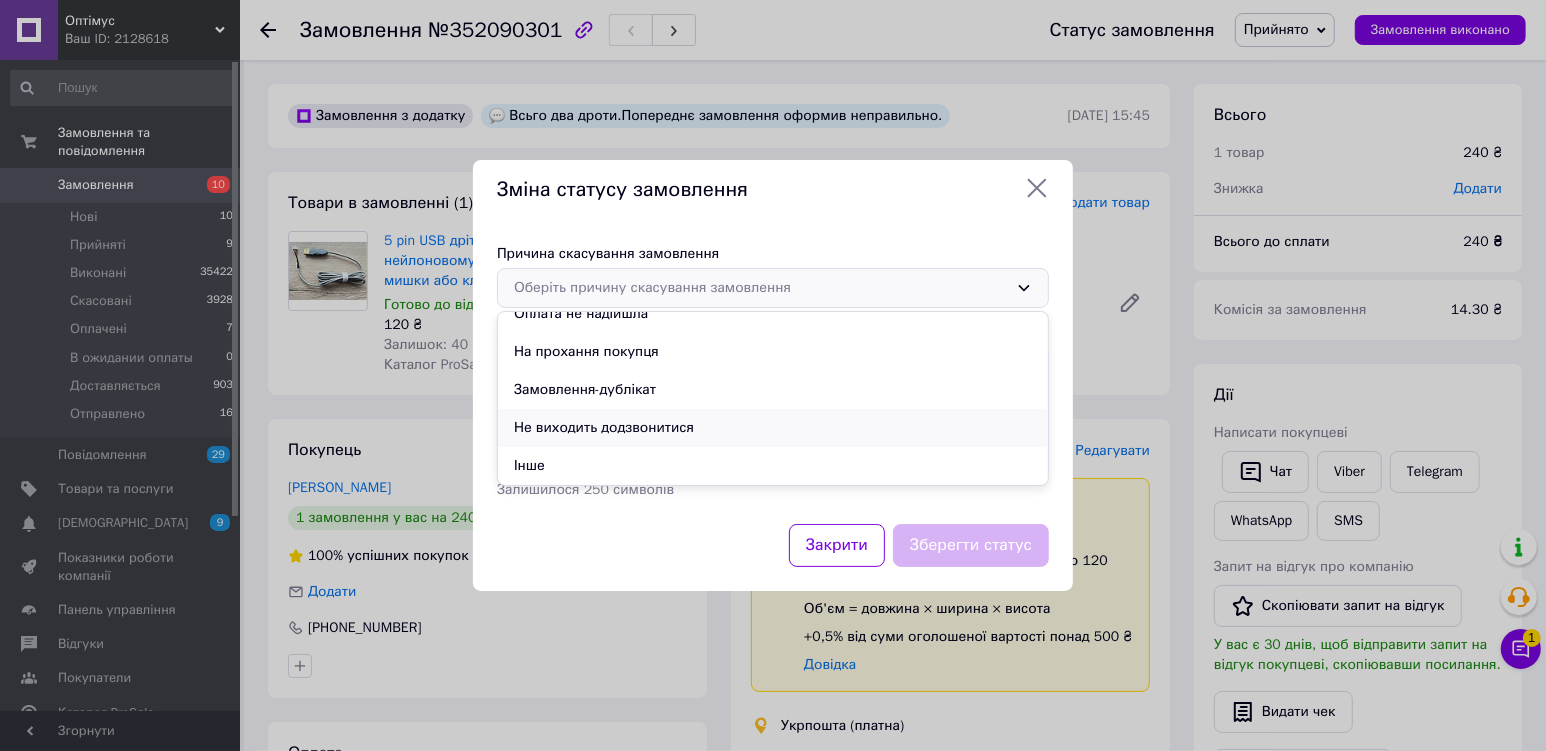 scroll, scrollTop: 94, scrollLeft: 0, axis: vertical 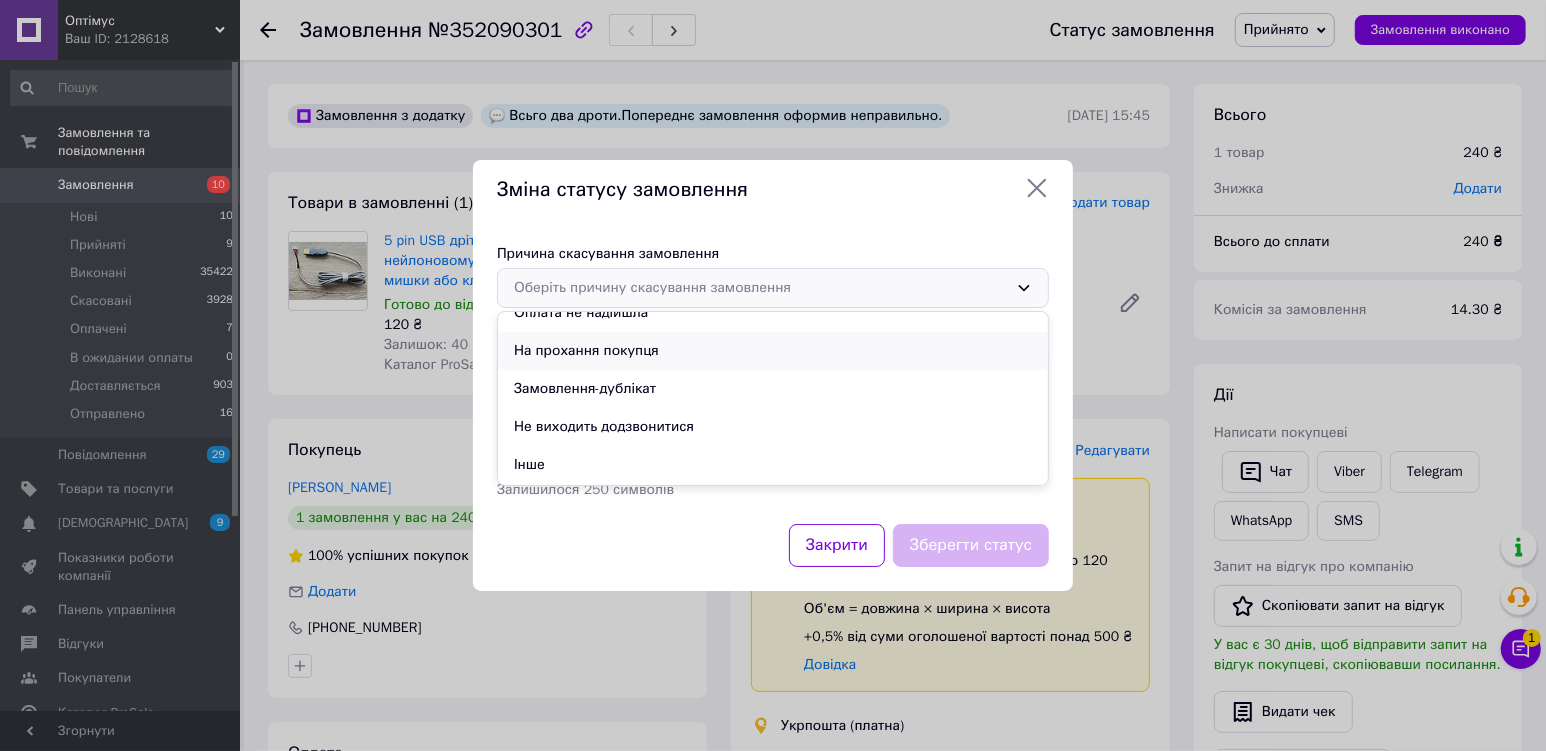 drag, startPoint x: 597, startPoint y: 390, endPoint x: 604, endPoint y: 355, distance: 35.69314 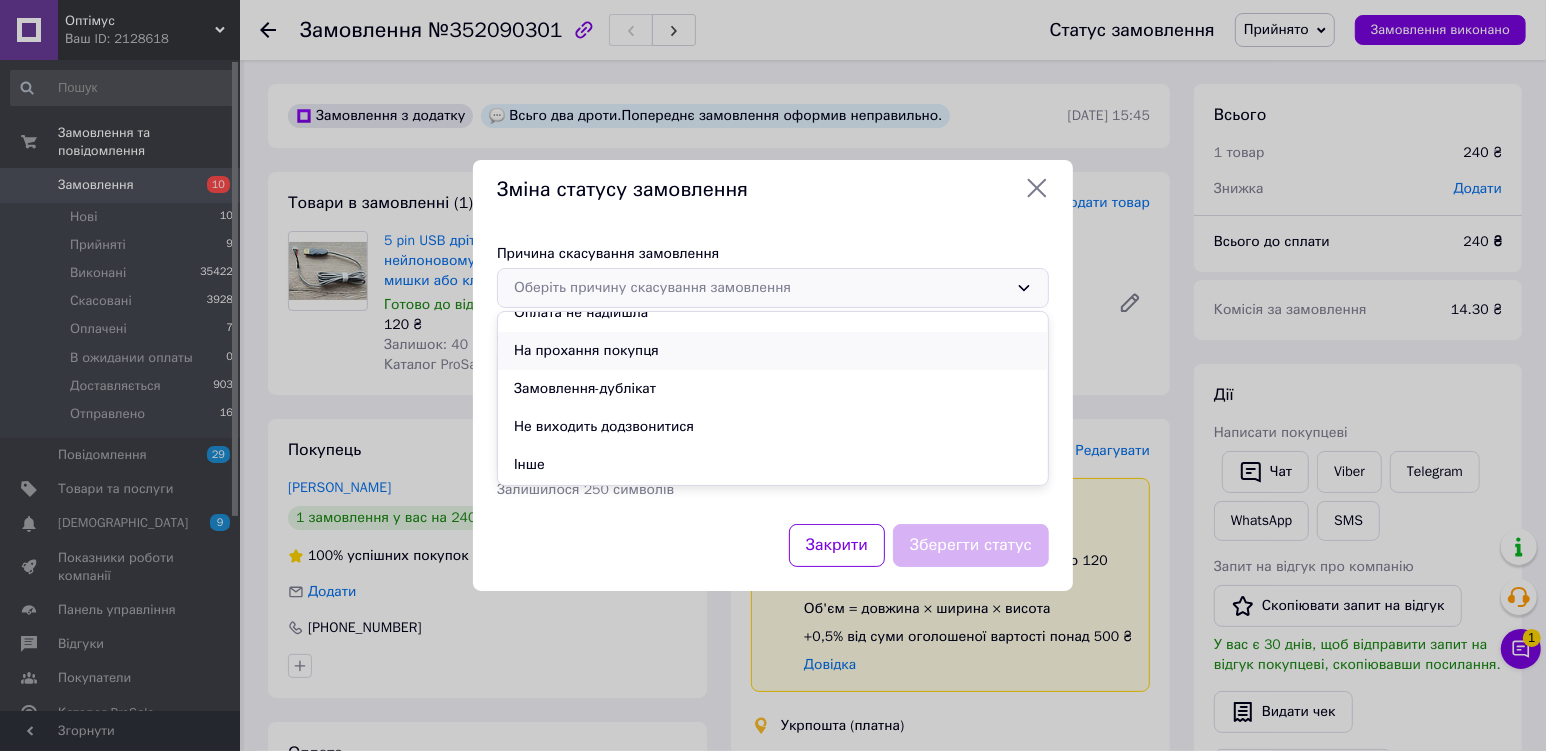 click on "Немає в наявності Немає різновиду товару [PERSON_NAME] не надійшла На прохання покупця Замовлення-дублікат Не виходить додзвонитися Інше" at bounding box center (773, 398) 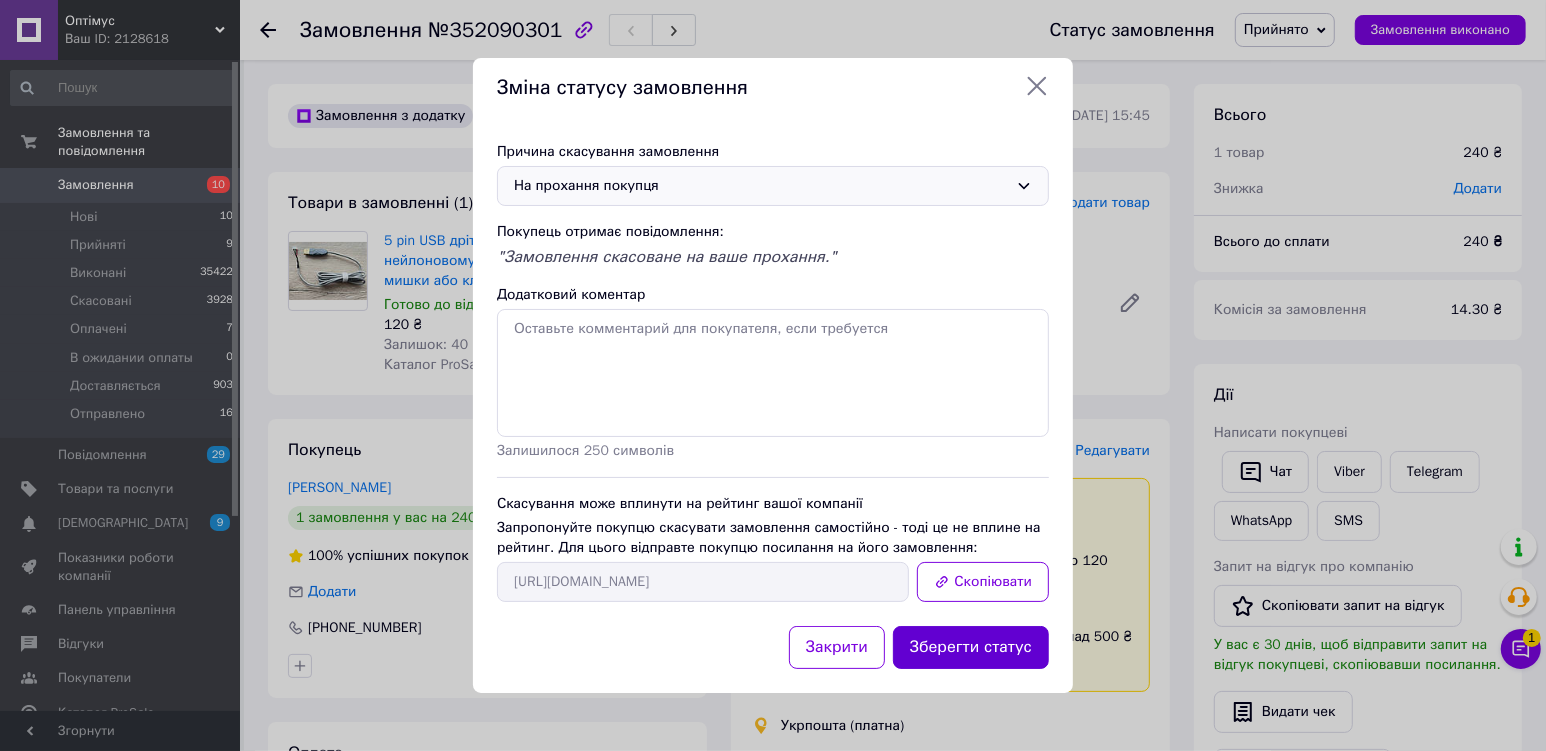 click on "Зберегти статус" at bounding box center (971, 647) 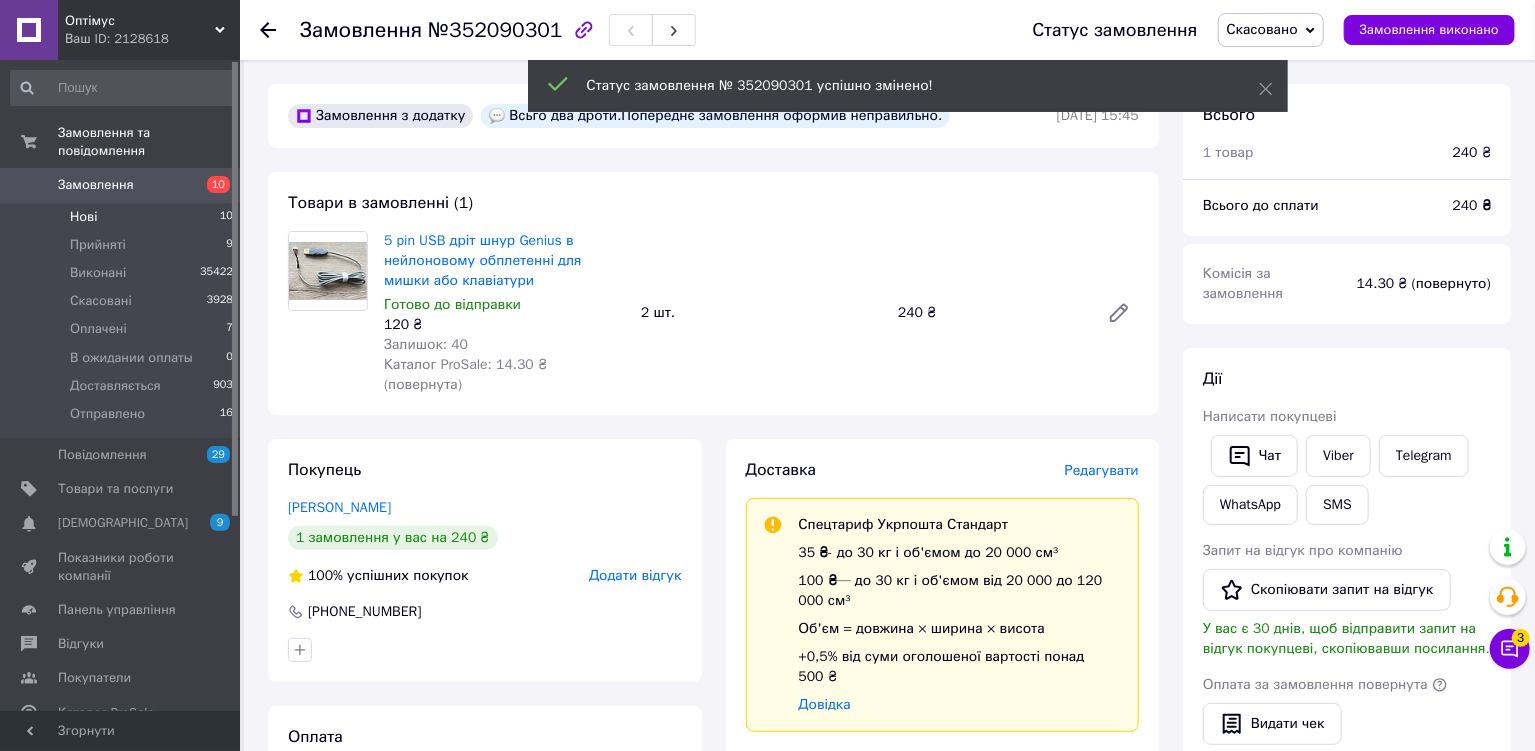 click on "Нові" at bounding box center (83, 217) 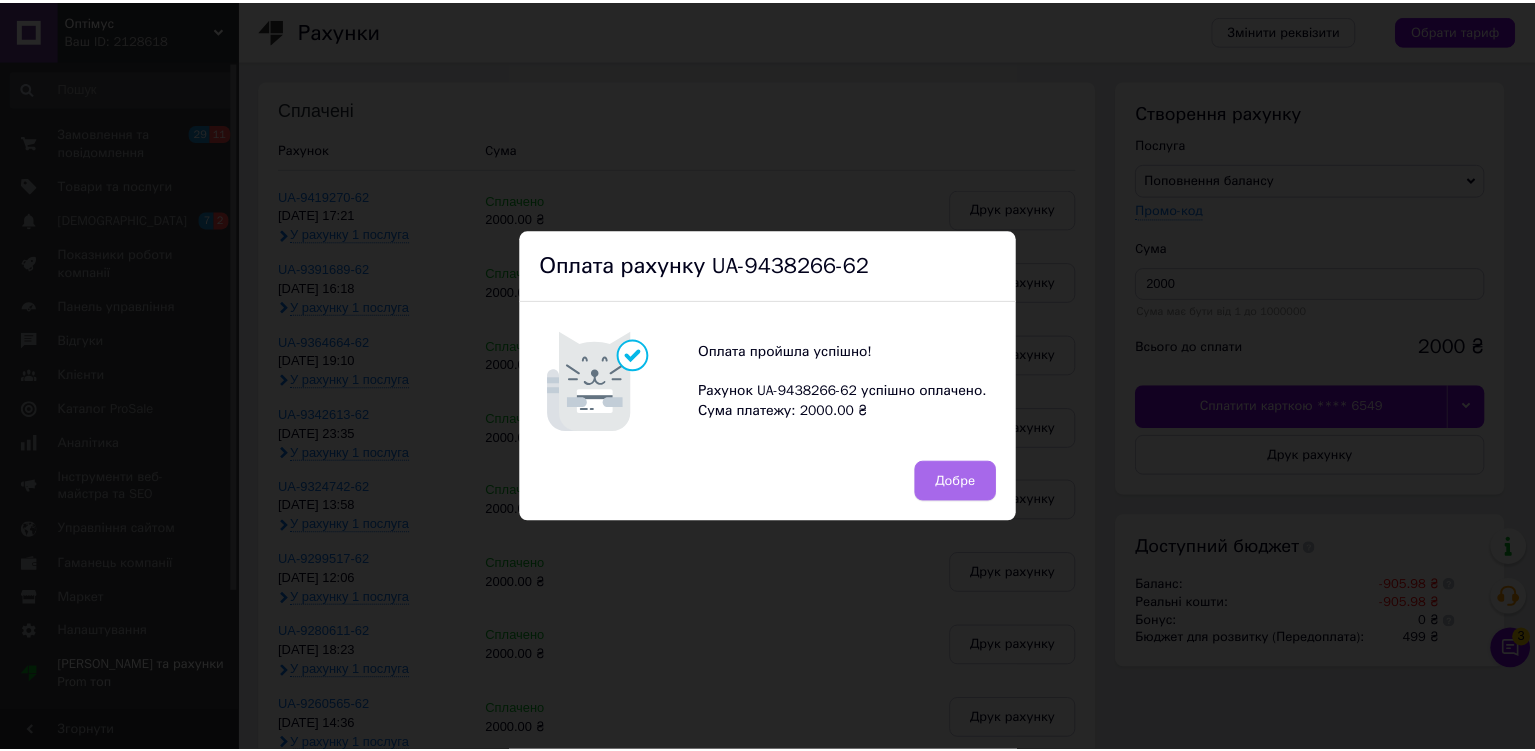 scroll, scrollTop: 0, scrollLeft: 0, axis: both 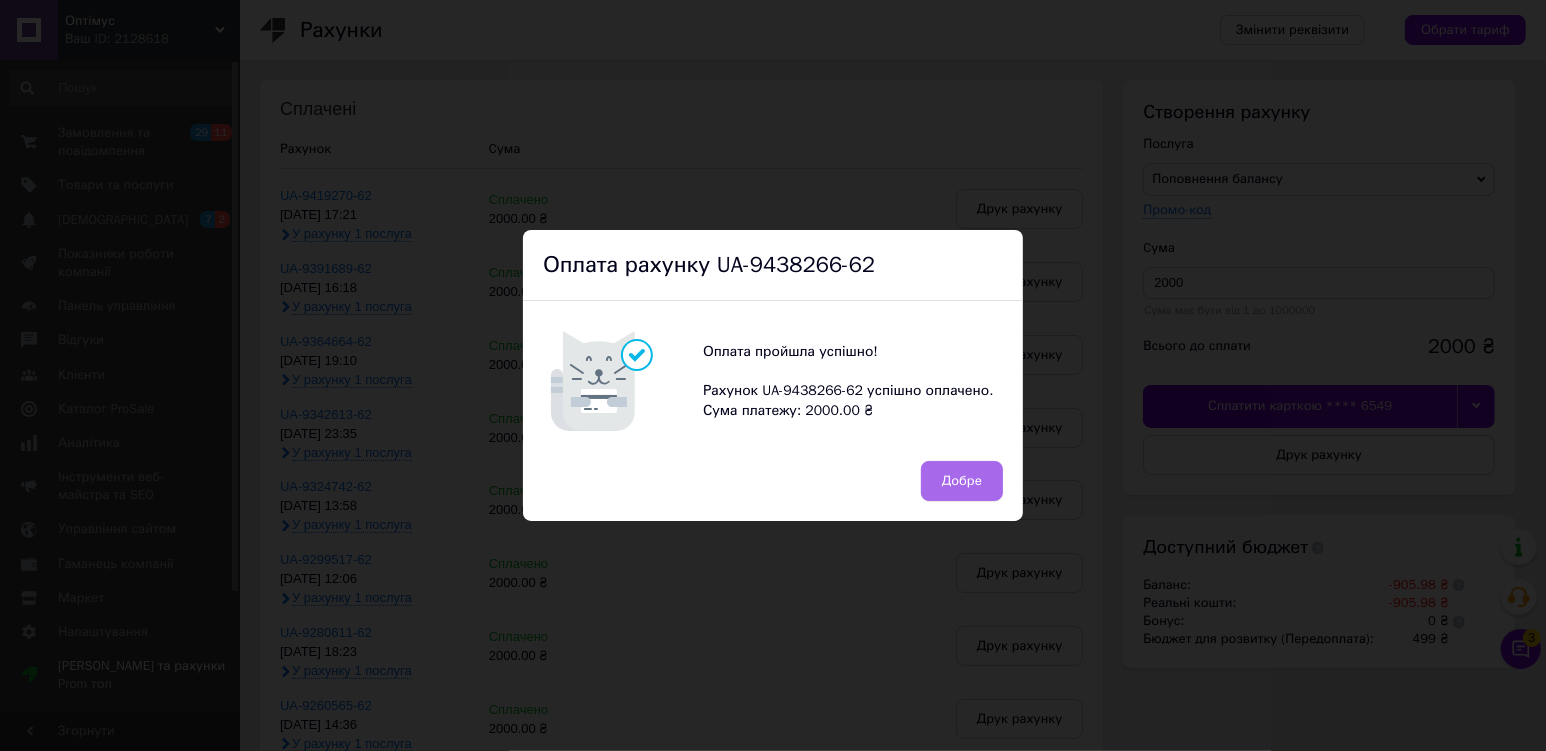 click on "Добре" at bounding box center (962, 481) 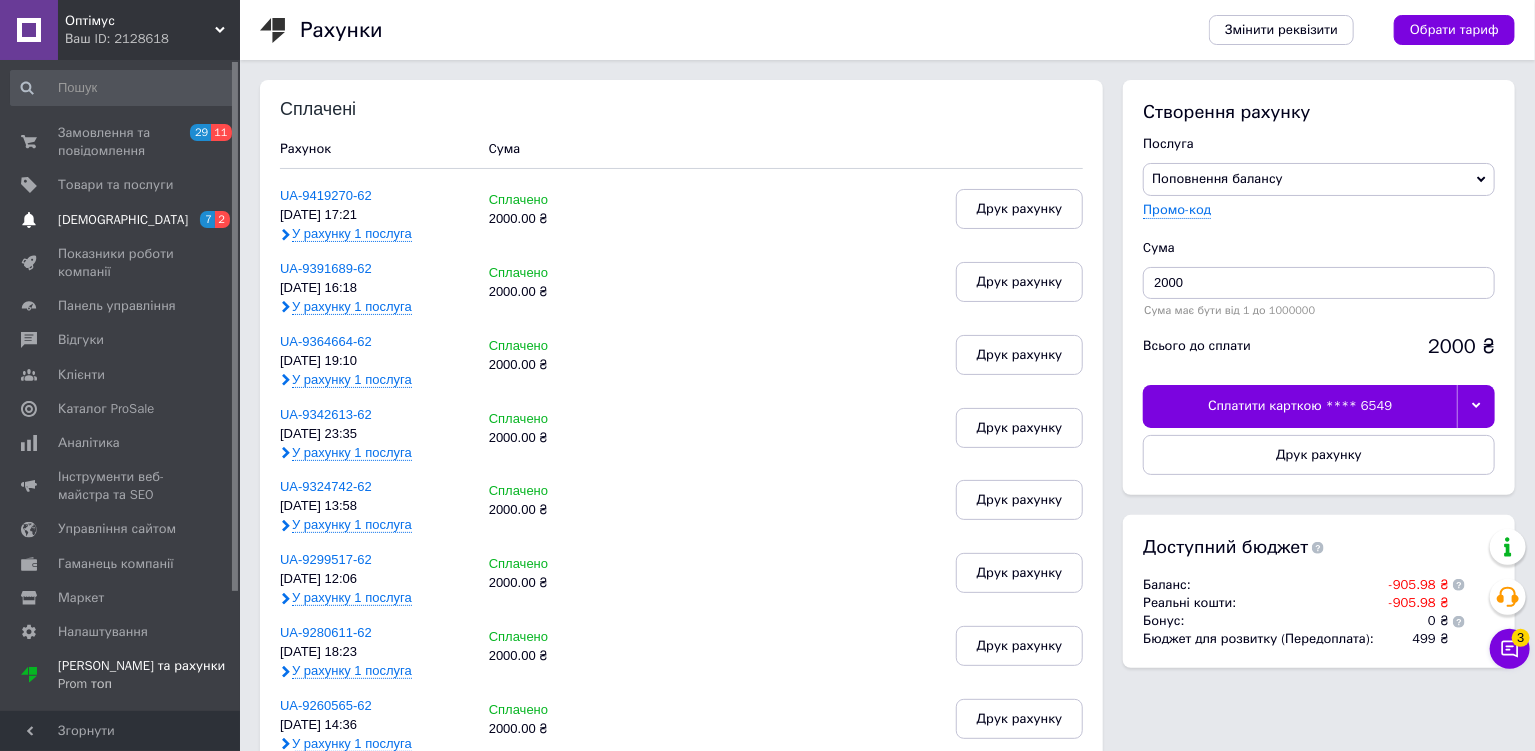 click on "[DEMOGRAPHIC_DATA]" at bounding box center [123, 220] 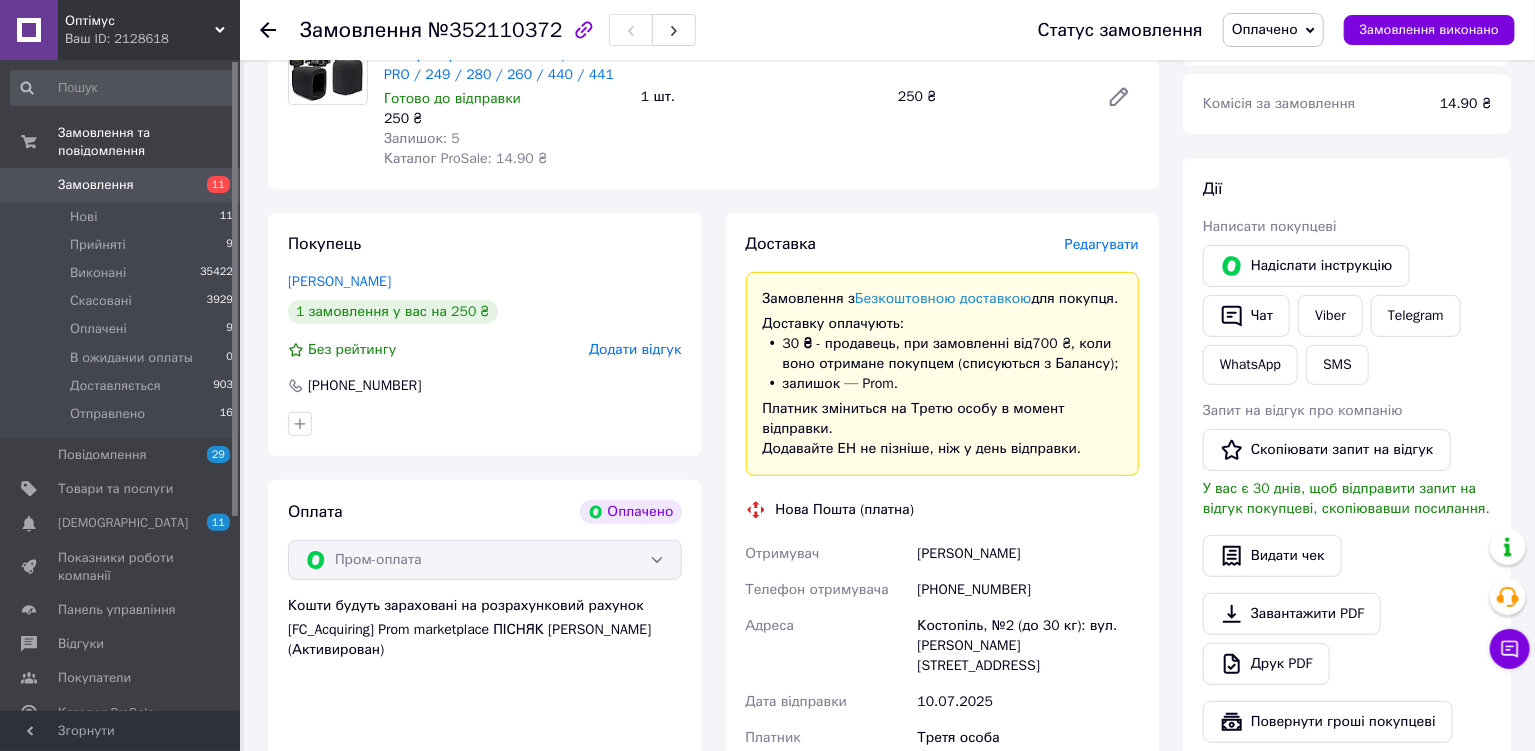 scroll, scrollTop: 489, scrollLeft: 0, axis: vertical 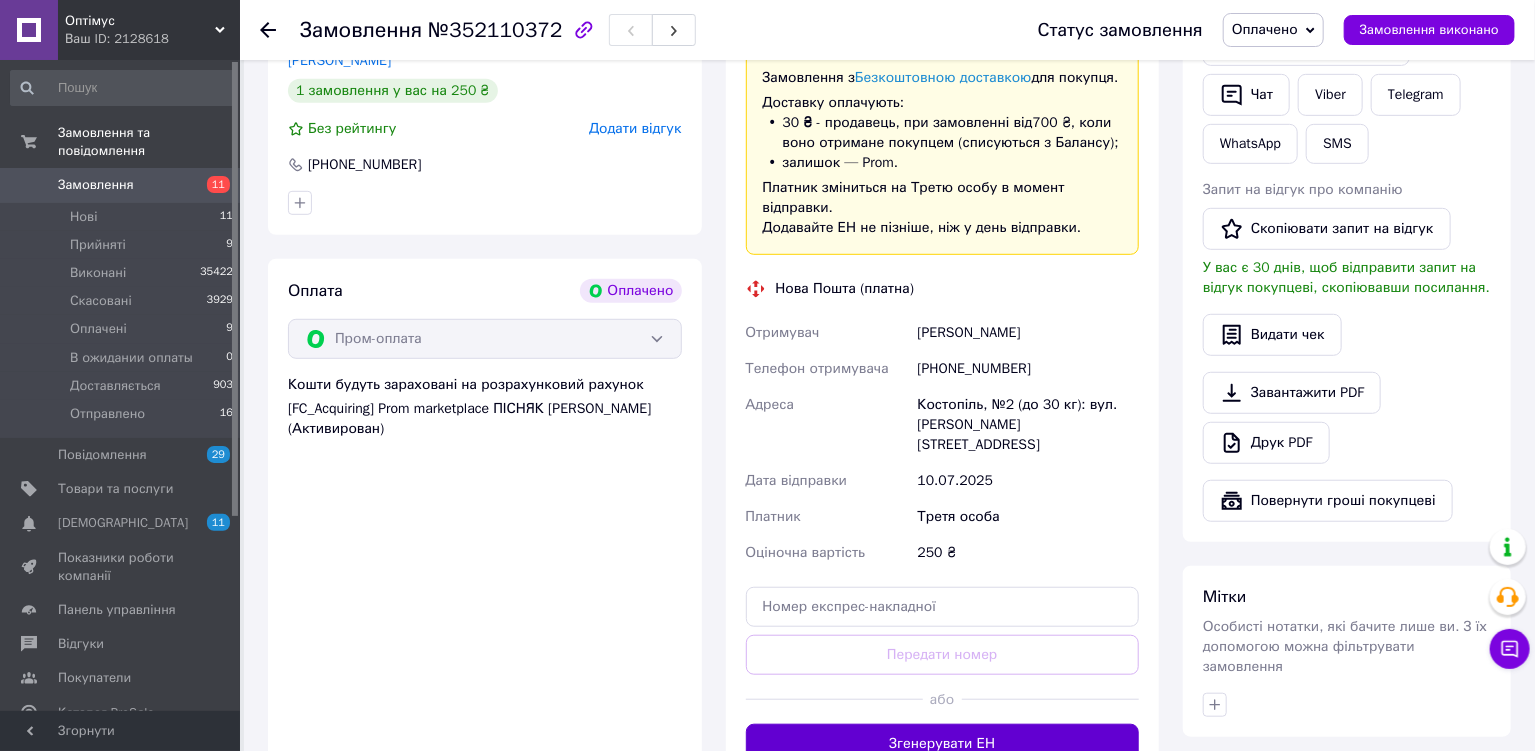 click on "Згенерувати ЕН" at bounding box center (943, 744) 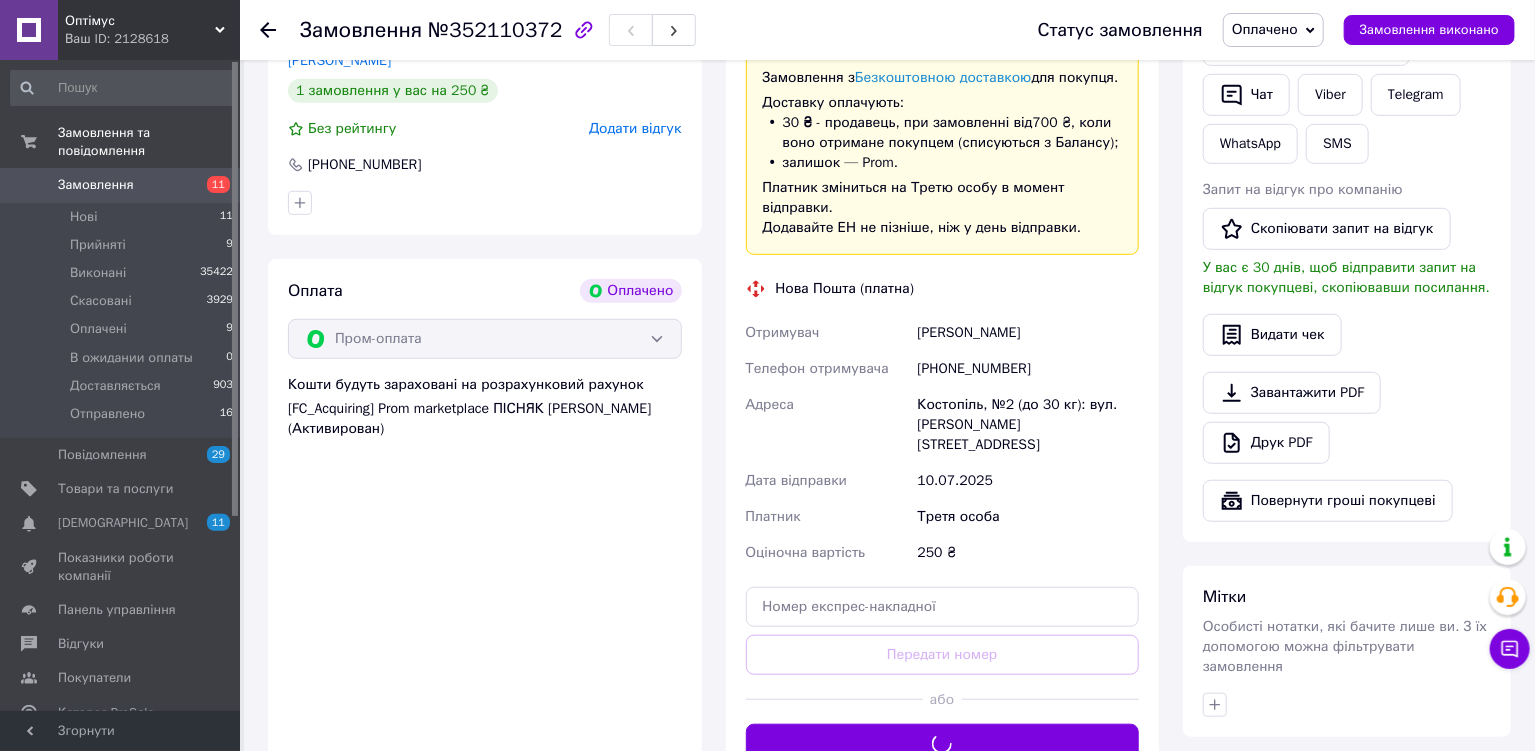 drag, startPoint x: 1258, startPoint y: 36, endPoint x: 1257, endPoint y: 52, distance: 16.03122 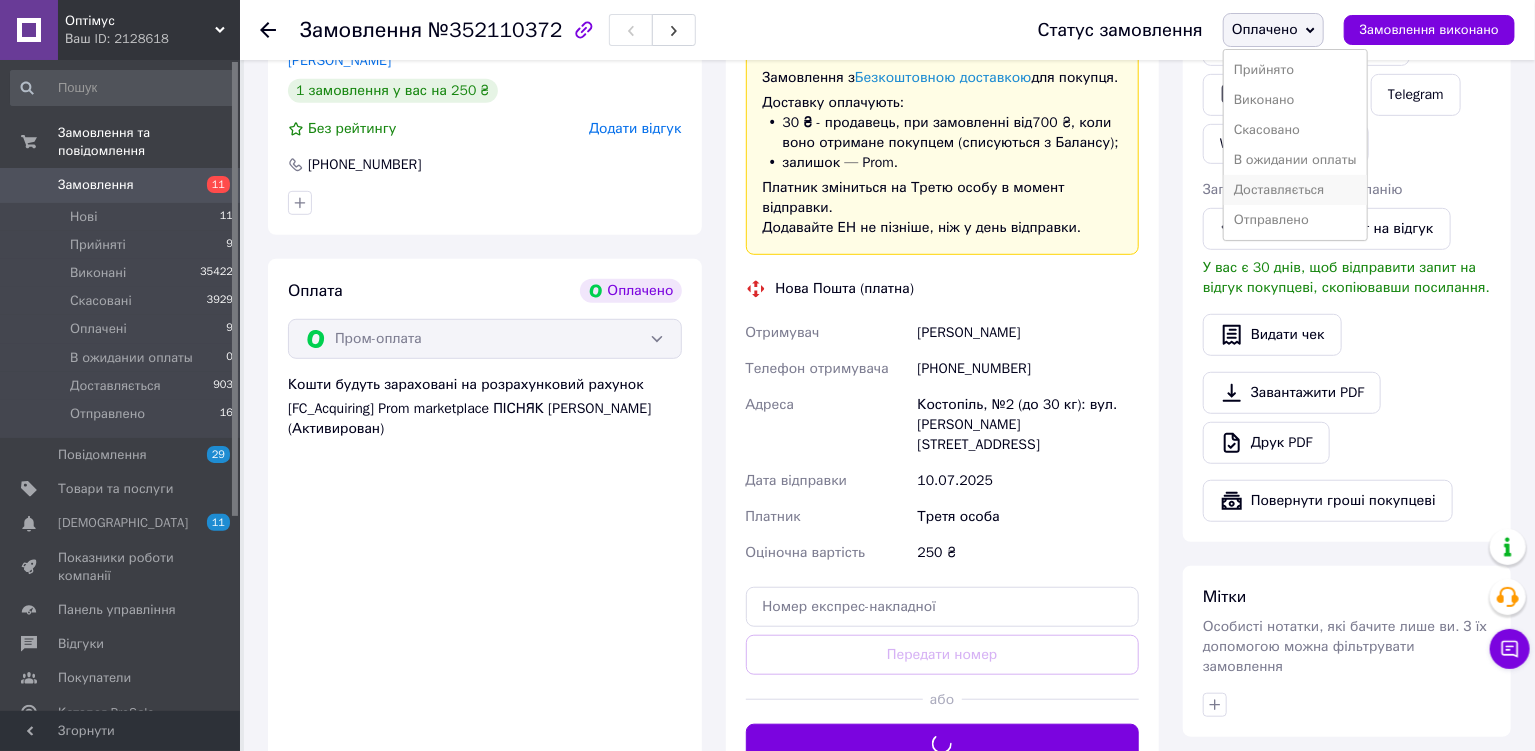 click on "Доставляється" at bounding box center (1295, 190) 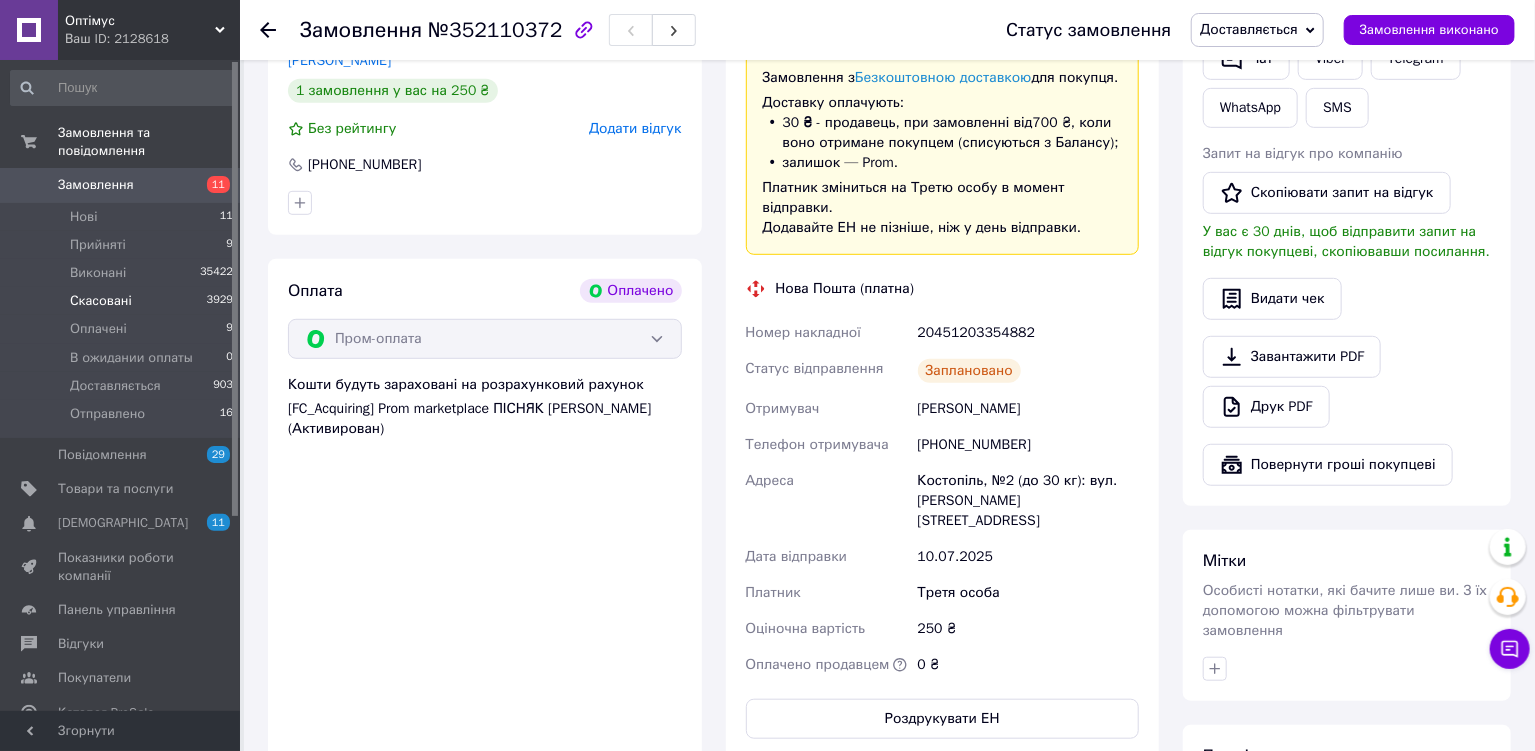 scroll, scrollTop: 0, scrollLeft: 0, axis: both 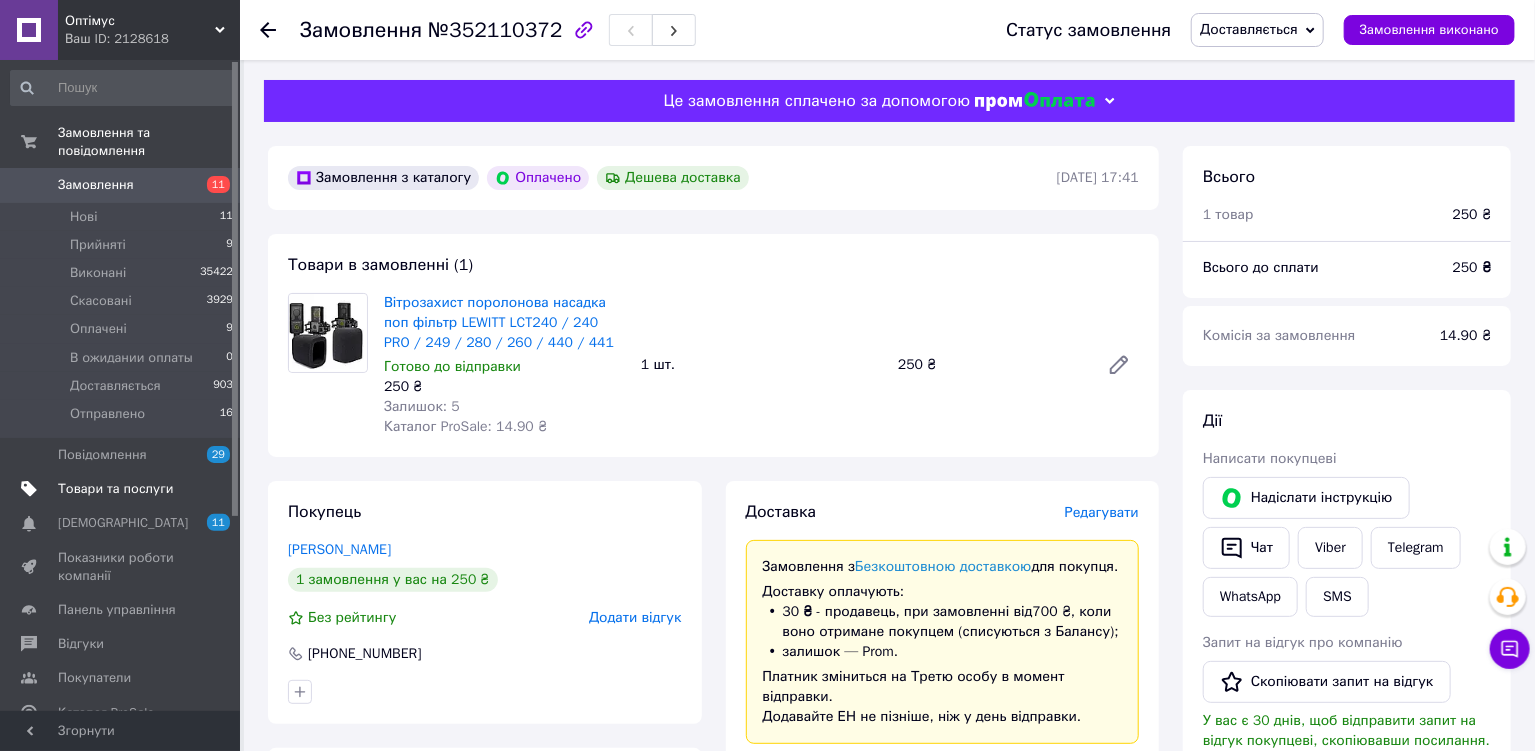 click on "Товари та послуги" at bounding box center [115, 489] 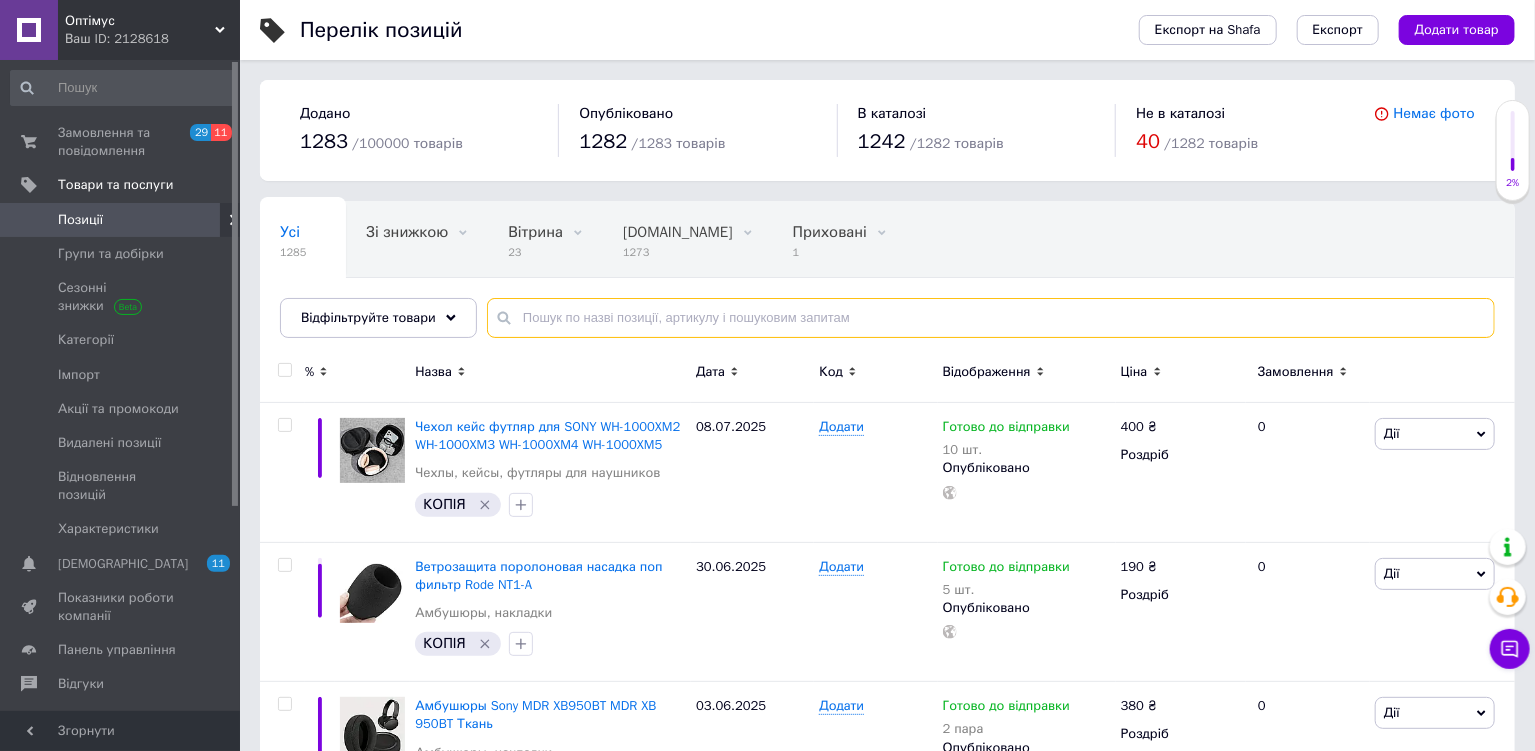 click at bounding box center (991, 318) 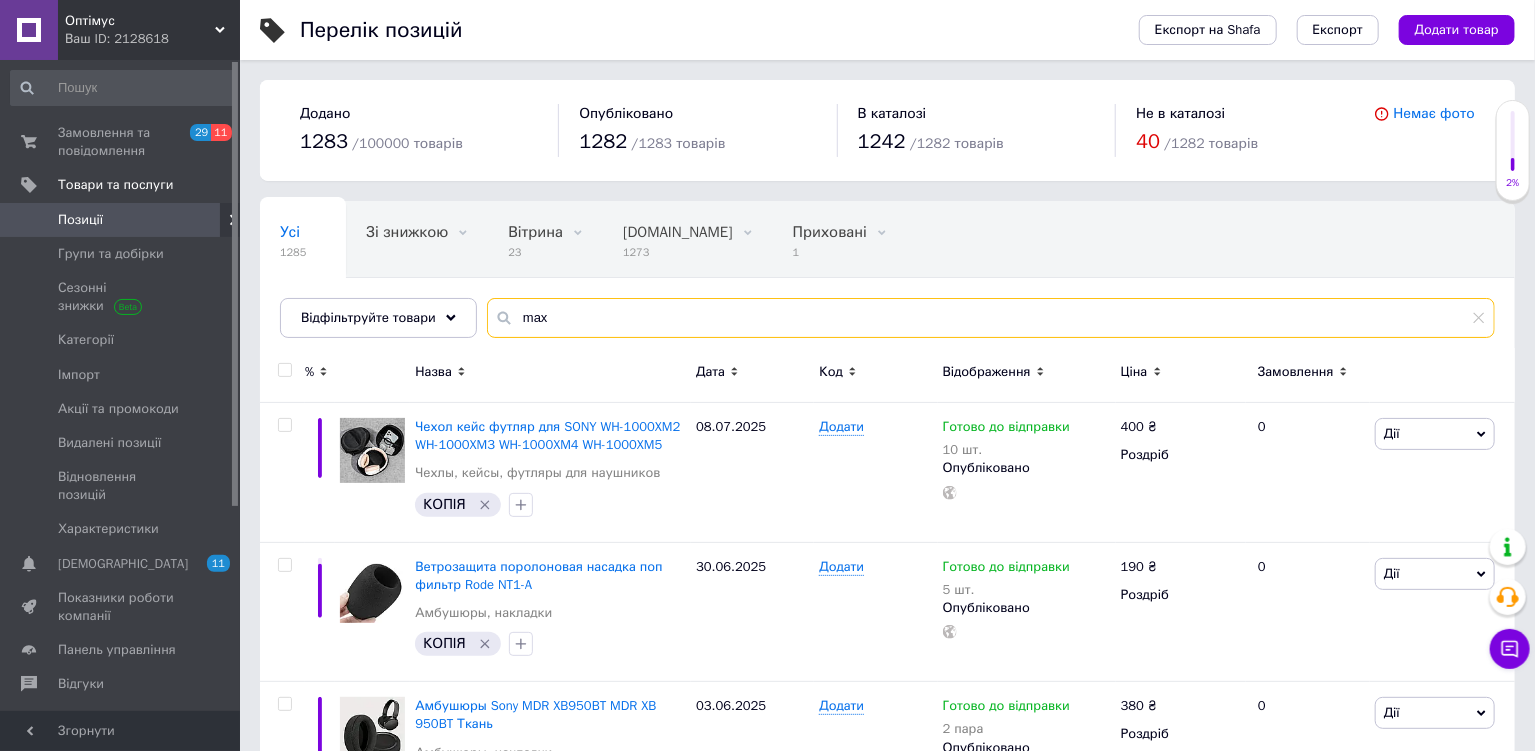 type on "max" 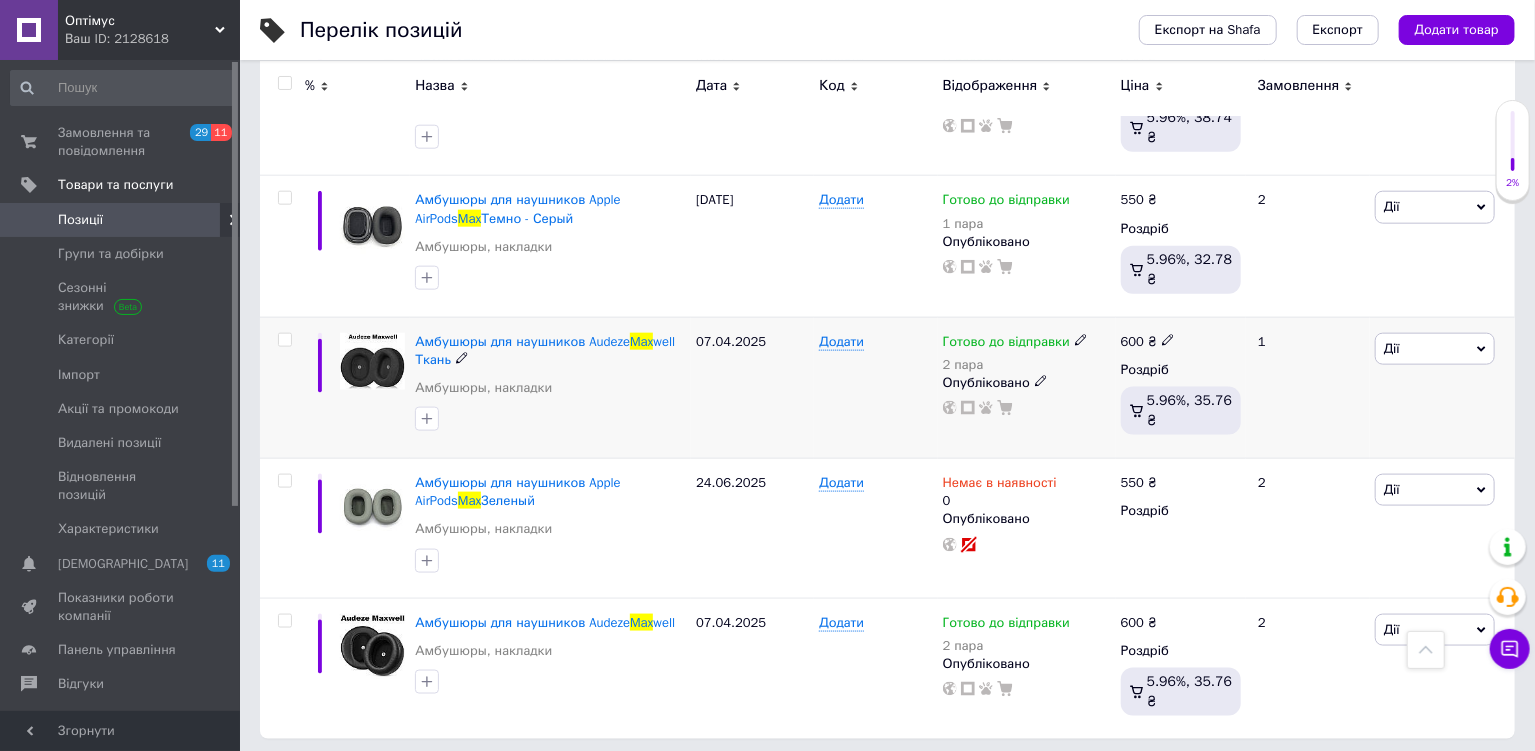 scroll, scrollTop: 1077, scrollLeft: 0, axis: vertical 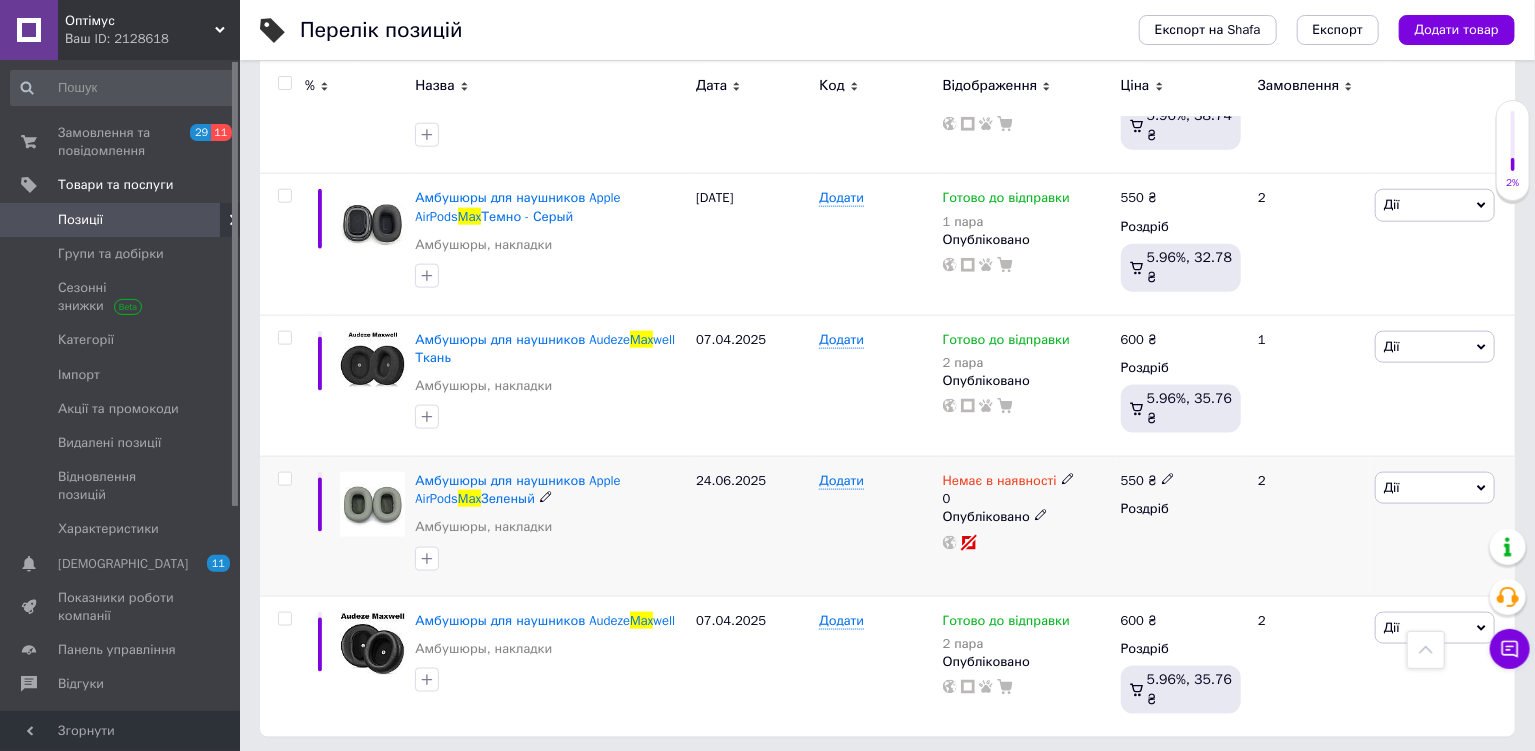 click 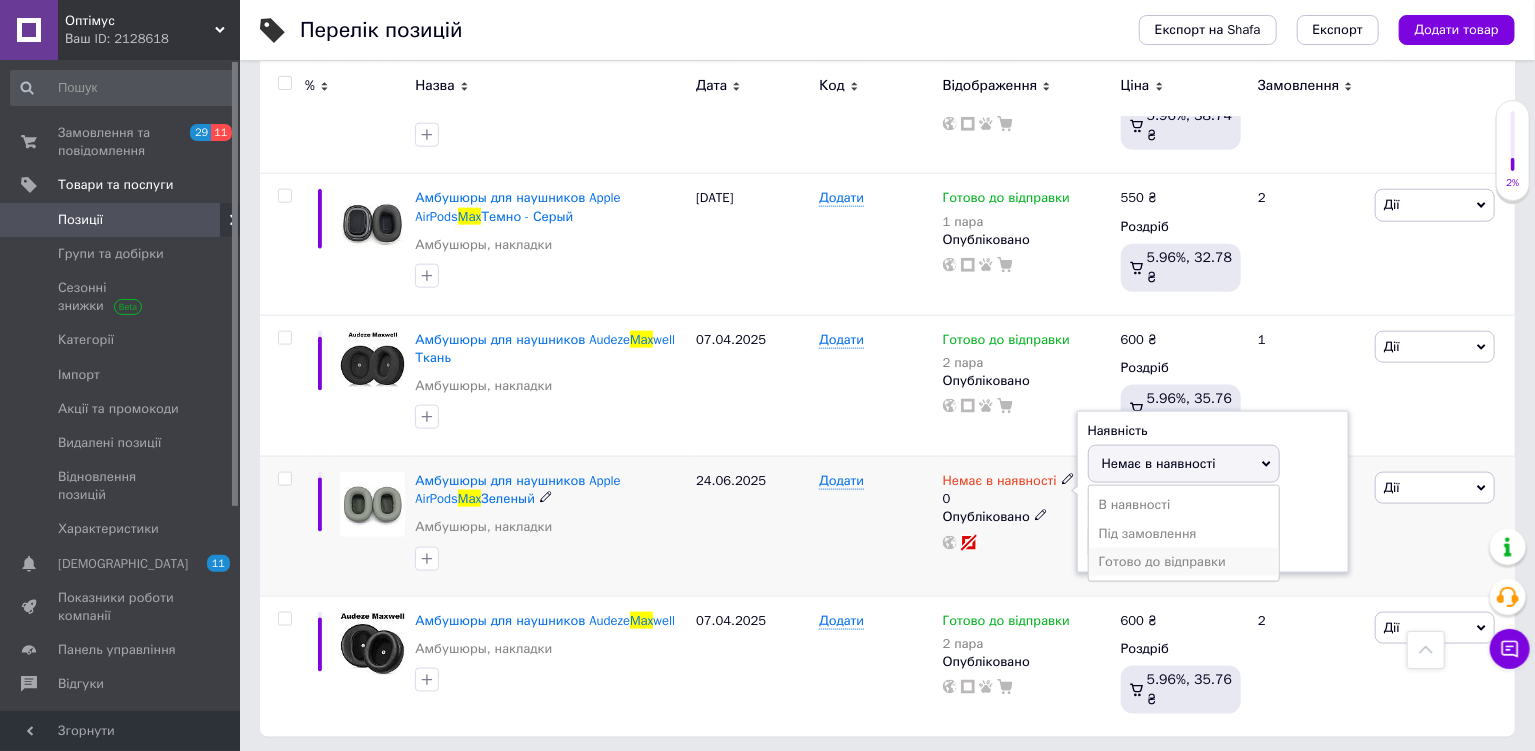 click on "Готово до відправки" at bounding box center [1184, 562] 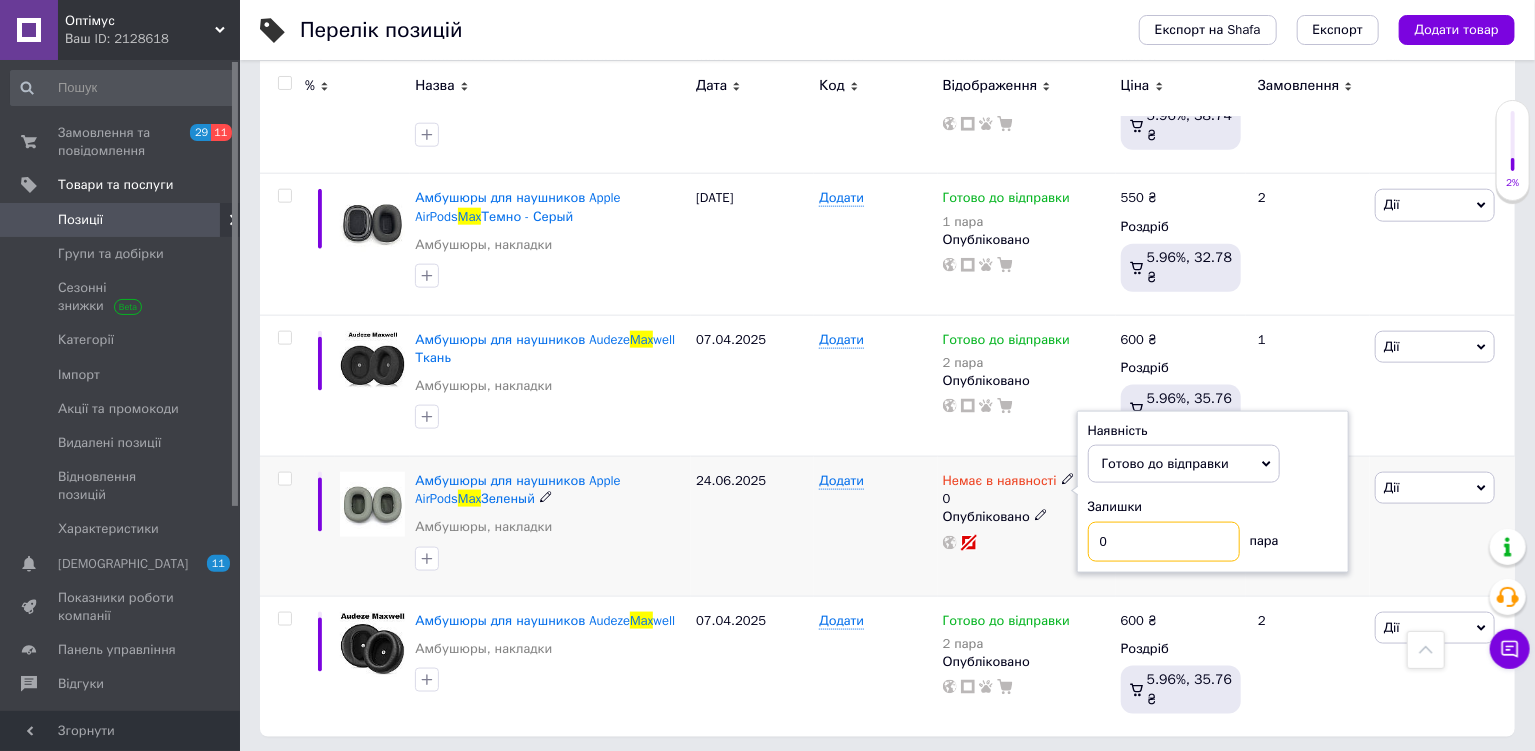 click on "0" at bounding box center [1164, 542] 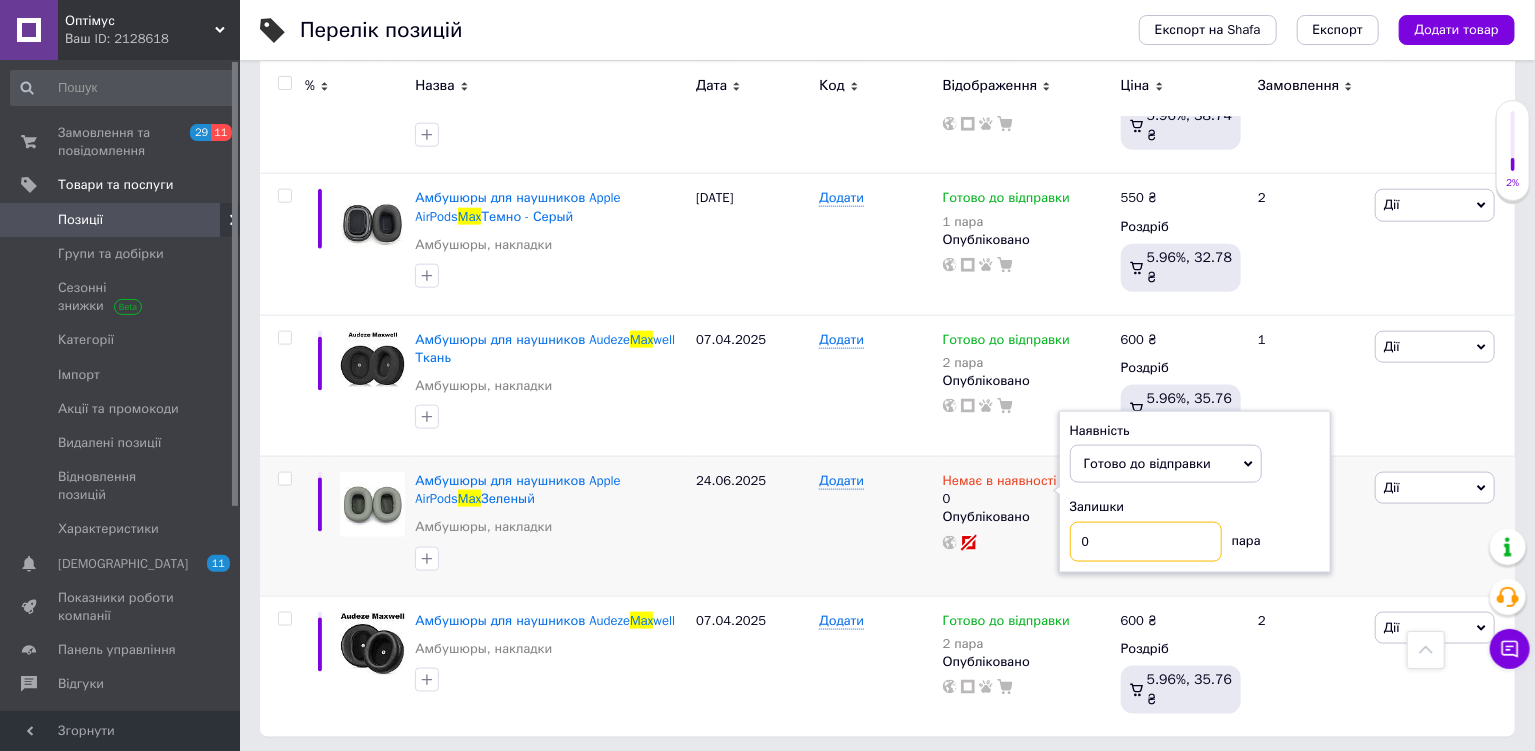 type on "2" 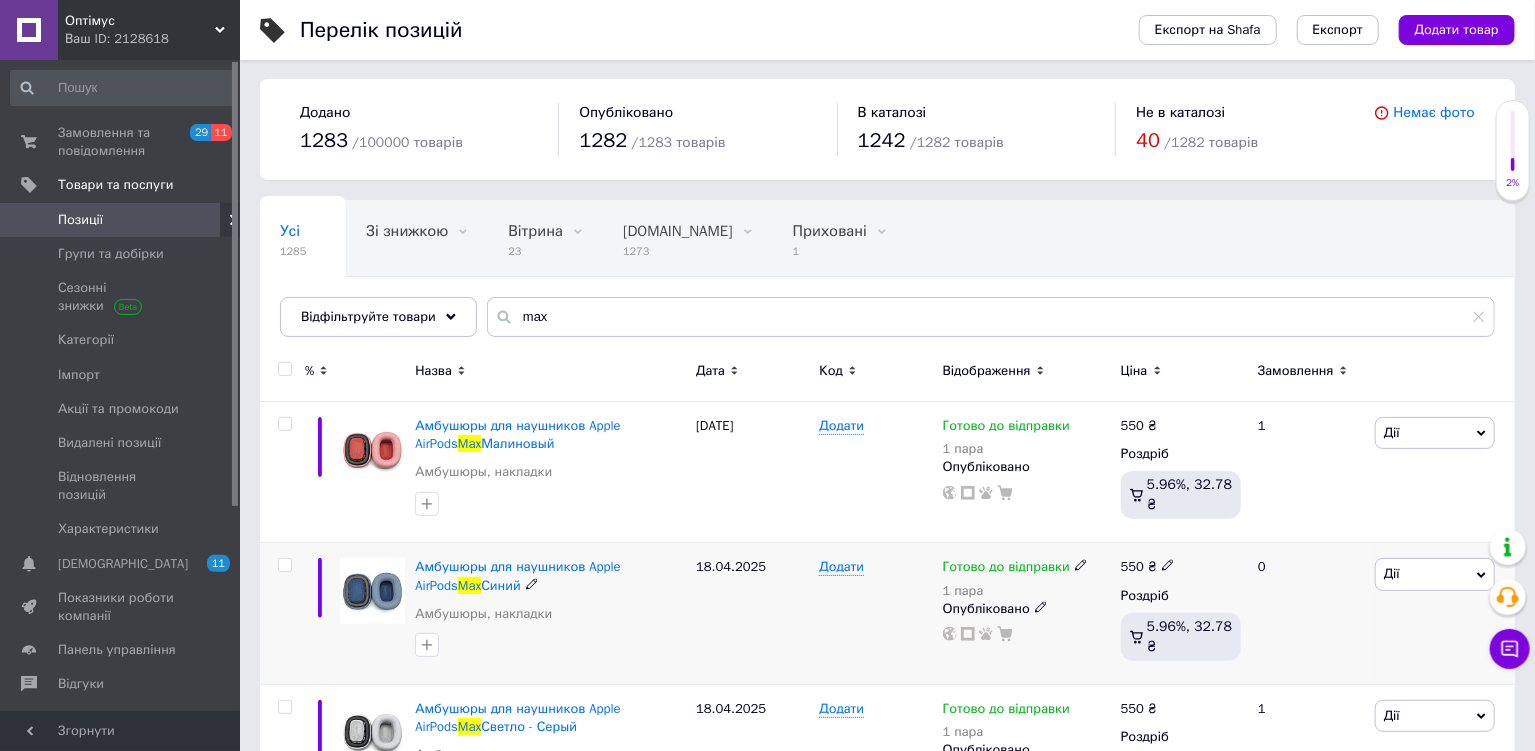 scroll, scrollTop: 0, scrollLeft: 0, axis: both 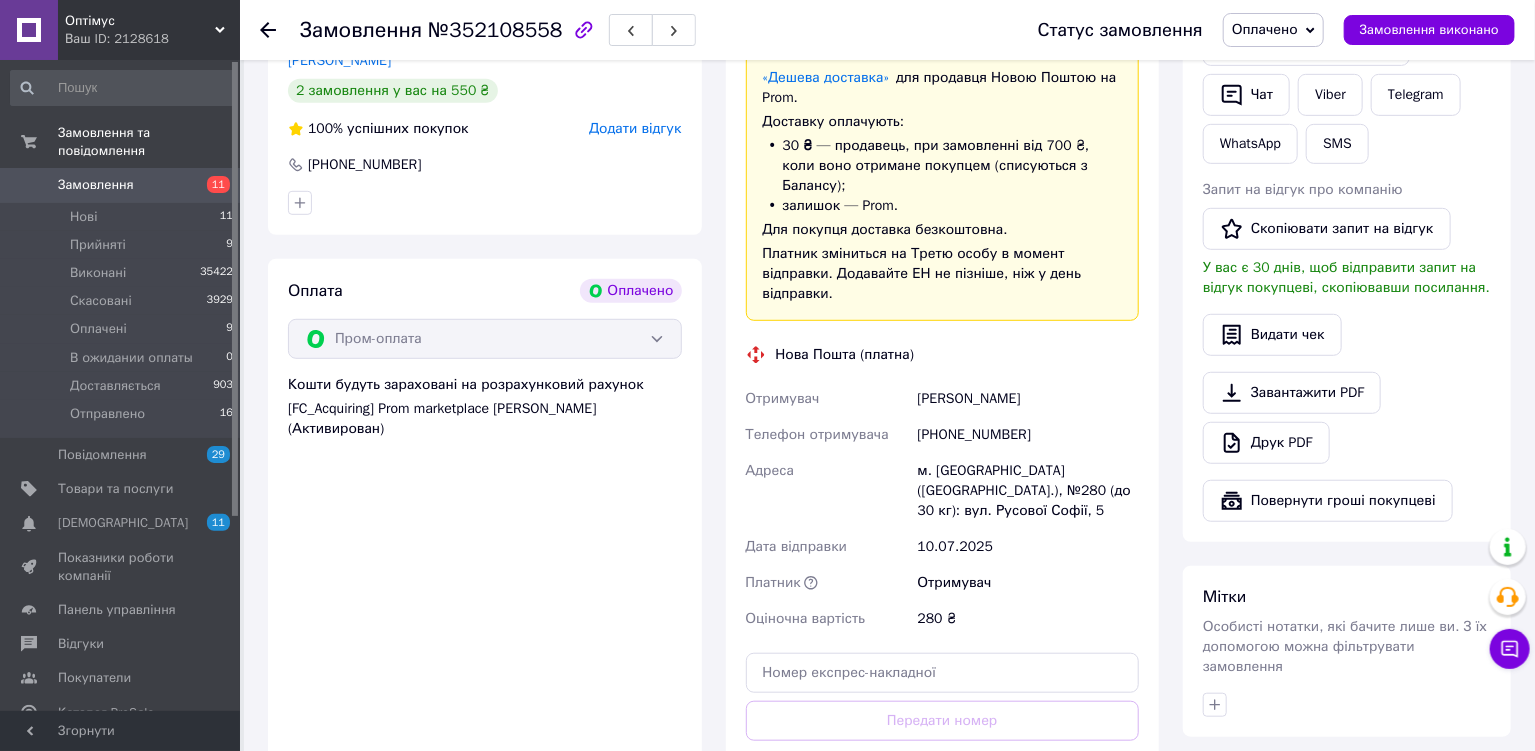 click on "Згенерувати ЕН" at bounding box center [943, 810] 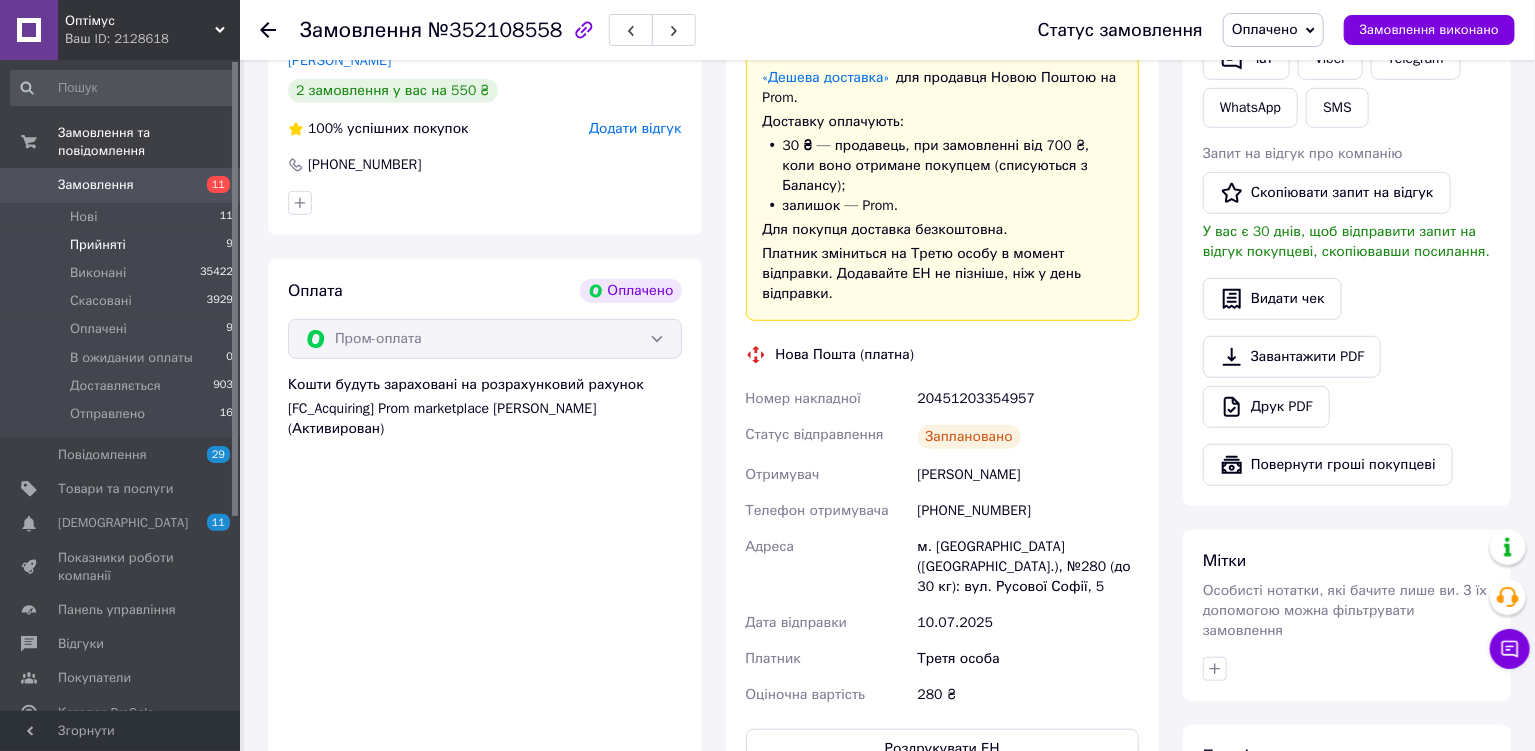 click on "Прийняті" at bounding box center [98, 245] 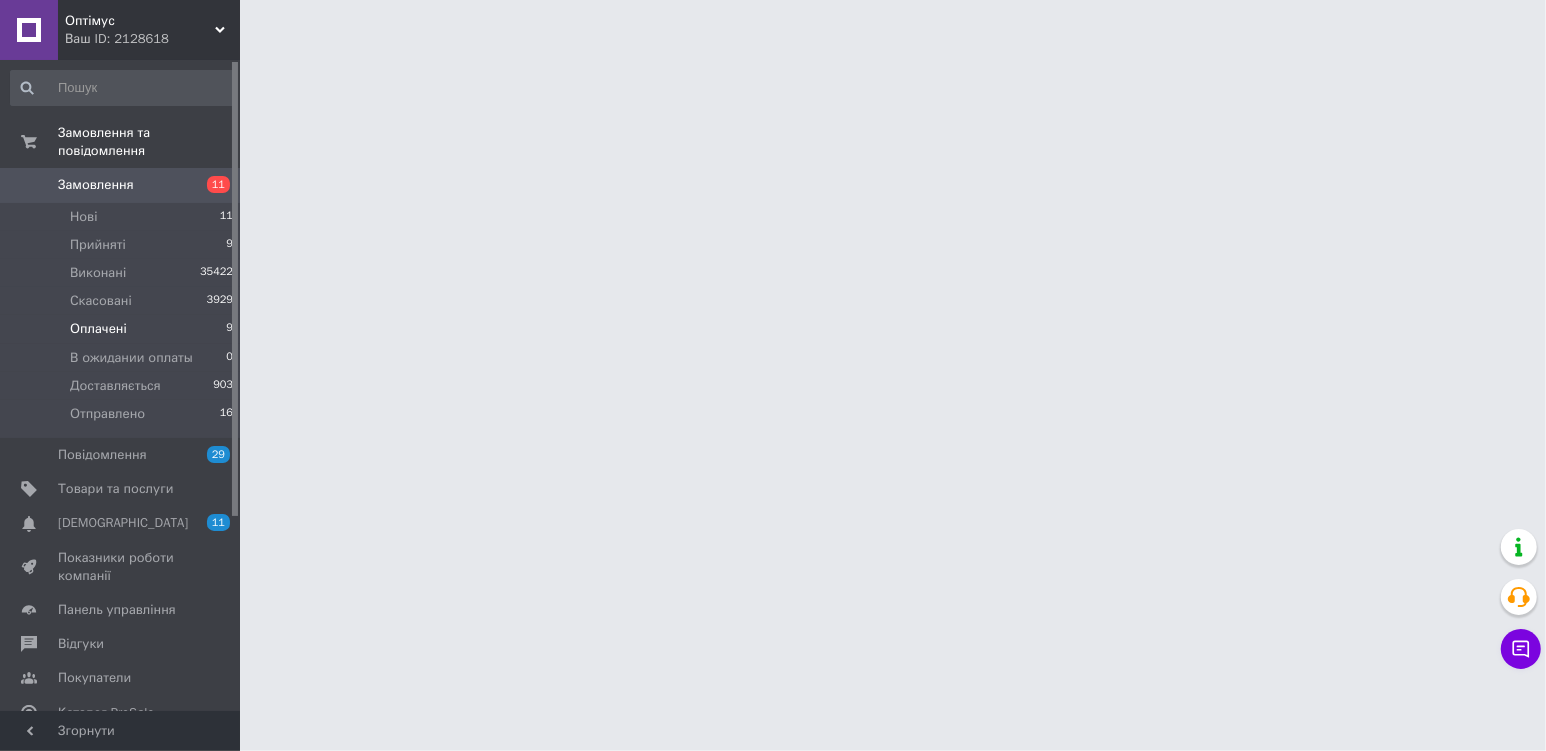 click on "Оплачені" at bounding box center (98, 329) 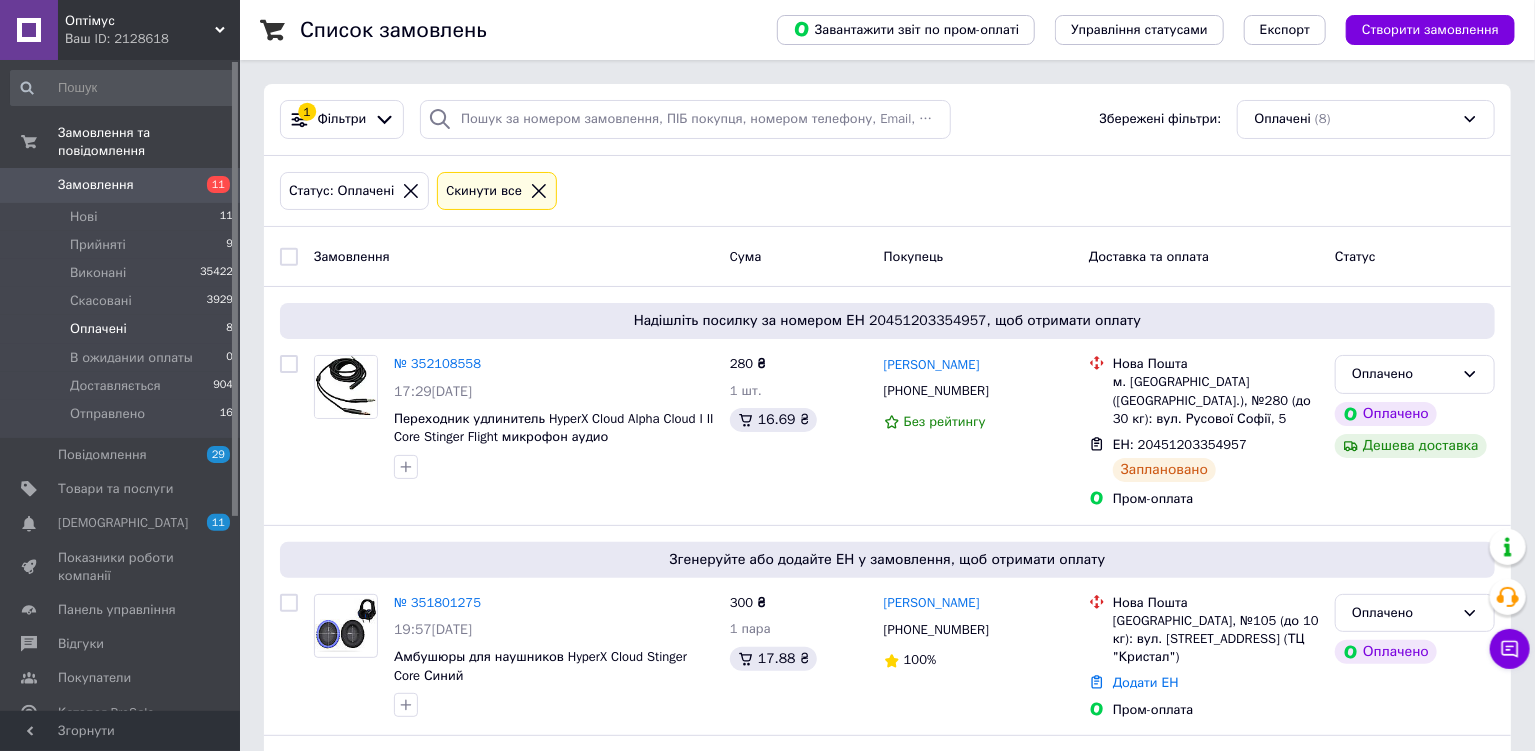click on "Оплачені" at bounding box center (98, 329) 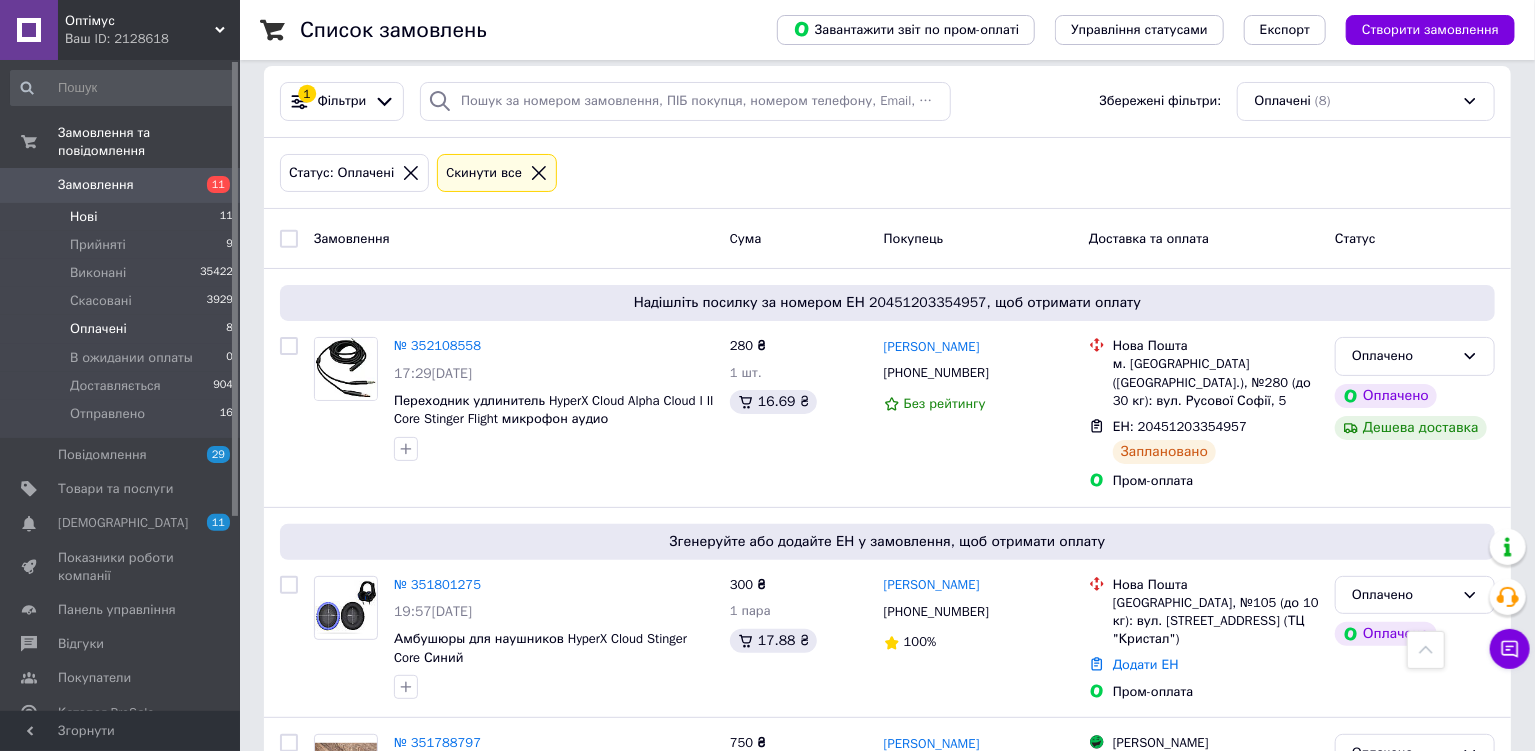 scroll, scrollTop: 0, scrollLeft: 0, axis: both 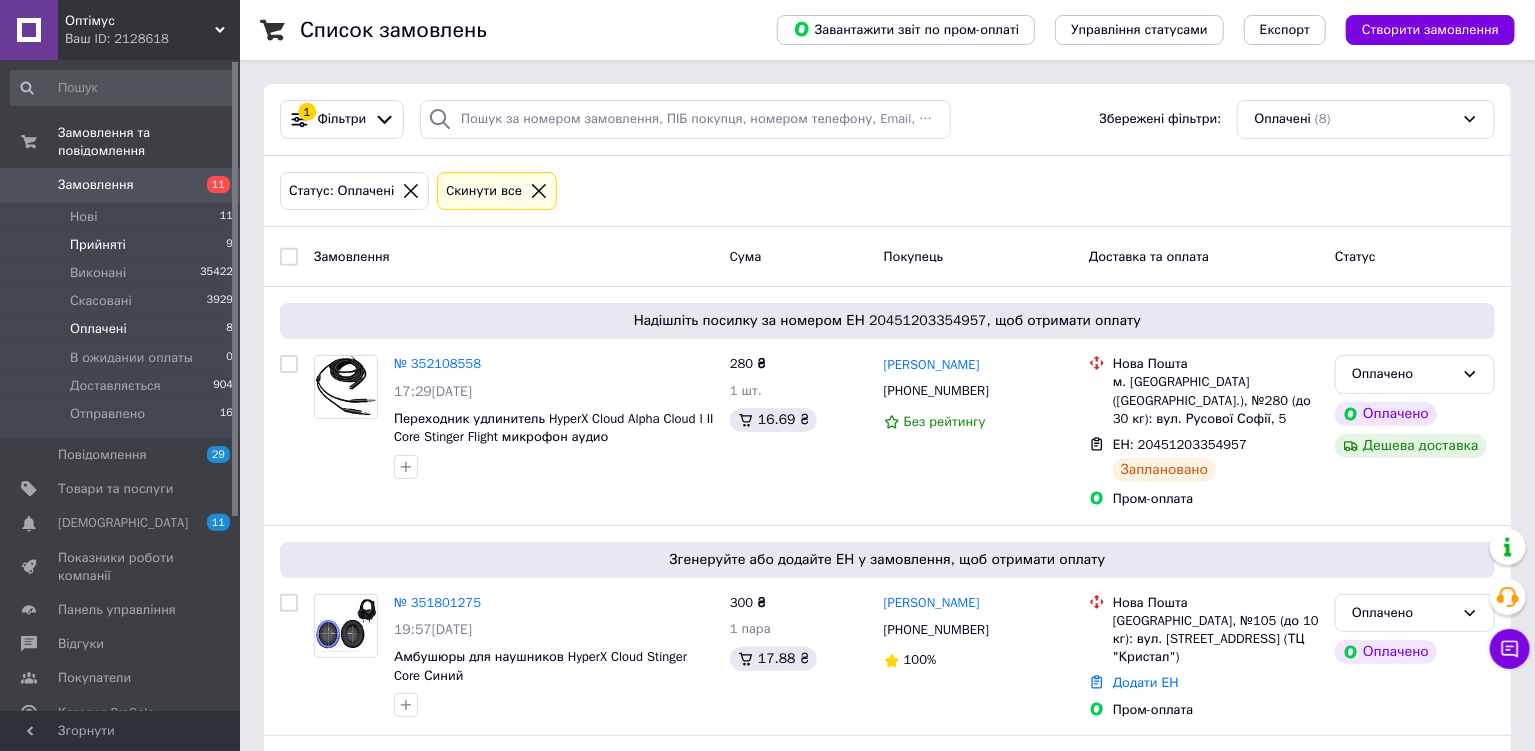 click on "Прийняті" at bounding box center (98, 245) 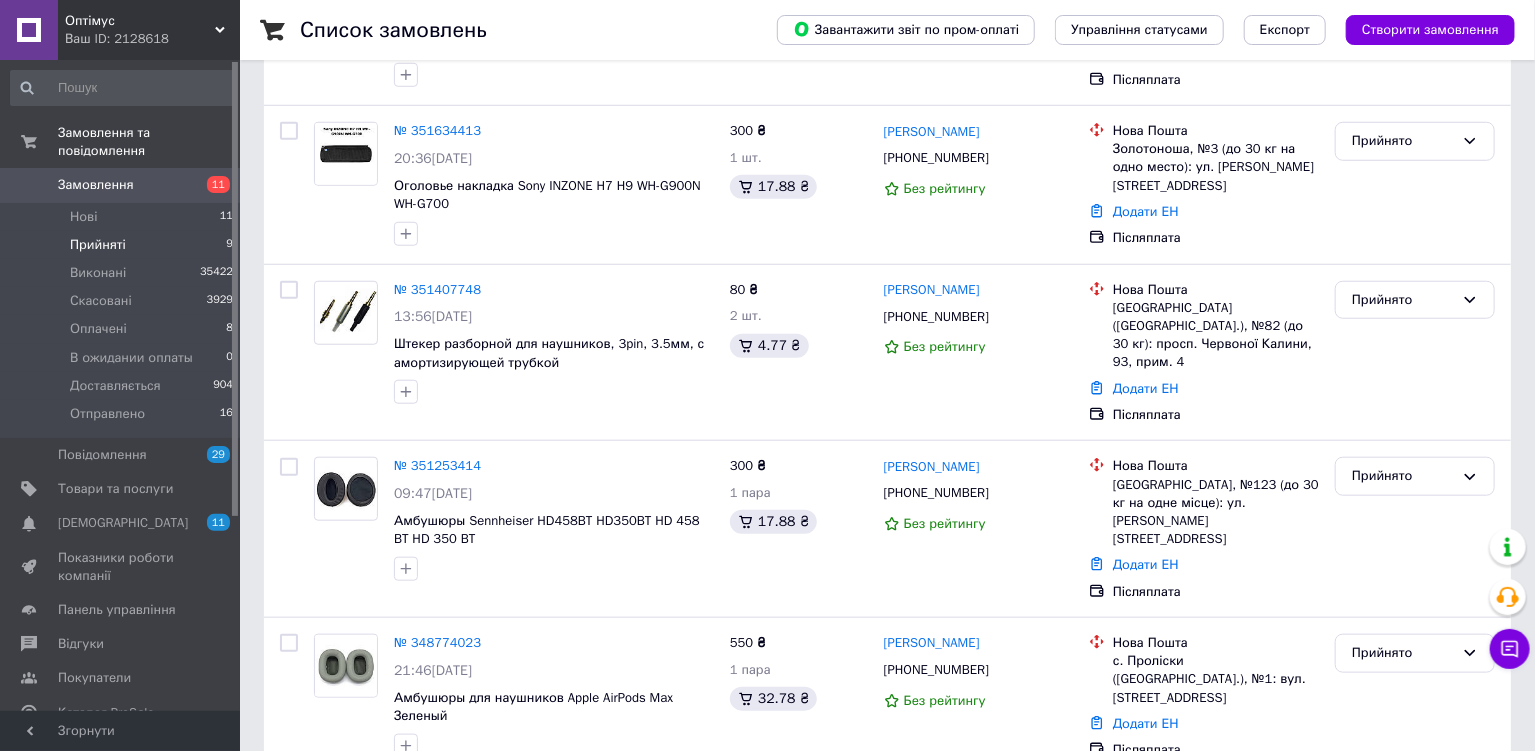 scroll, scrollTop: 977, scrollLeft: 0, axis: vertical 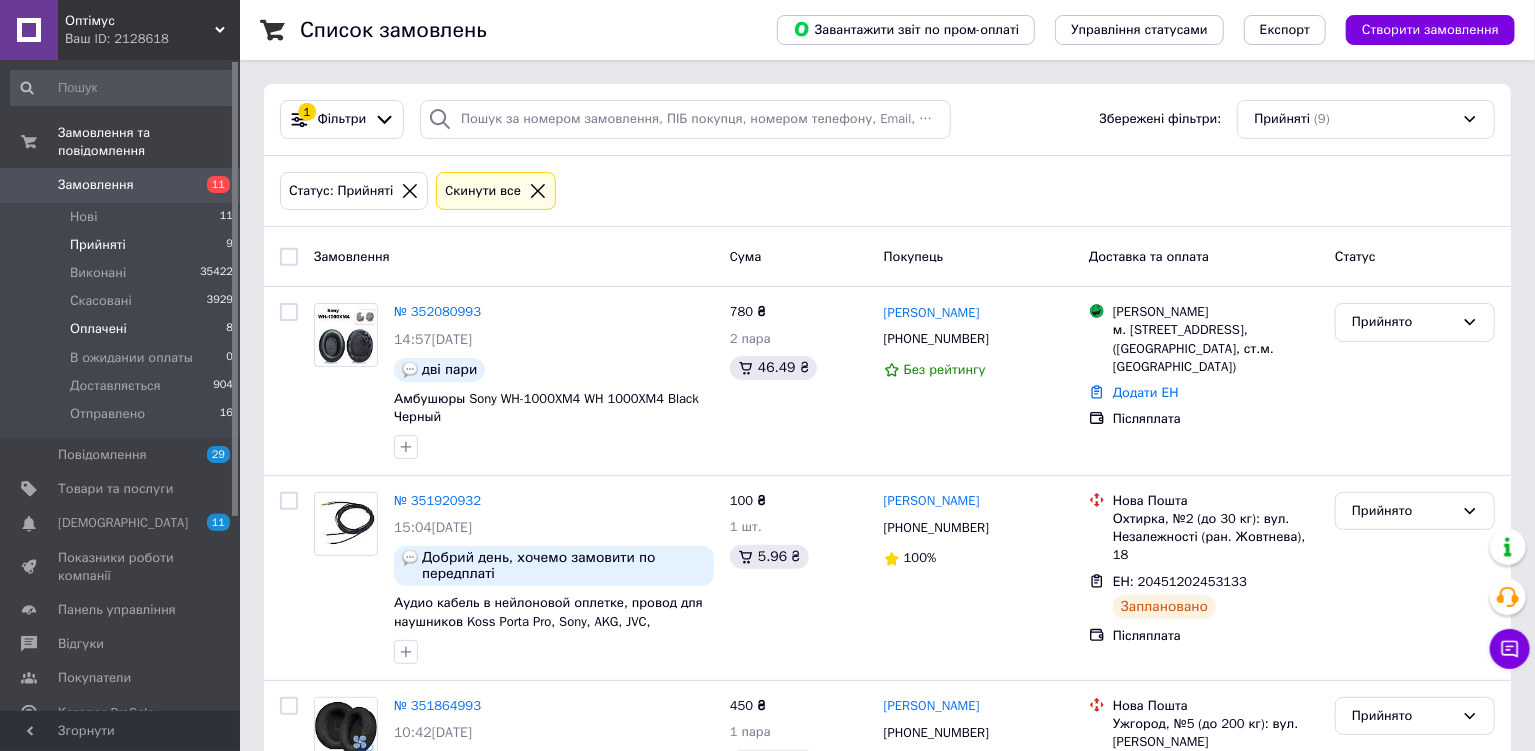 click on "Оплачені" at bounding box center (98, 329) 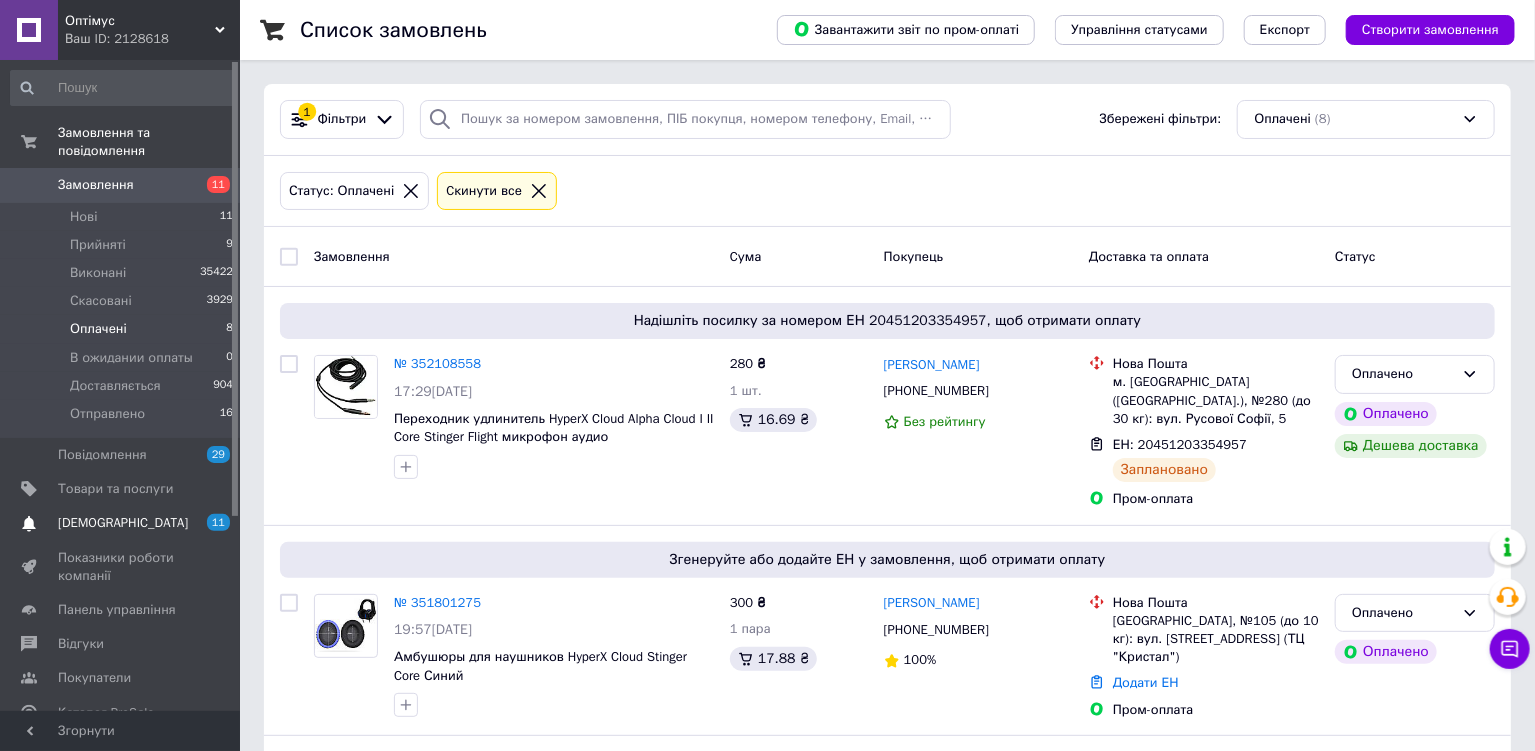 scroll, scrollTop: 276, scrollLeft: 0, axis: vertical 